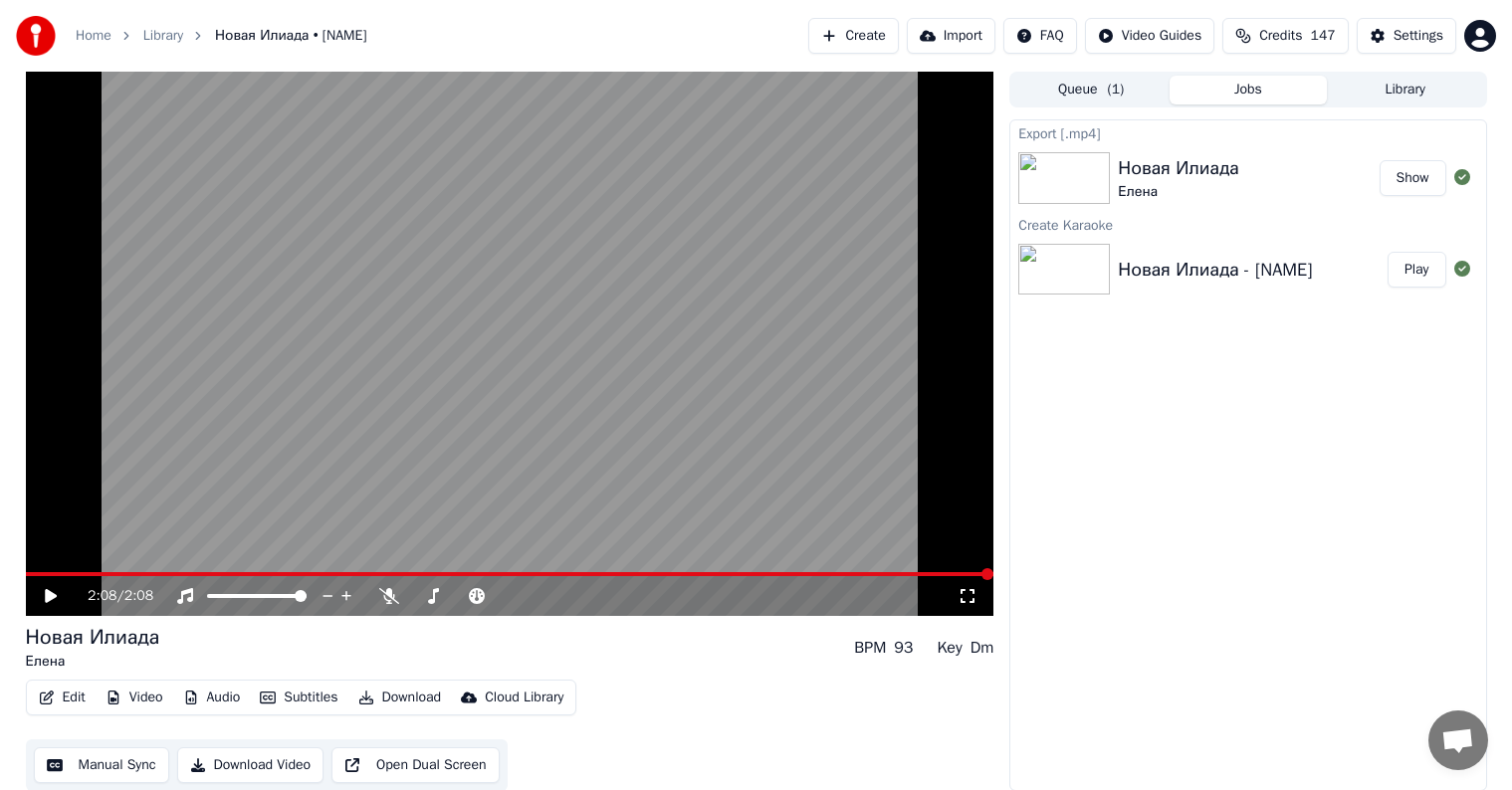 scroll, scrollTop: 0, scrollLeft: 0, axis: both 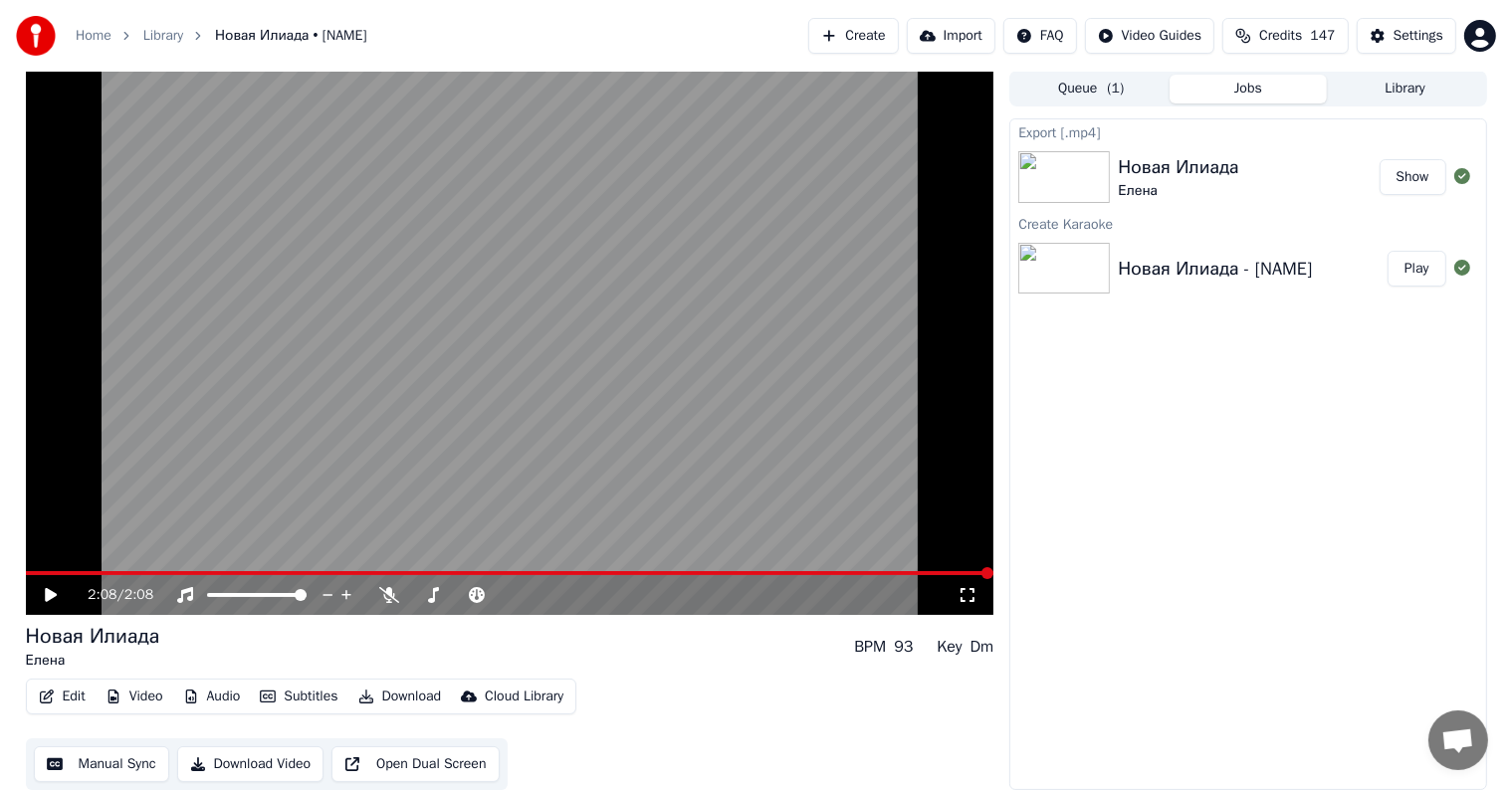 click 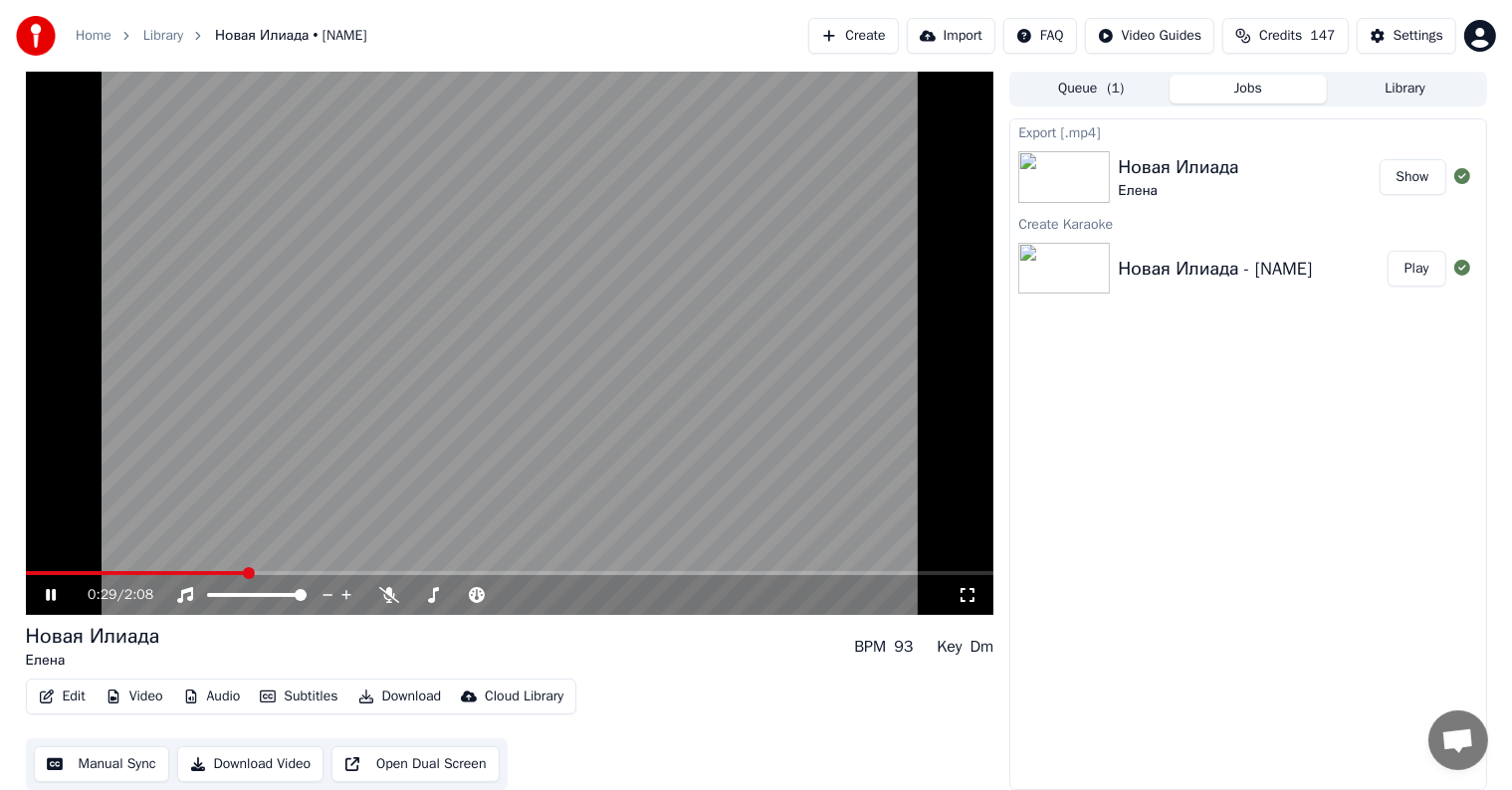 click 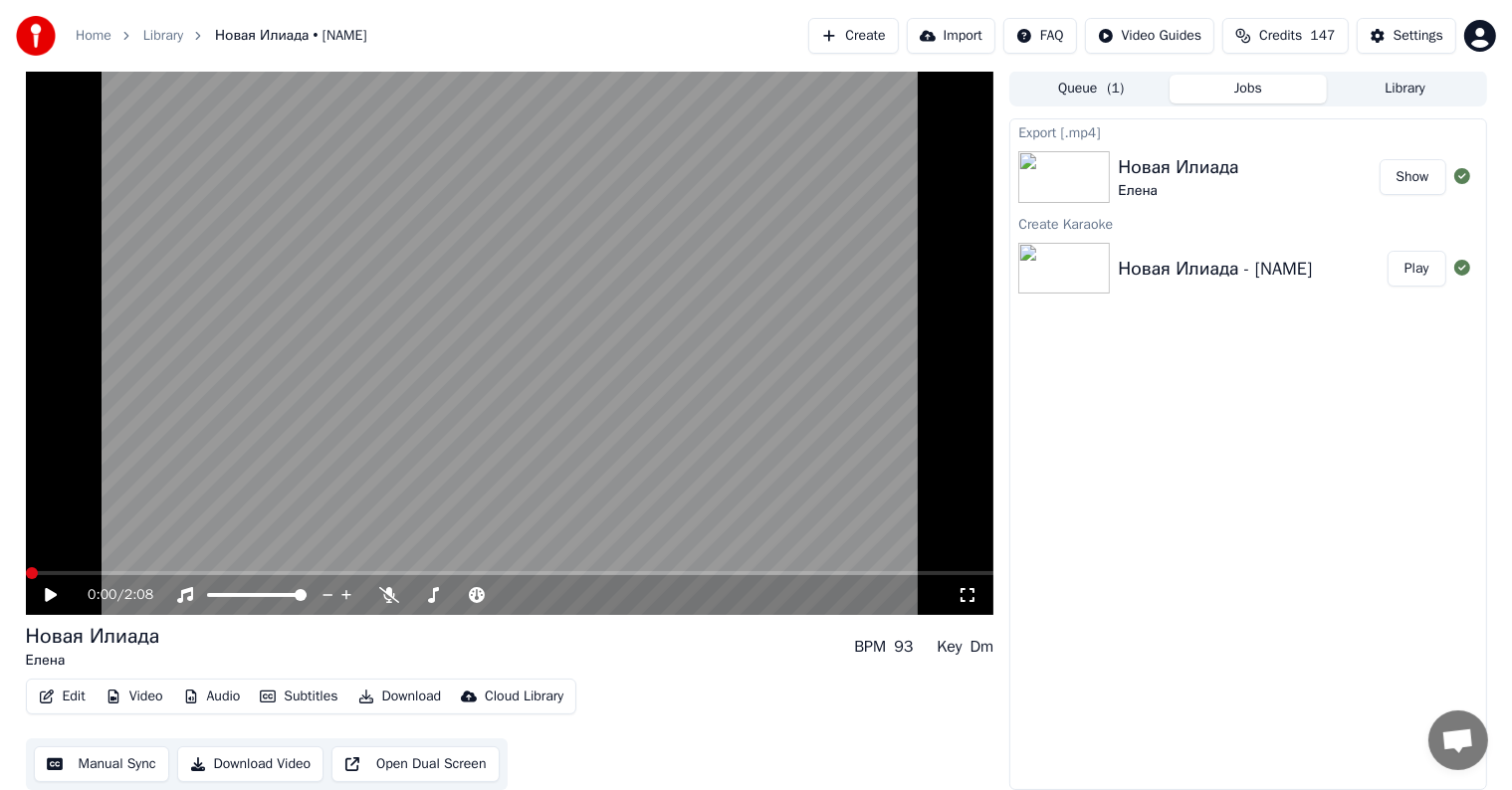 click at bounding box center [32, 573] 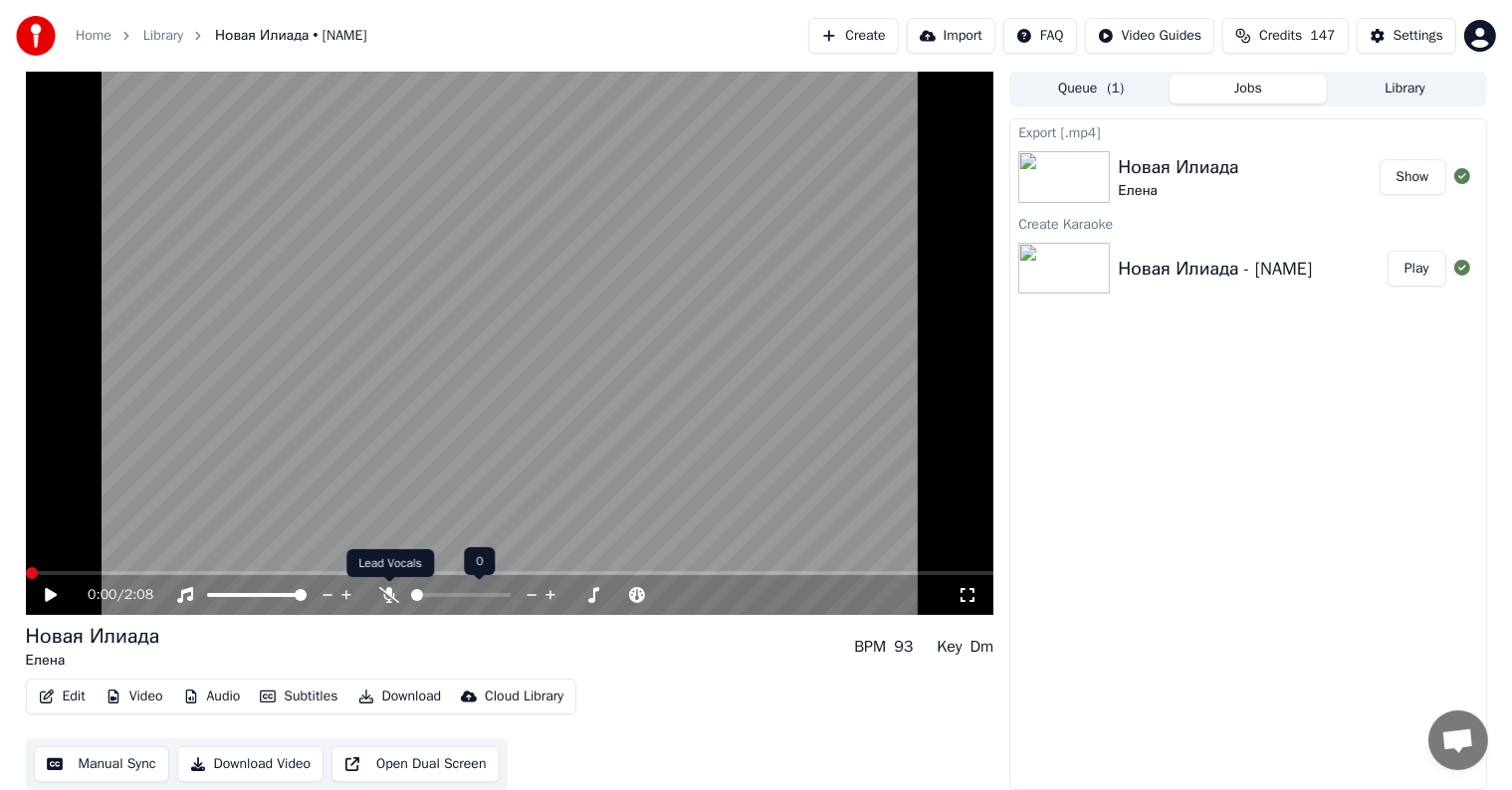click 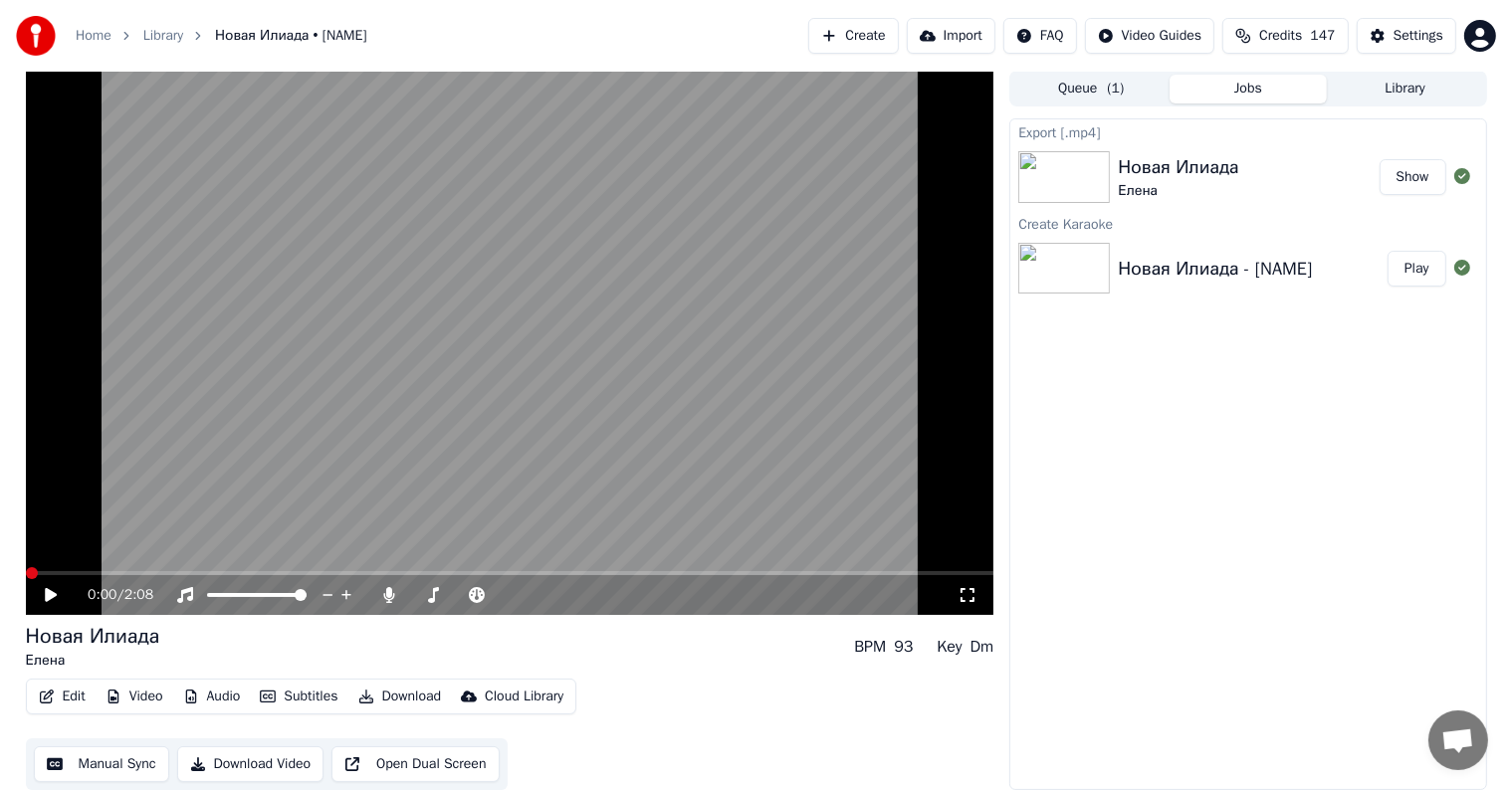 click 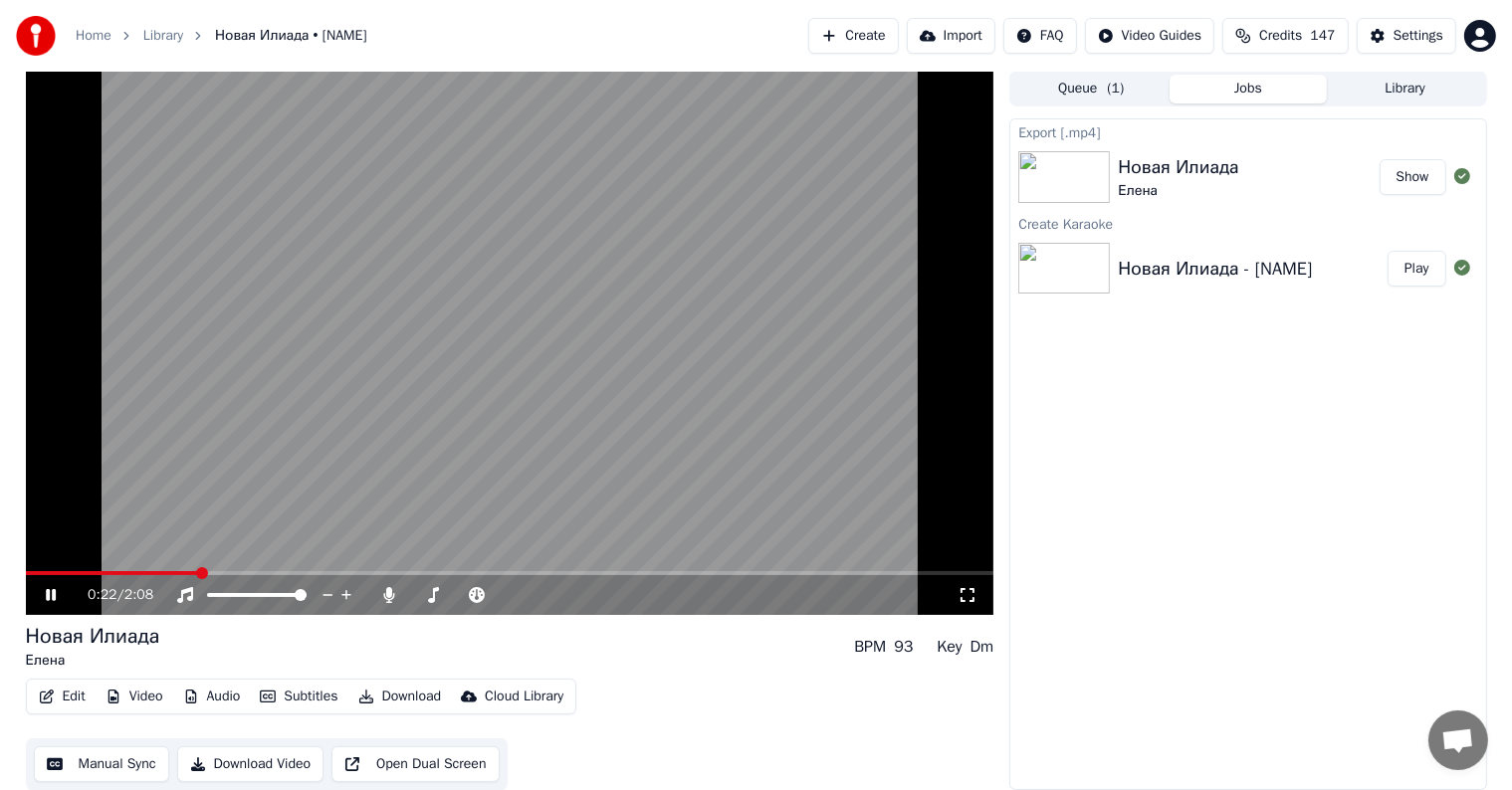 click 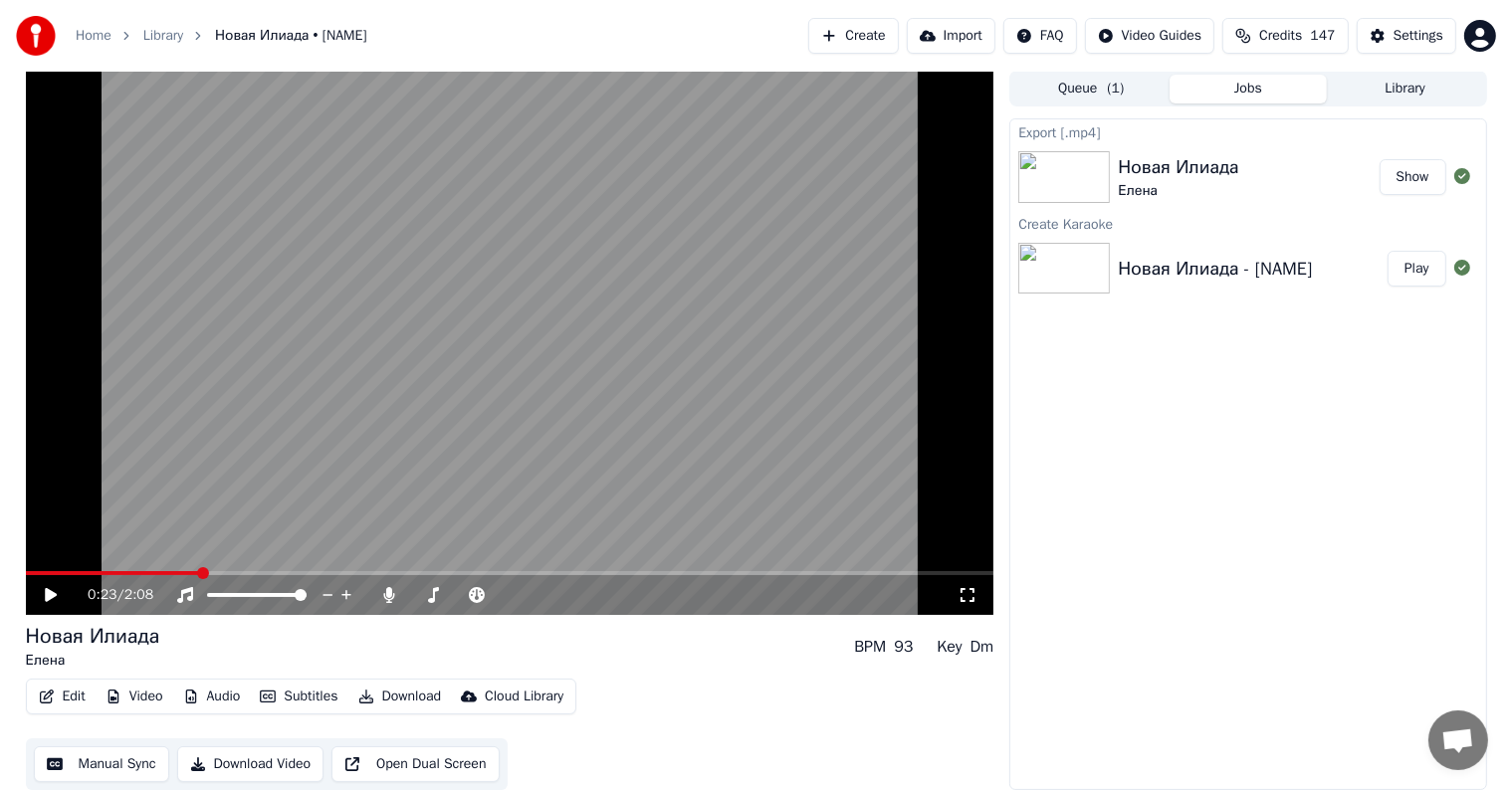 click on "Download" at bounding box center (400, 696) 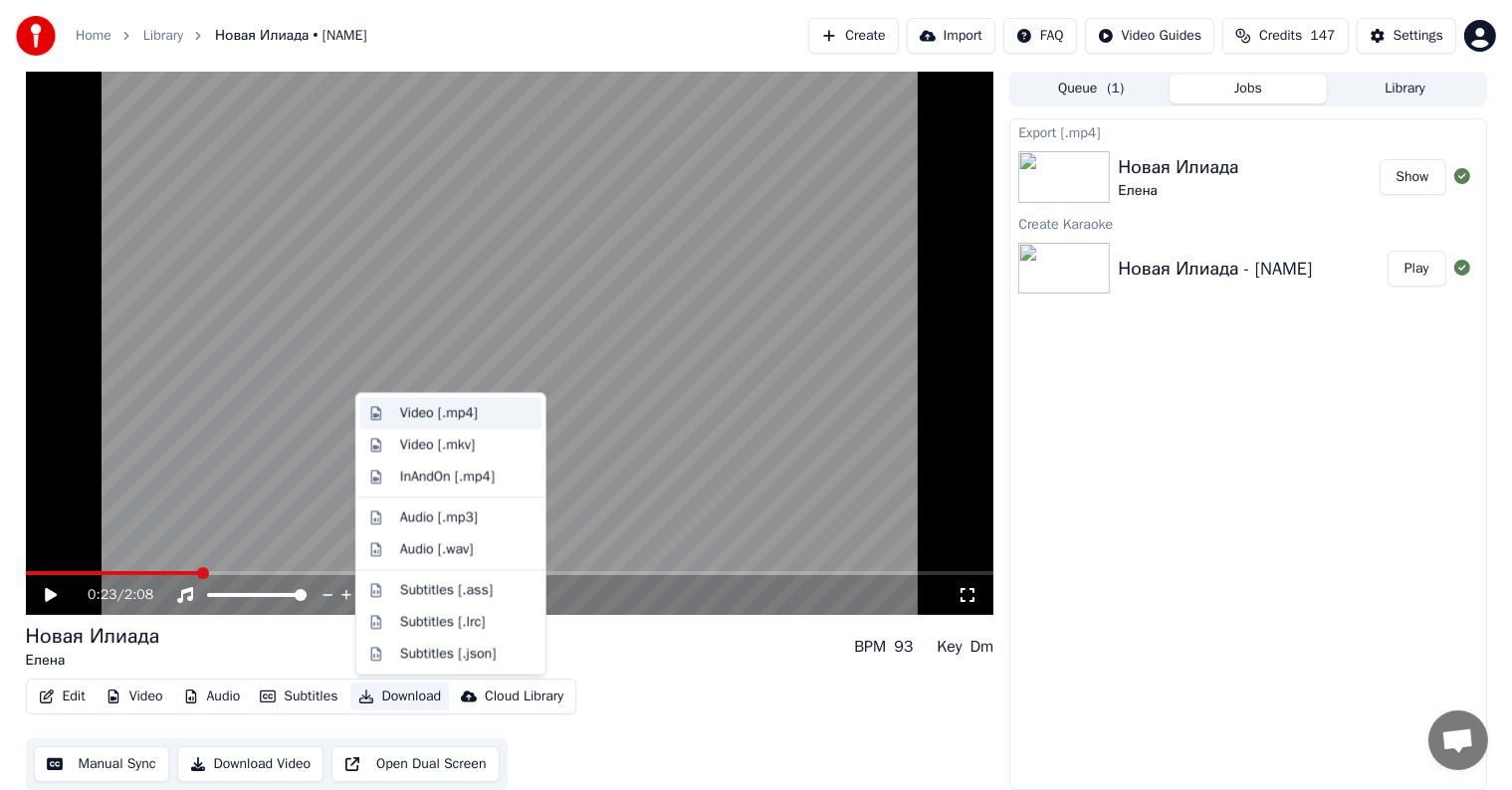 click on "Video [.mp4]" at bounding box center [439, 413] 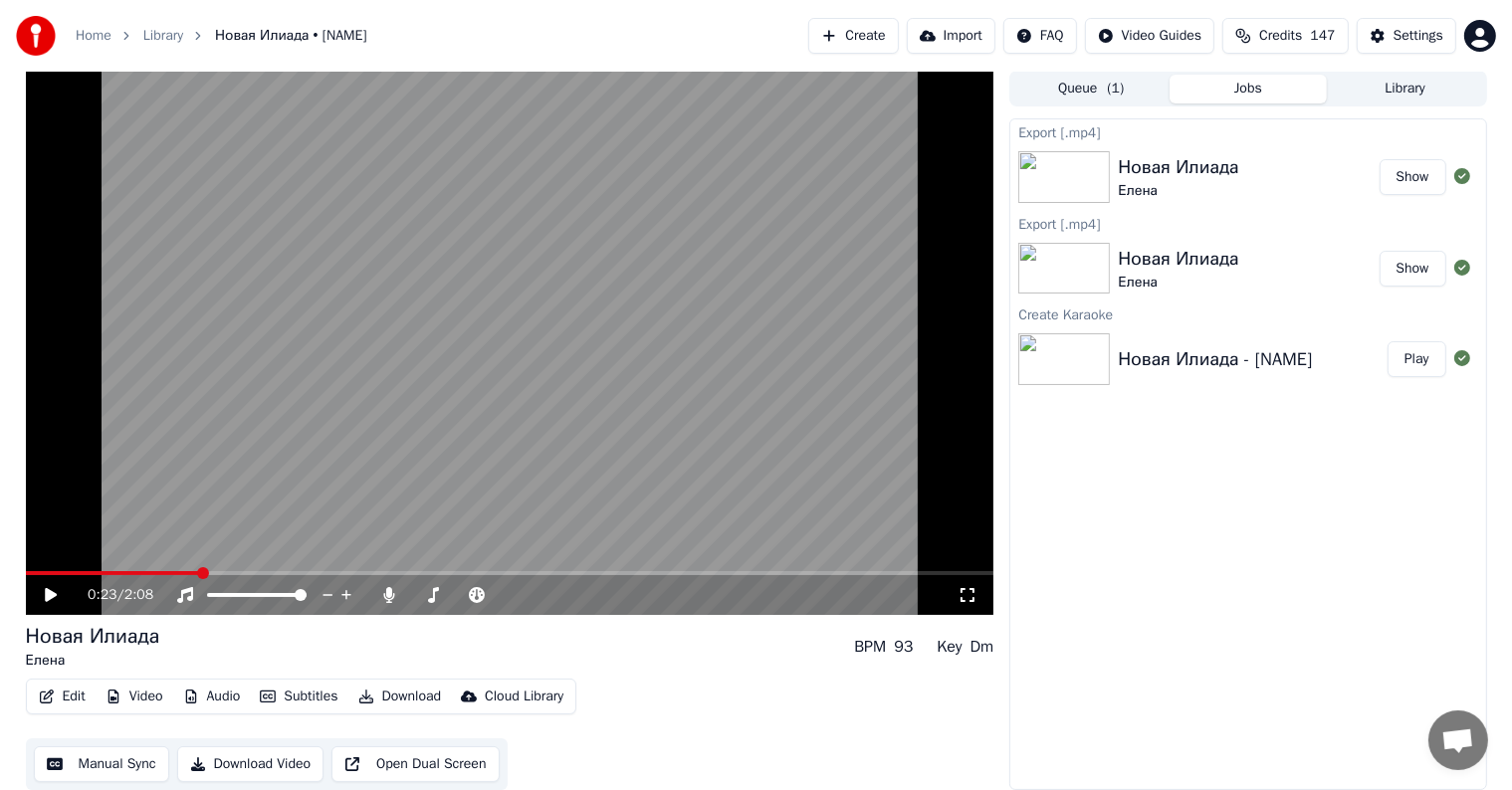click on "Show" at bounding box center [1412, 177] 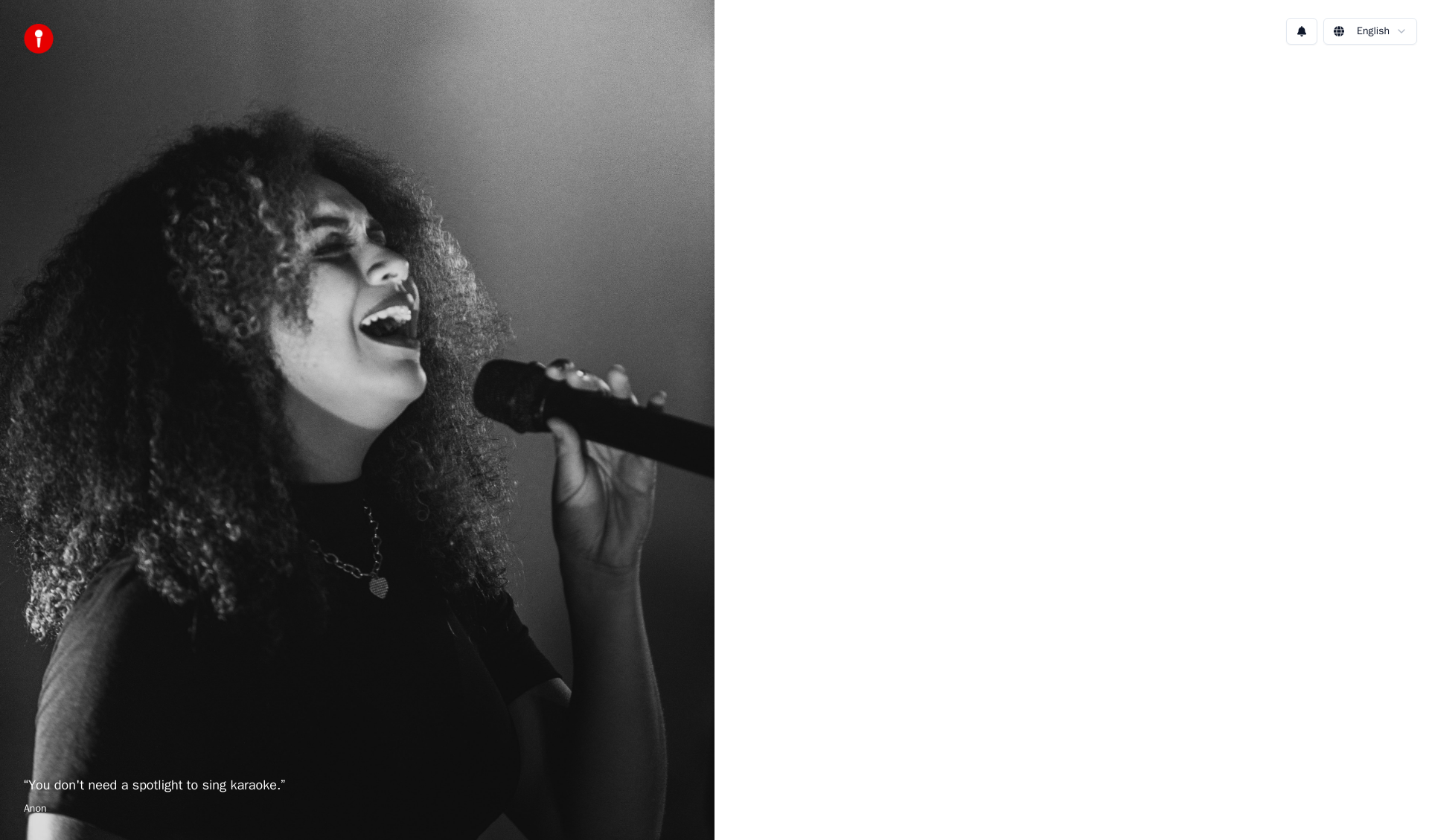 scroll, scrollTop: 0, scrollLeft: 0, axis: both 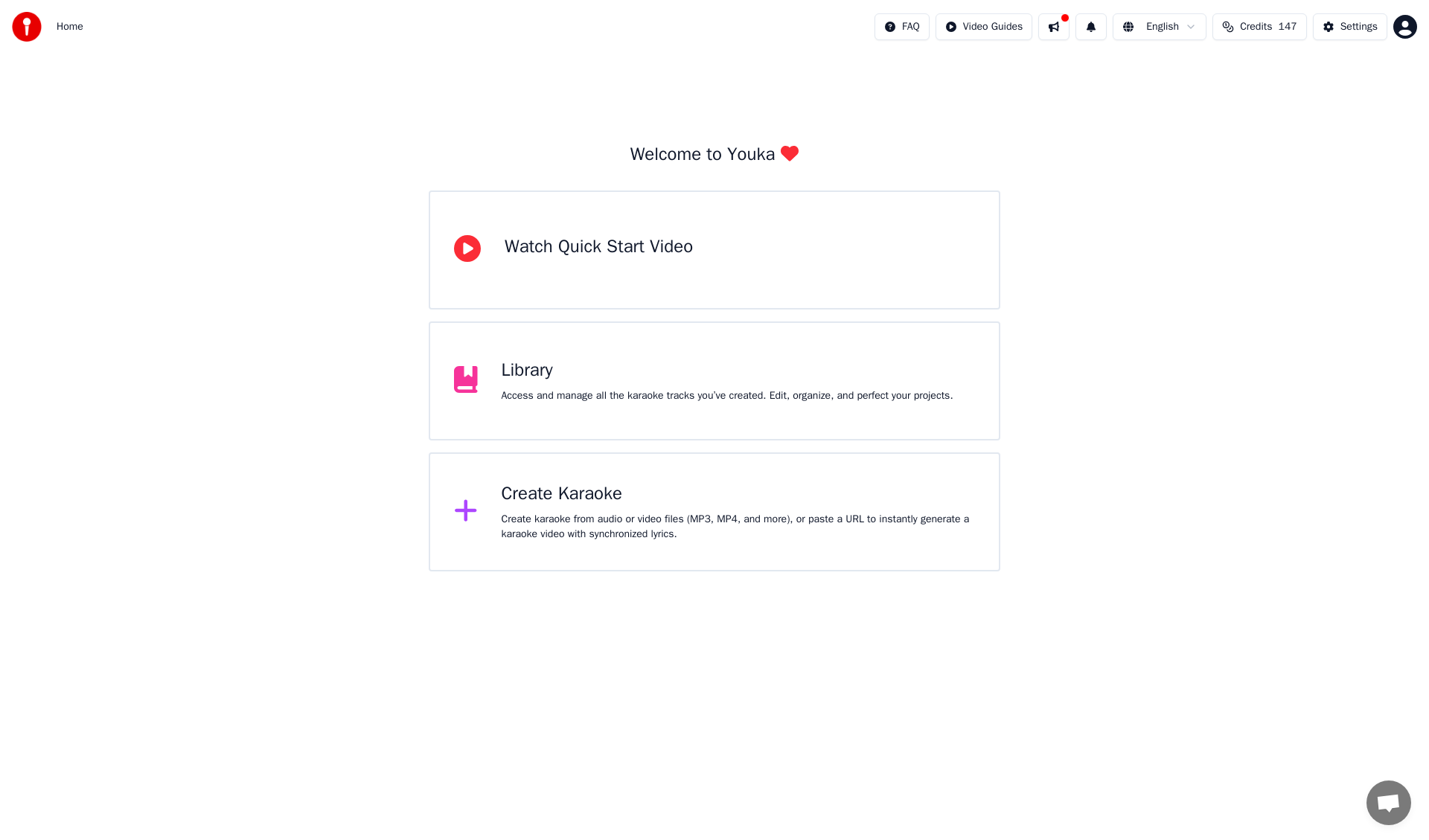 click on "Library" at bounding box center (727, 371) 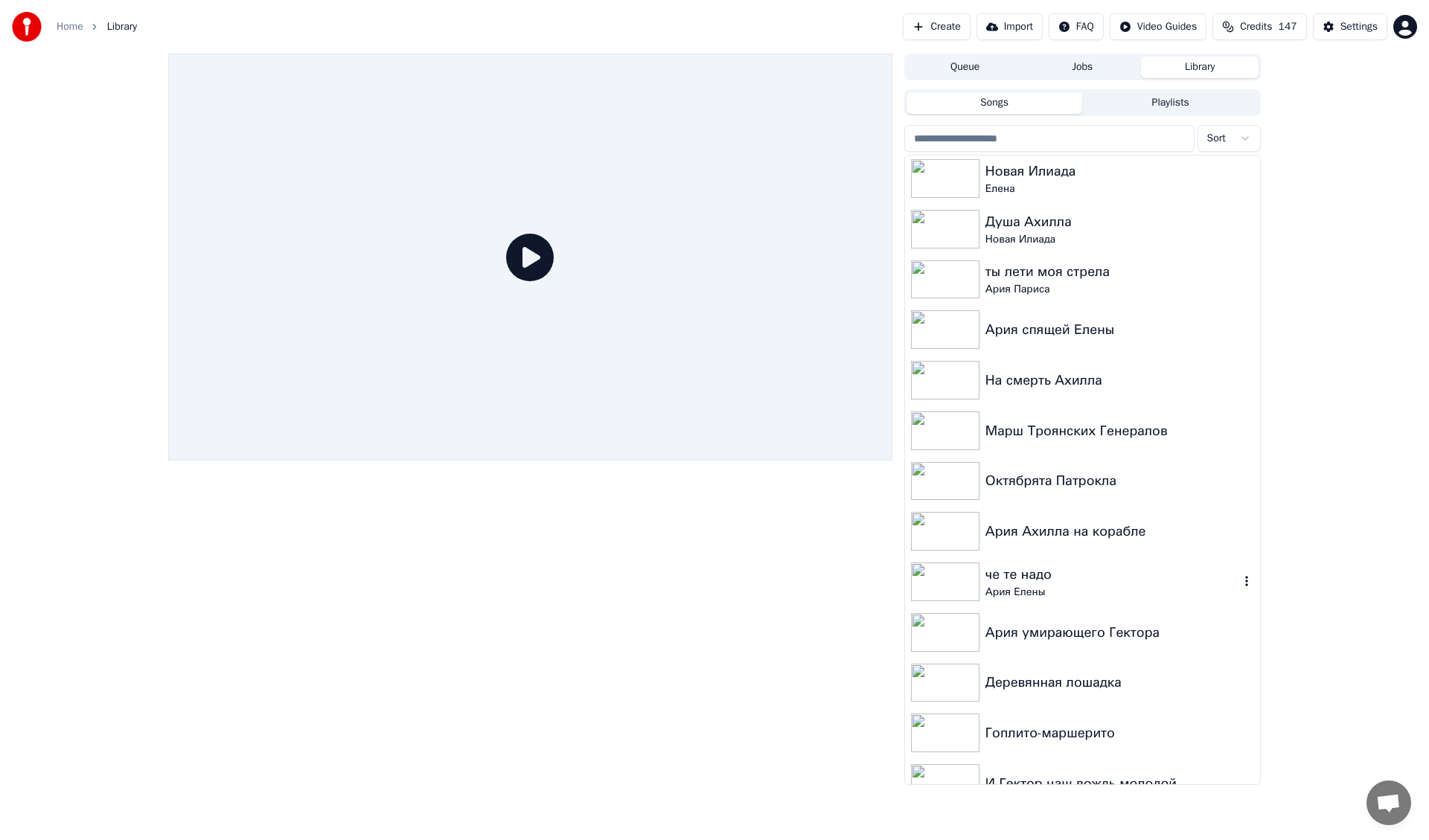 scroll, scrollTop: 0, scrollLeft: 0, axis: both 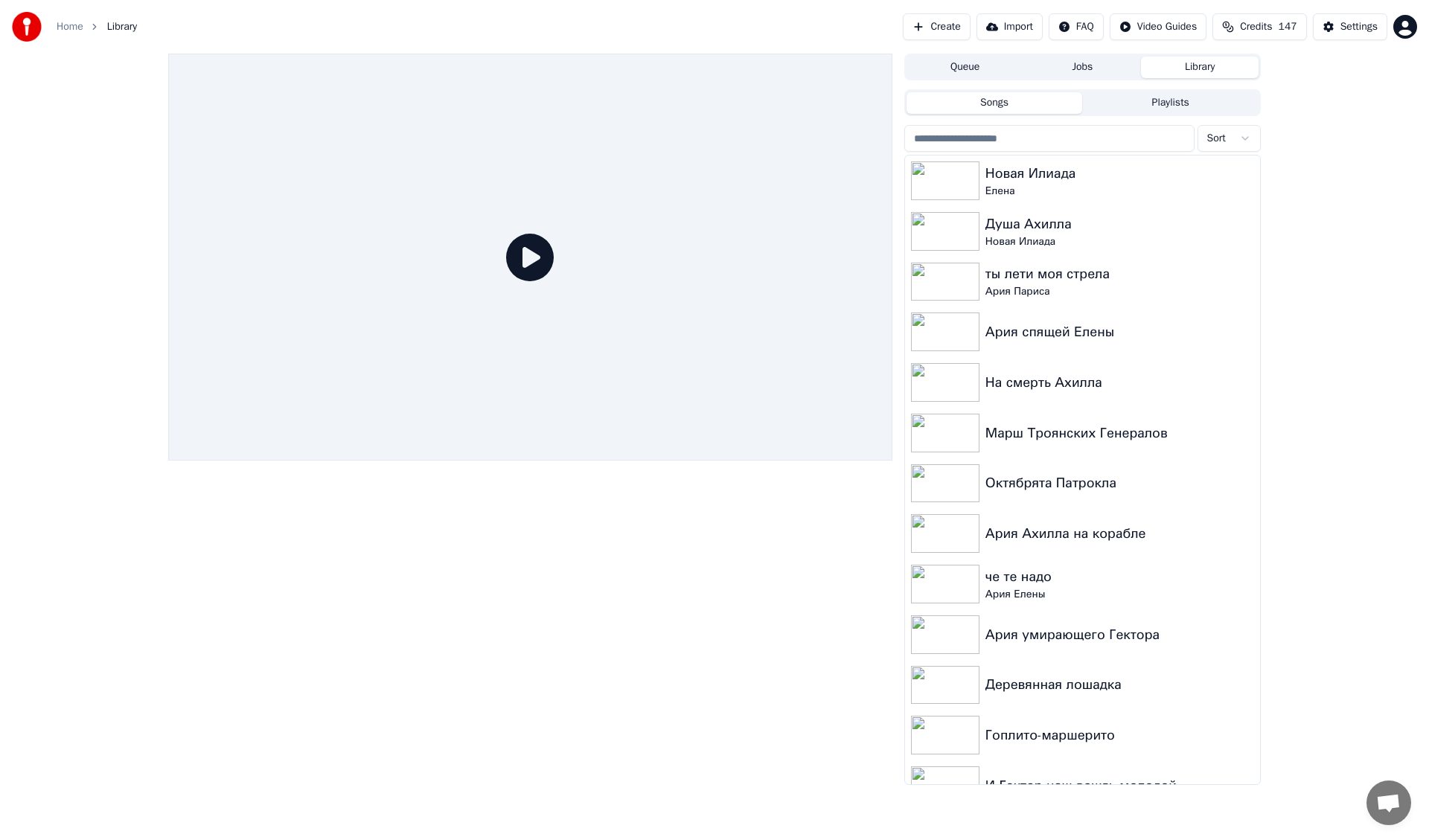click on "Create" at bounding box center [936, 27] 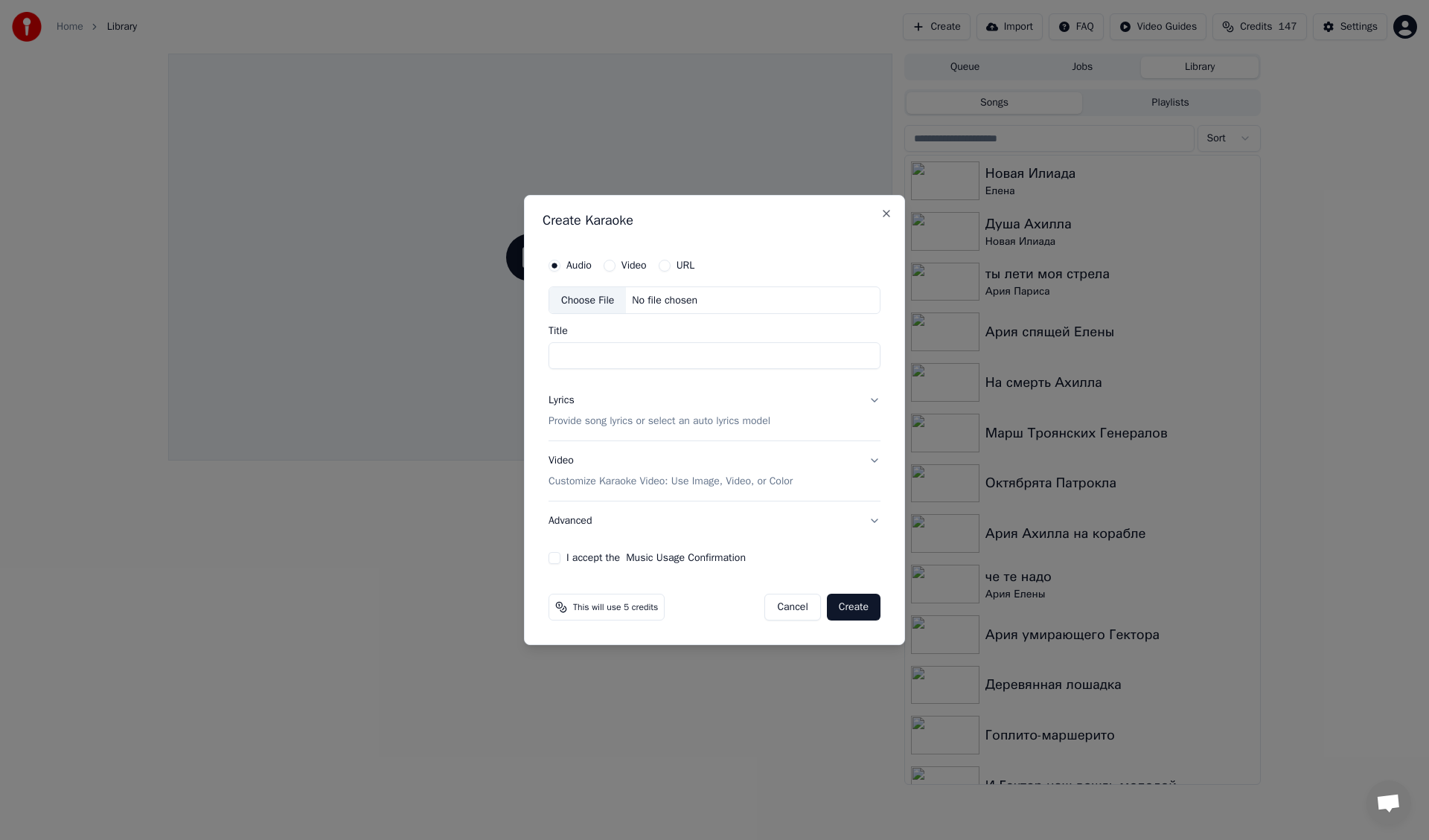 click on "Choose File" at bounding box center [587, 301] 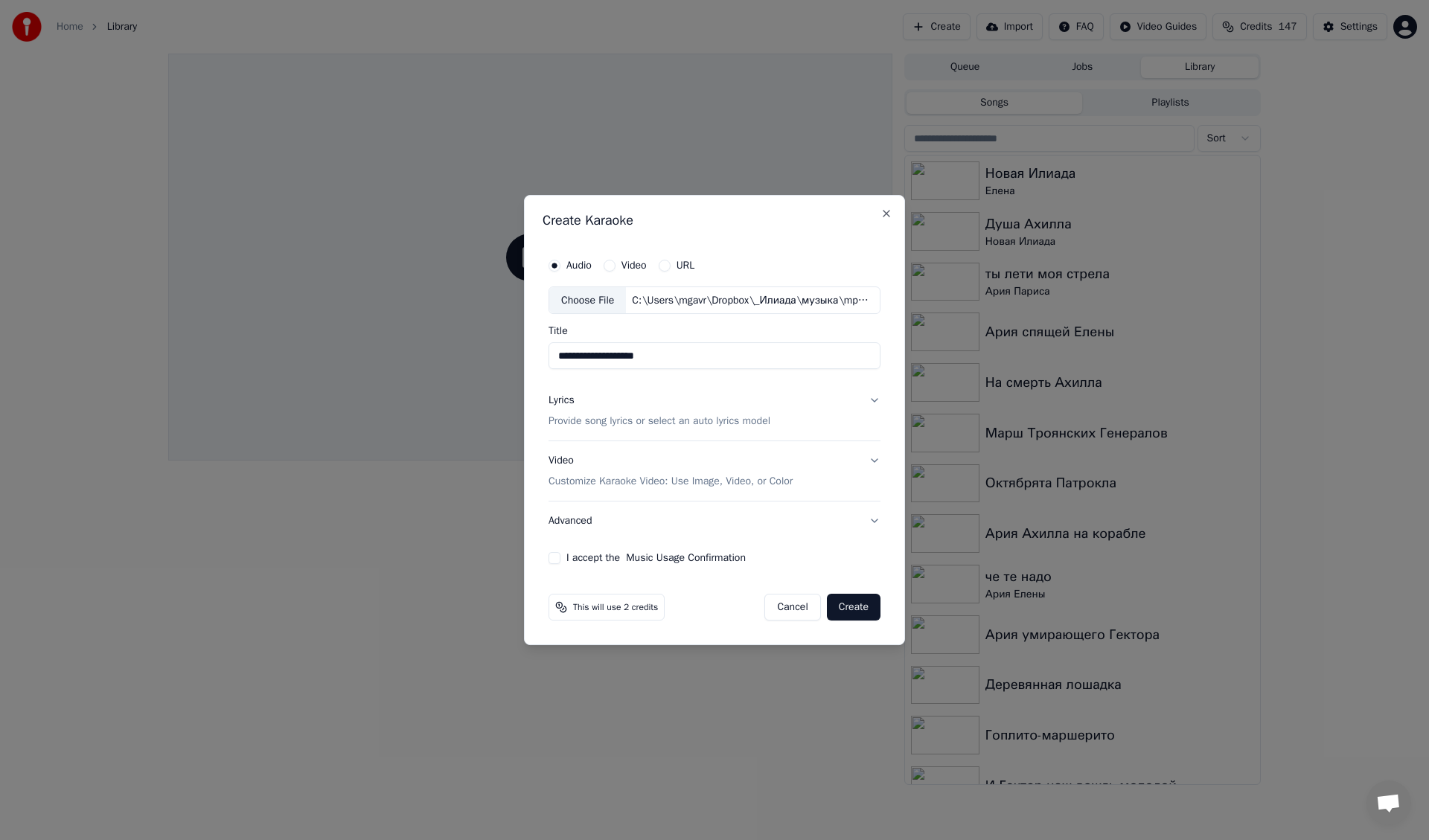 click on "Provide song lyrics or select an auto lyrics model" at bounding box center [659, 422] 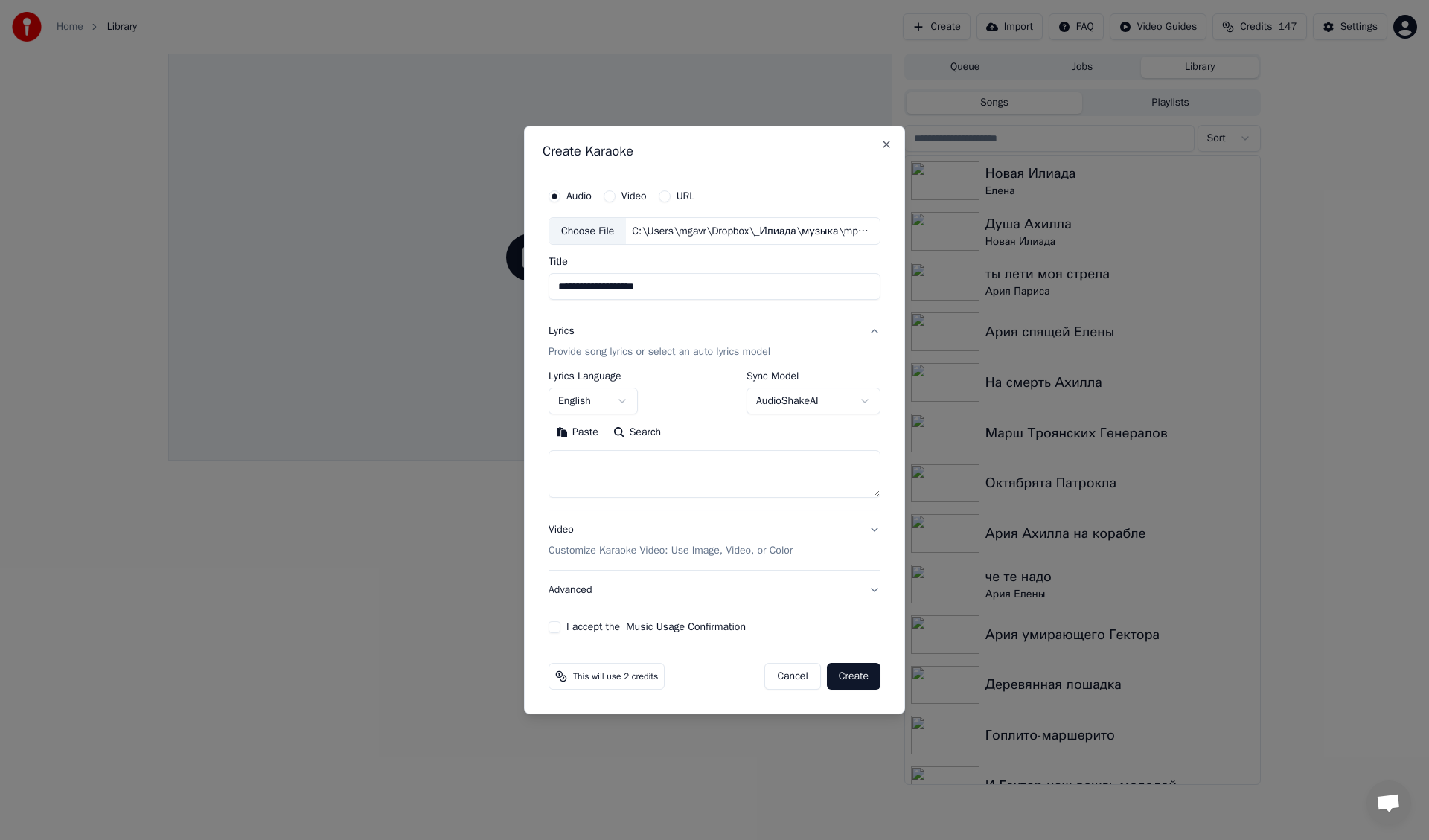click on "Home Library Create Import FAQ Video Guides Credits 147 Settings Queue Jobs Library Songs Playlists Sort Новая Илиада Елена Душа Ахилла Новая Илиада ты лети моя стрела Ария Париса Ария спящей Елены На смерть Ахилла Марш Троянских Генералов Октябрята Патрокла Ария Ахилла на корабле че те надо Ария Елены Ария умирающего Гектора Деревянная лошадка Гоплито-маршерито И Гектор наш вождь молодой Любимоя Паперный Т.А.М. Chat Adam from Youka Desktop More channels Continue on Email Network offline. Reconnecting... No messages can be received or sent for now. Youka Desktop Hello! How can I help you?  Tuesday, 17 June I receive an error about json 6/17/2025 Thursday, 19 June Adam 6/19/2025 6/19/2025 Friday, 20 June Adam AudioShake fixed the issue, please retry. Adam" at bounding box center [714, 420] 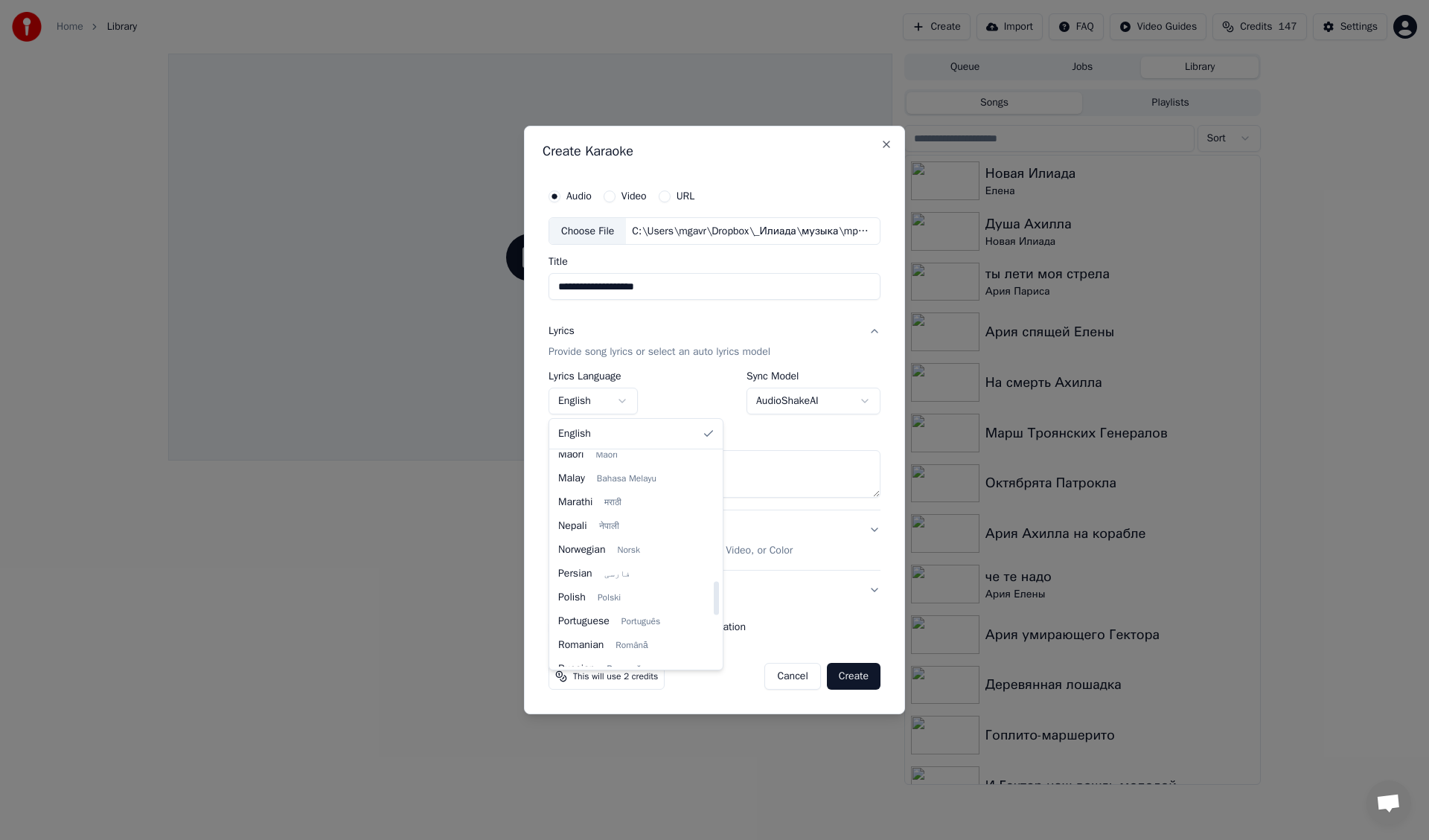 scroll, scrollTop: 893, scrollLeft: 0, axis: vertical 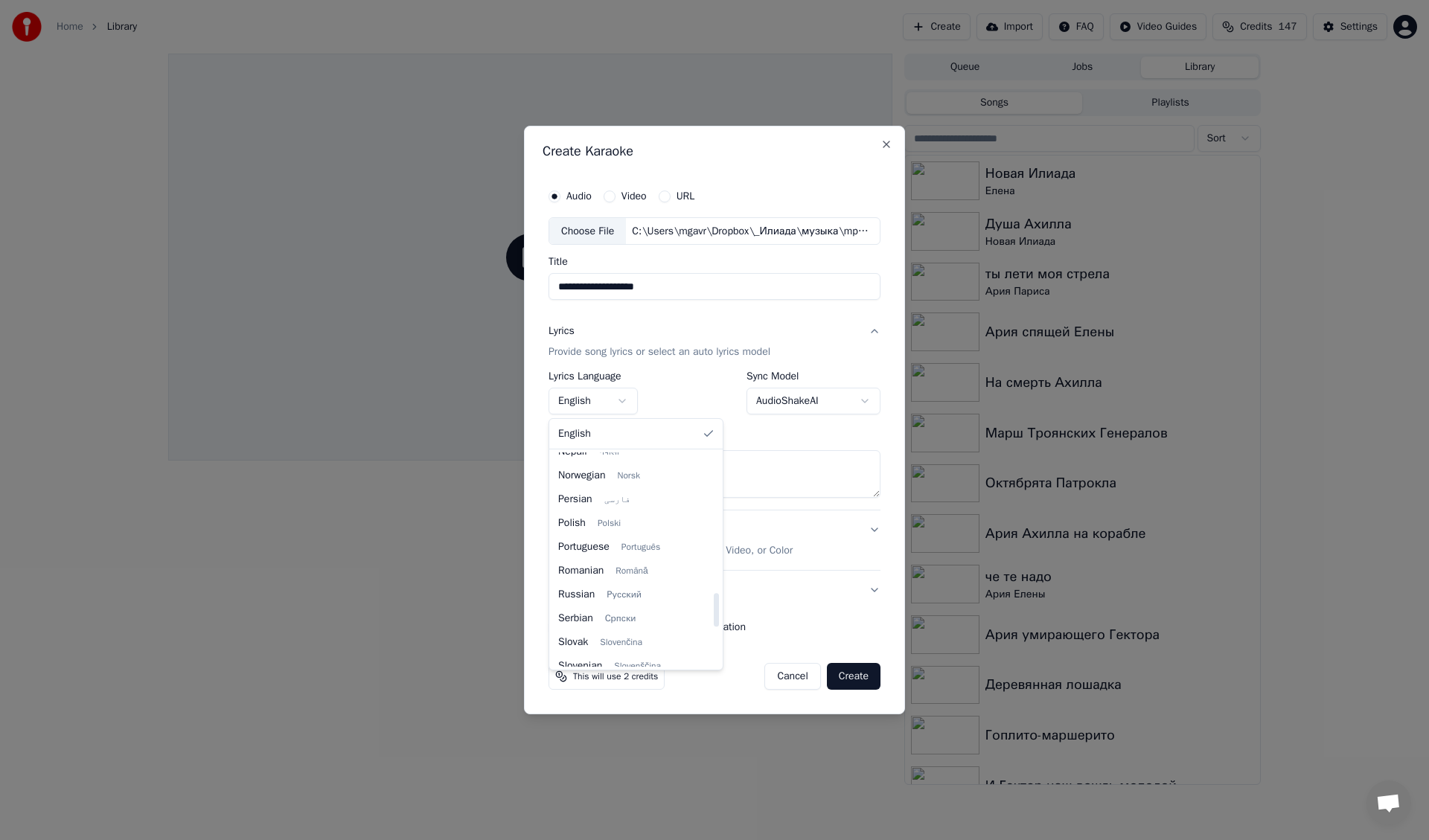 select on "**" 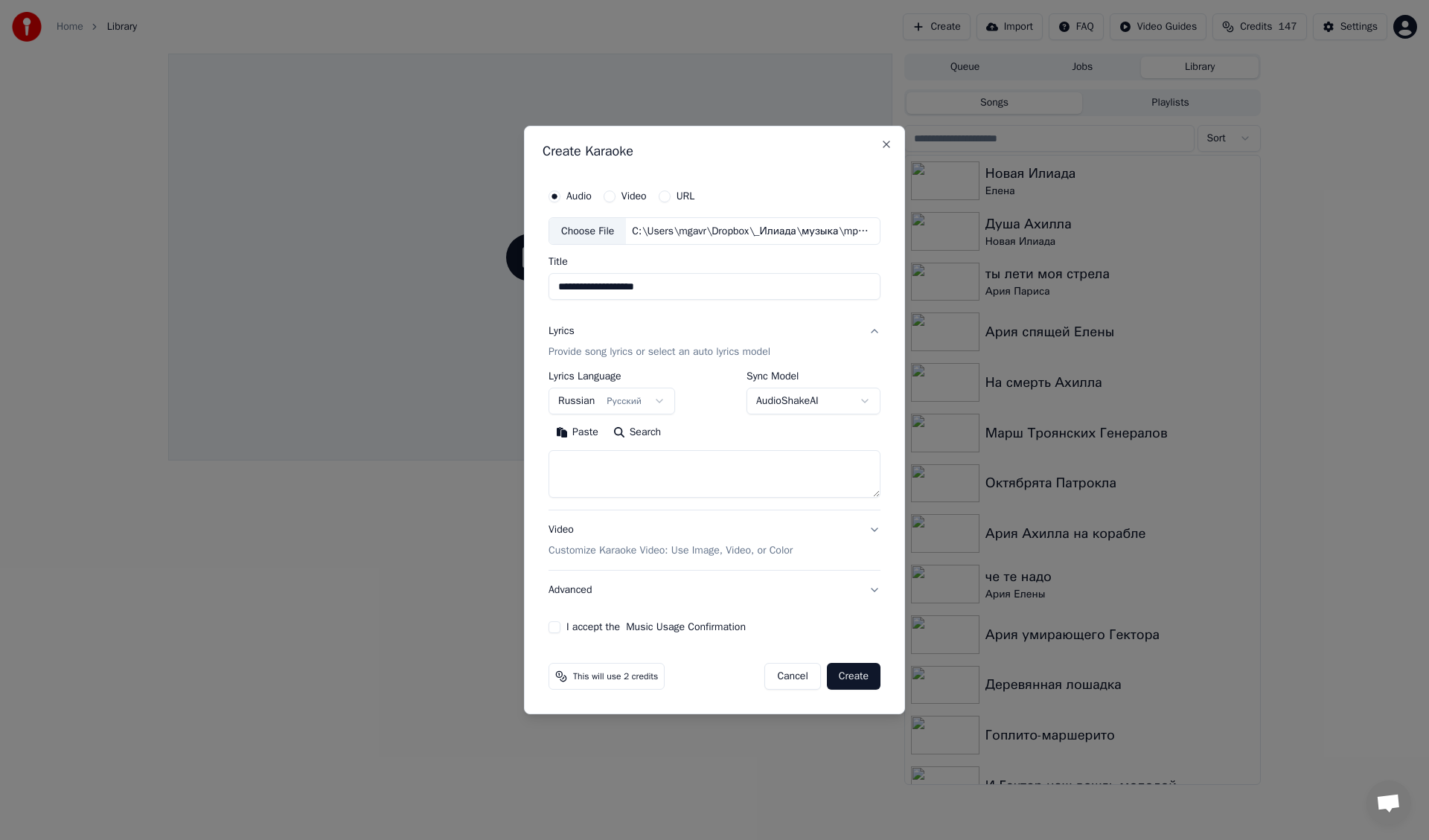 click on "Advanced" at bounding box center (714, 590) 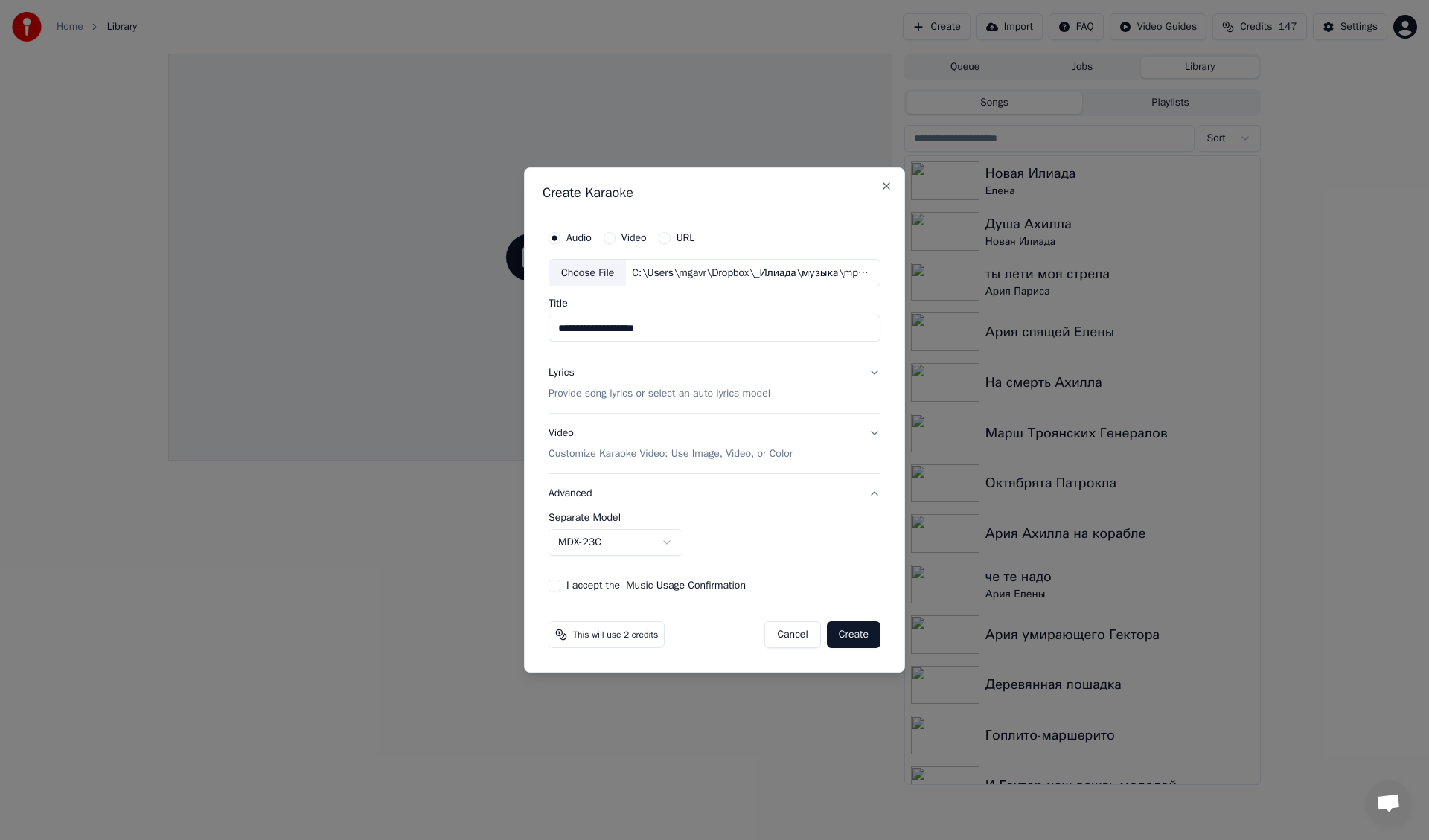 click on "Advanced" at bounding box center [714, 493] 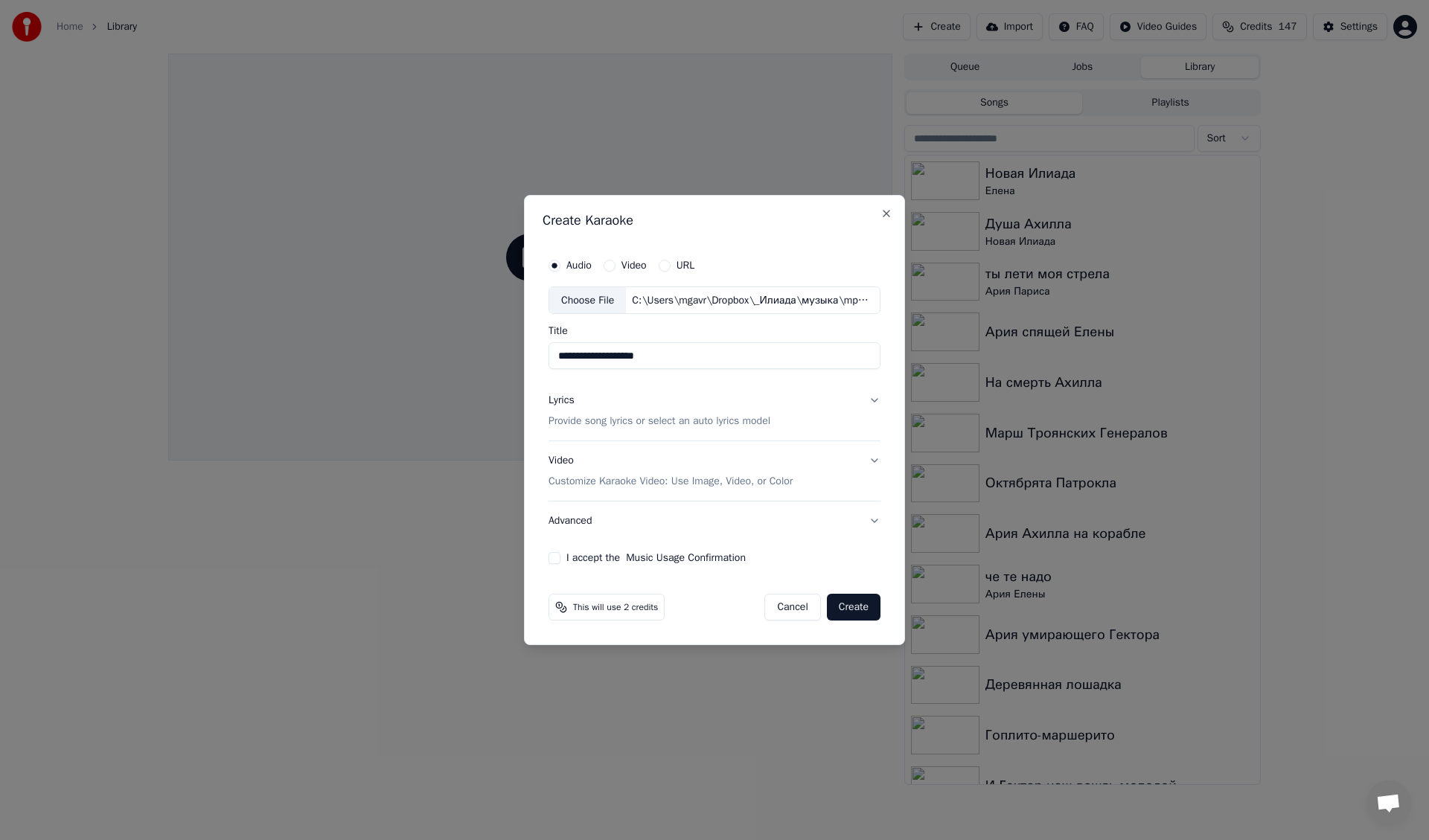 click on "Customize Karaoke Video: Use Image, Video, or Color" at bounding box center (671, 481) 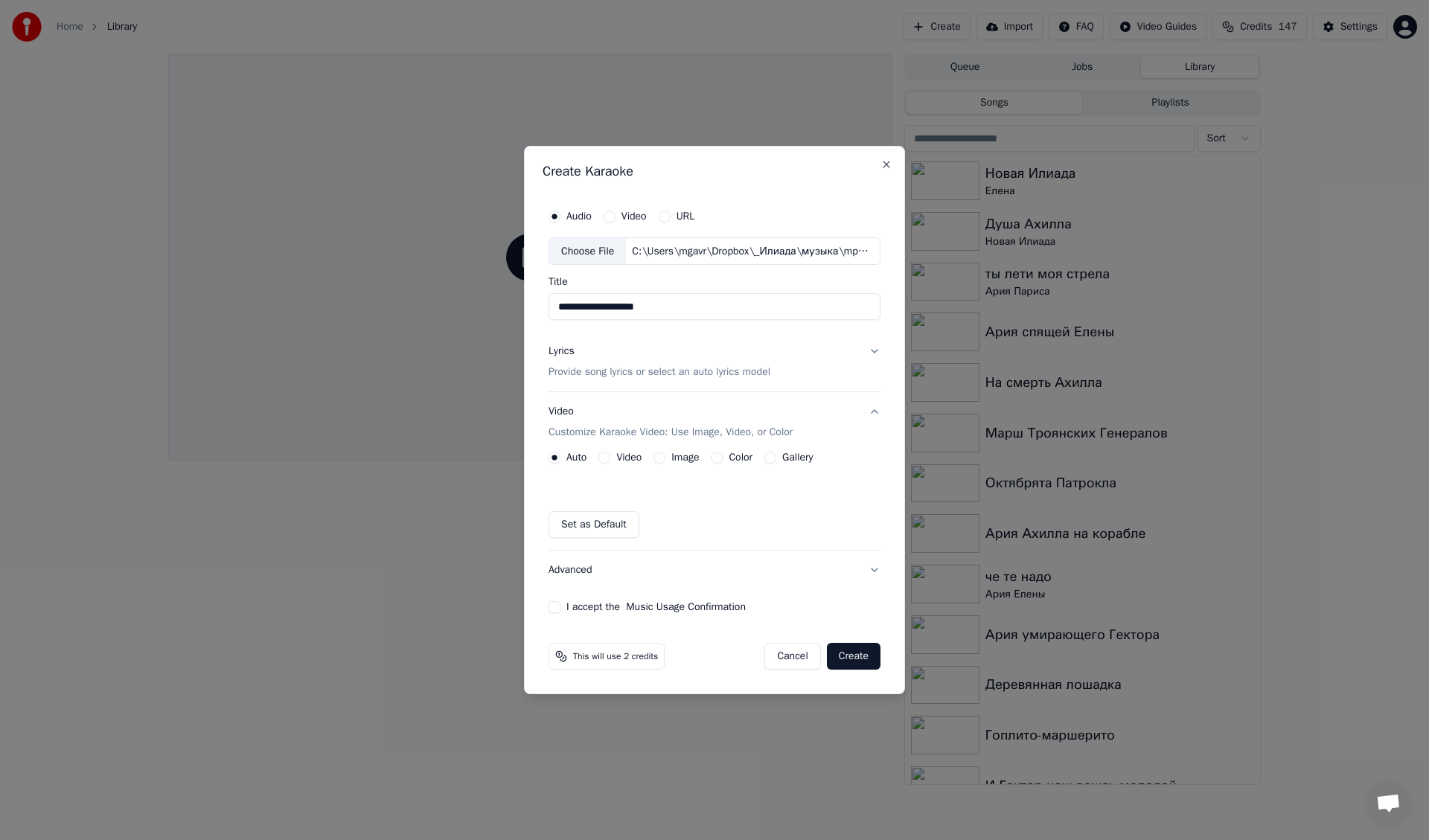 click on "Provide song lyrics or select an auto lyrics model" at bounding box center [659, 373] 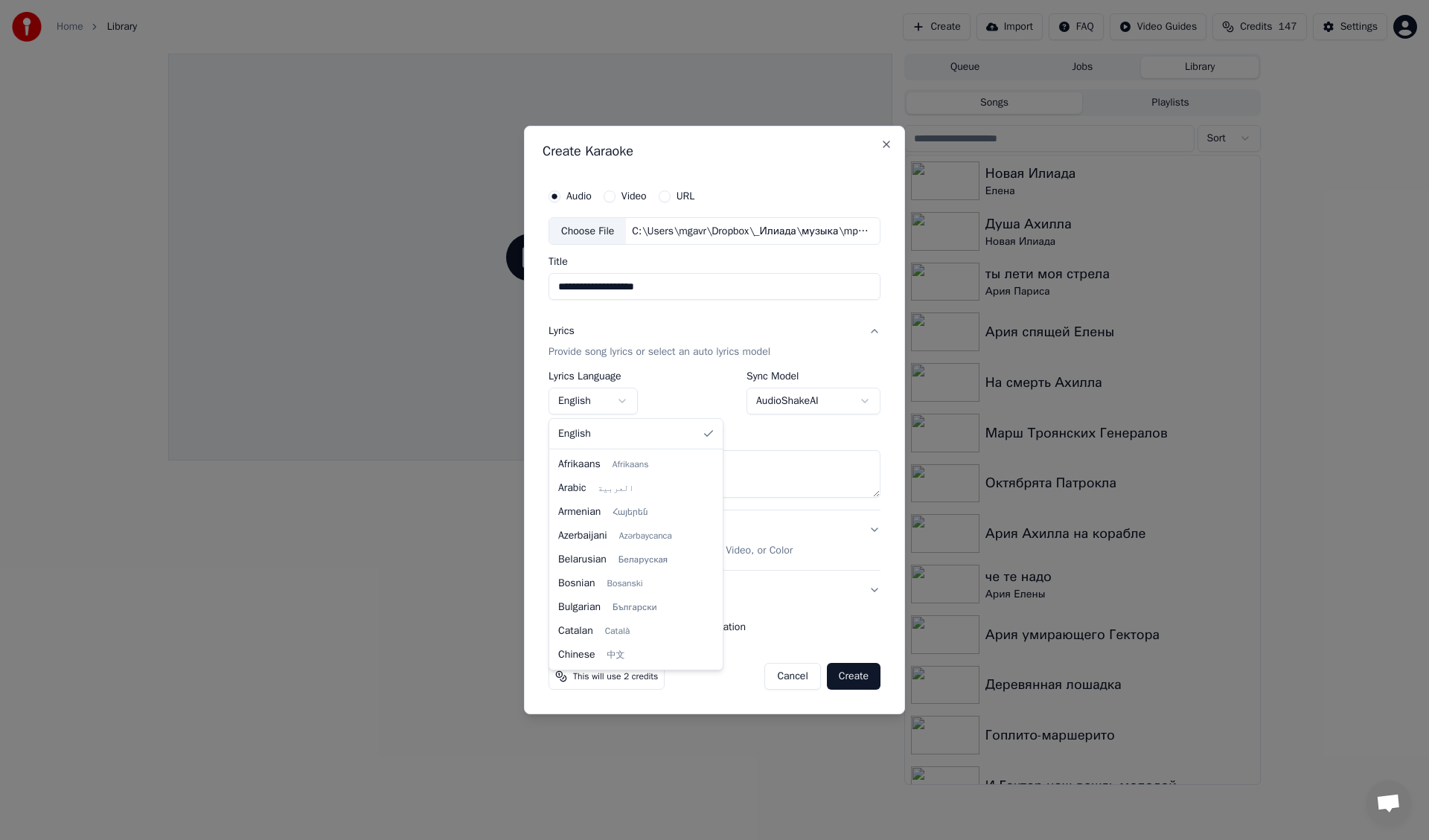 click on "Home Library Create Import FAQ Video Guides Credits 147 Settings Queue Jobs Library Songs Playlists Sort Новая Илиада Елена Душа Ахилла Новая Илиада ты лети моя стрела Ария Париса Ария спящей Елены На смерть Ахилла Марш Троянских Генералов Октябрята Патрокла Ария Ахилла на корабле че те надо Ария Елены Ария умирающего Гектора Деревянная лошадка Гоплито-маршерито И Гектор наш вождь молодой Любимоя Паперный Т.А.М. Chat Adam from Youka Desktop More channels Continue on Email Network offline. Reconnecting... No messages can be received or sent for now. Youka Desktop Hello! How can I help you?  Tuesday, 17 June I receive an error about json 6/17/2025 Thursday, 19 June Adam 6/19/2025 6/19/2025 Friday, 20 June Adam AudioShake fixed the issue, please retry. Adam" at bounding box center [714, 420] 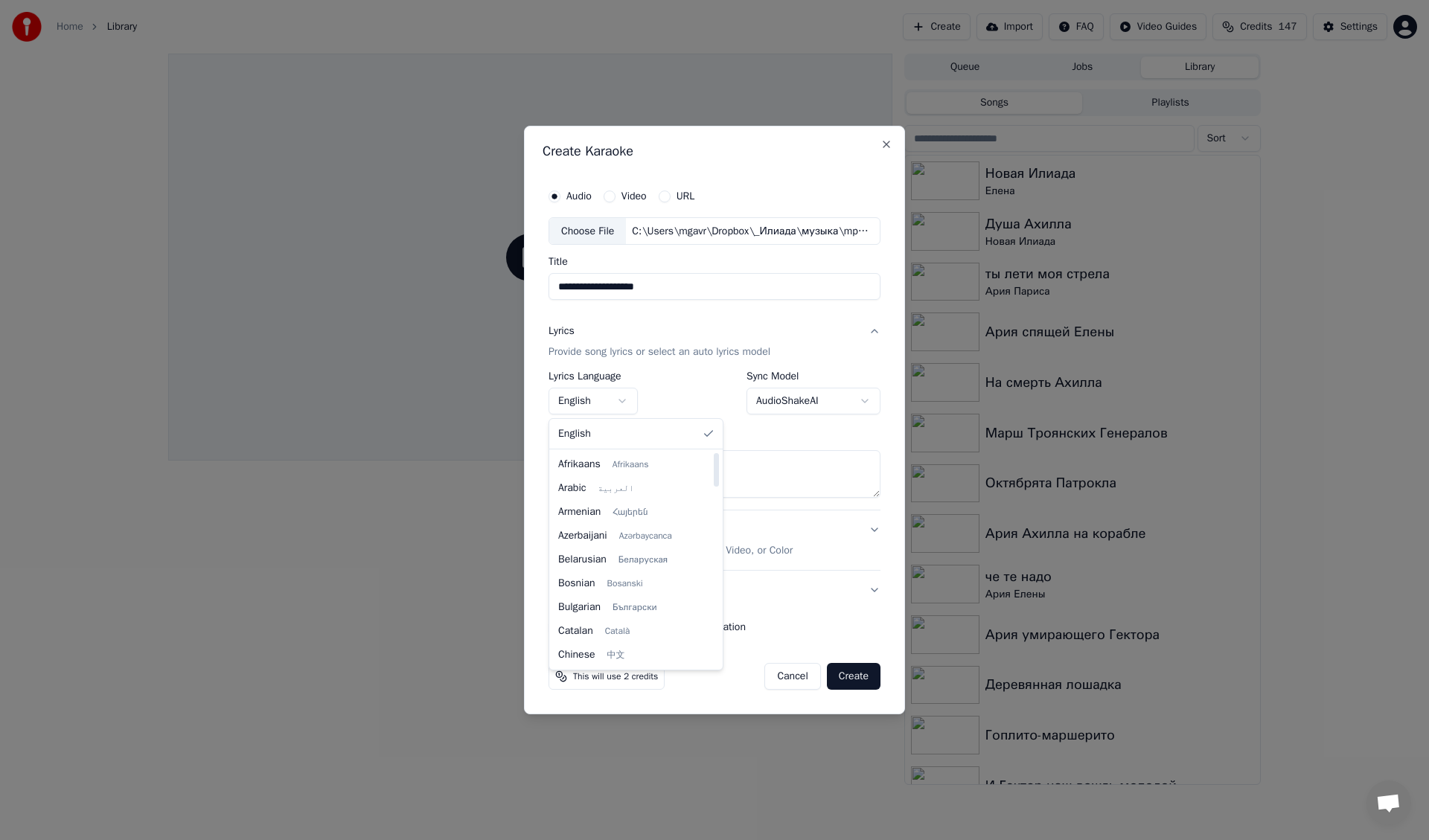 click on "Home Library Create Import FAQ Video Guides Credits 147 Settings Queue Jobs Library Songs Playlists Sort Новая Илиада Елена Душа Ахилла Новая Илиада ты лети моя стрела Ария Париса Ария спящей Елены На смерть Ахилла Марш Троянских Генералов Октябрята Патрокла Ария Ахилла на корабле че те надо Ария Елены Ария умирающего Гектора Деревянная лошадка Гоплито-маршерито И Гектор наш вождь молодой Любимоя Паперный Т.А.М. Chat Adam from Youka Desktop More channels Continue on Email Network offline. Reconnecting... No messages can be received or sent for now. Youka Desktop Hello! How can I help you?  Tuesday, 17 June I receive an error about json 6/17/2025 Thursday, 19 June Adam 6/19/2025 6/19/2025 Friday, 20 June Adam AudioShake fixed the issue, please retry. Adam" at bounding box center [714, 420] 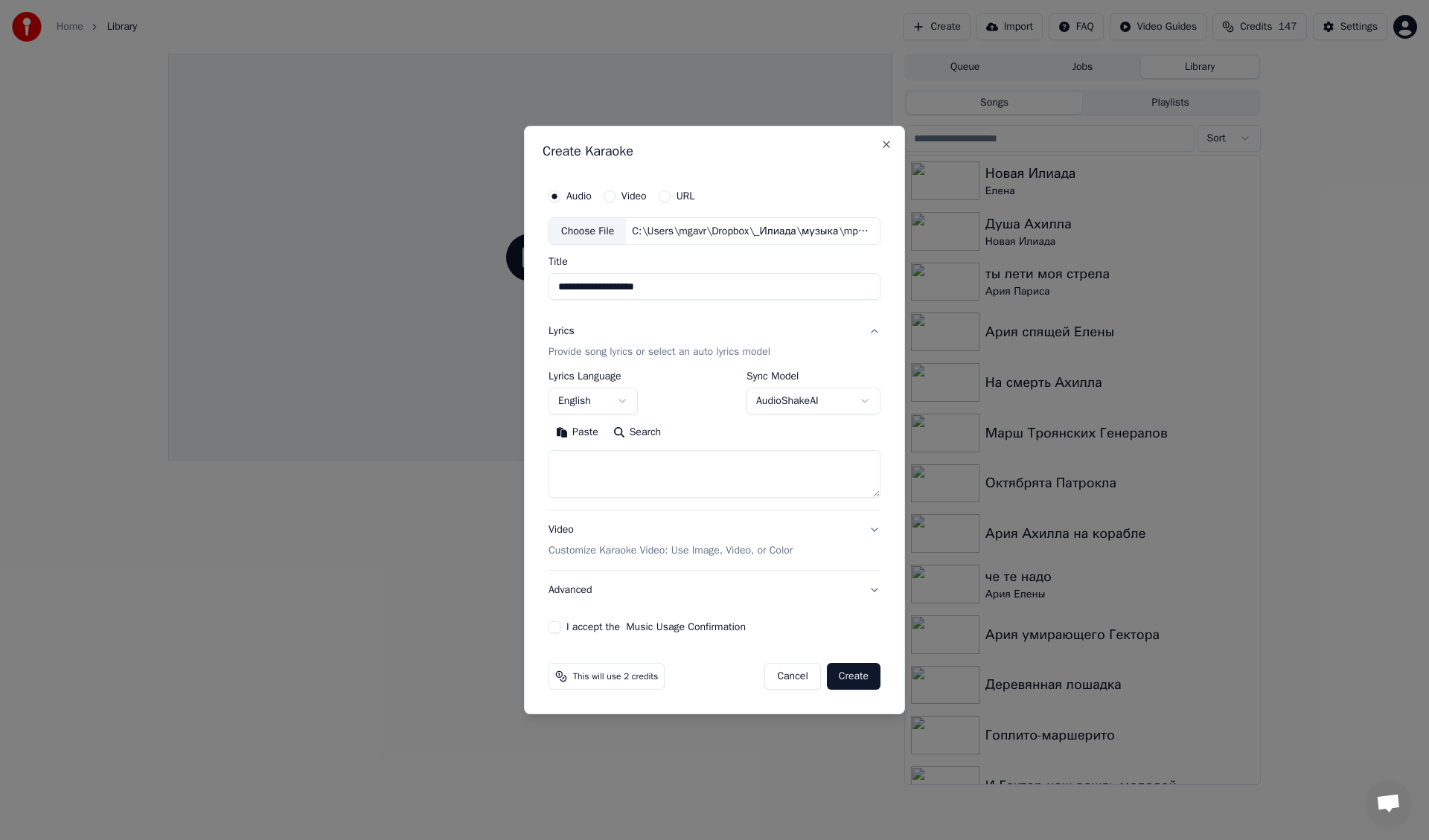 click on "Cancel" at bounding box center [792, 676] 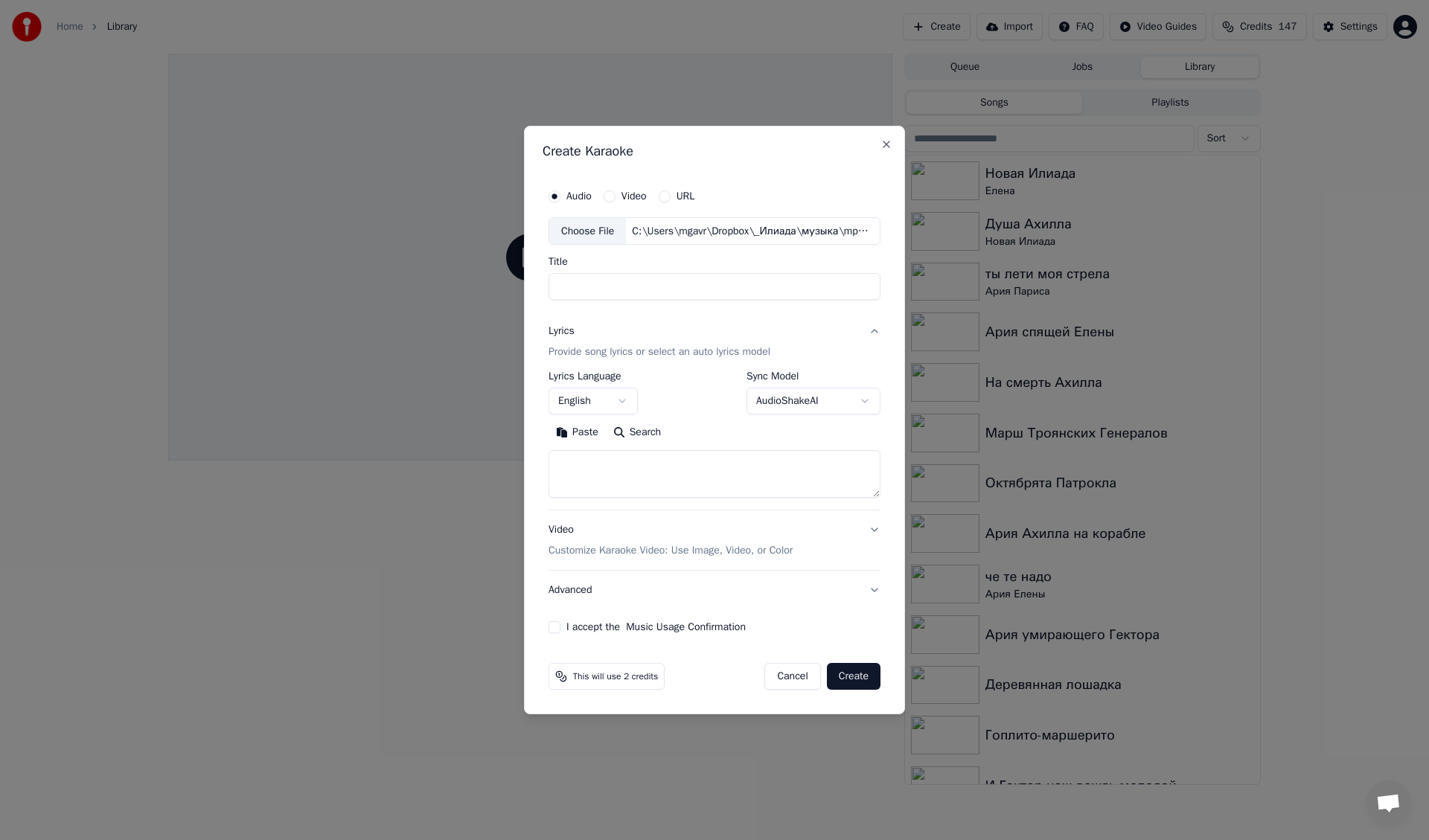 select 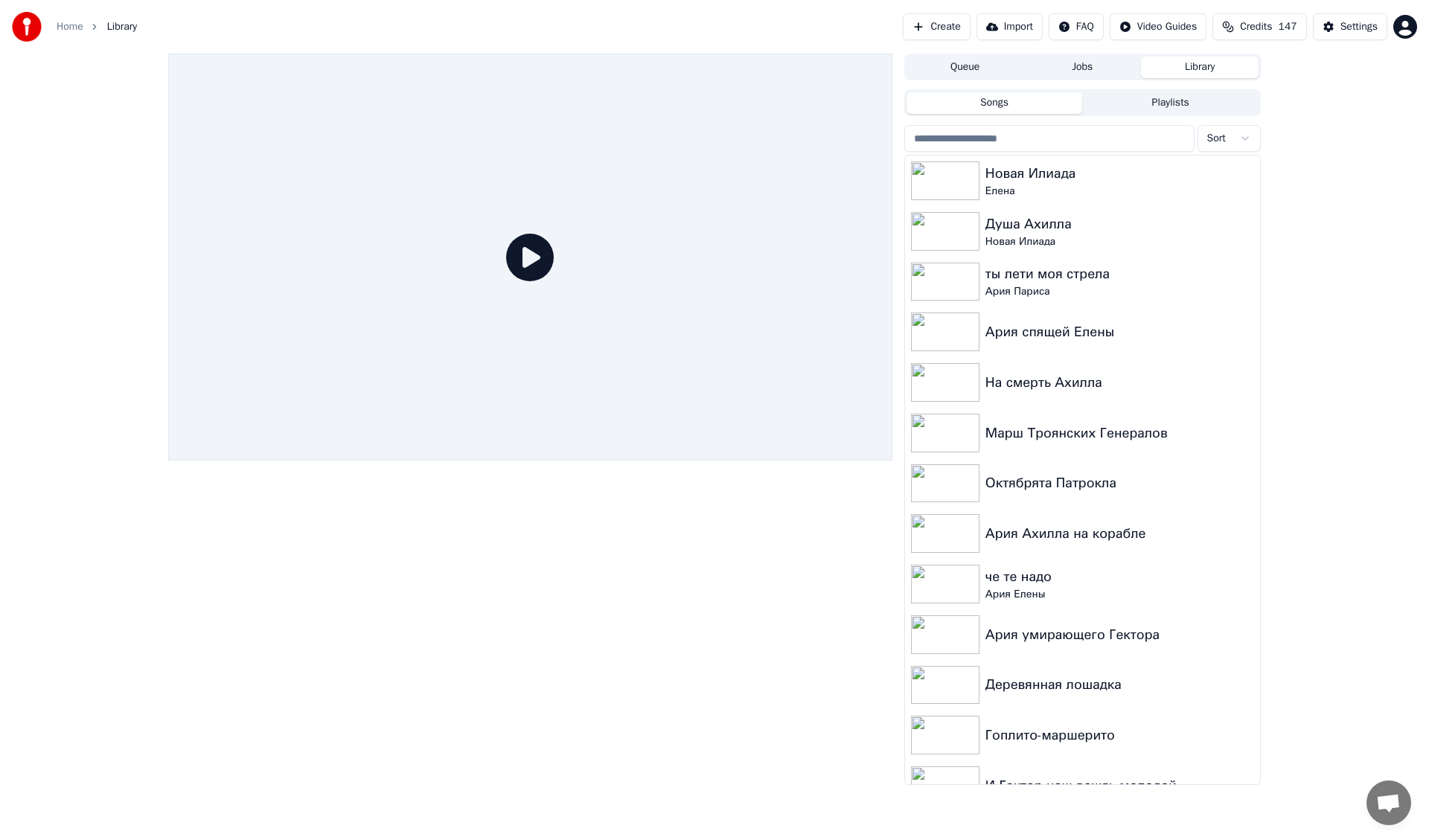 click on "Create" at bounding box center [936, 27] 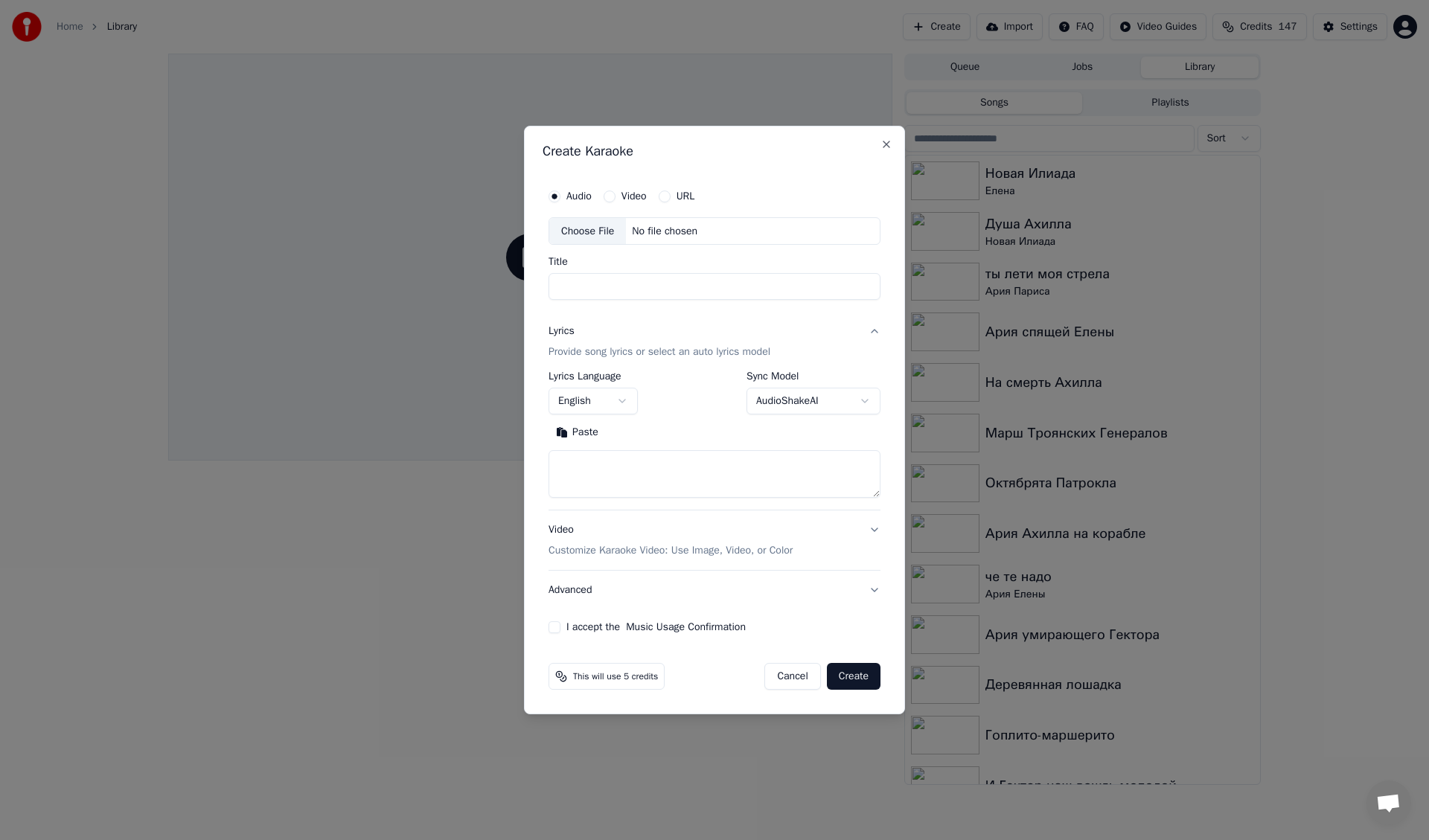 click on "Choose File" at bounding box center [587, 231] 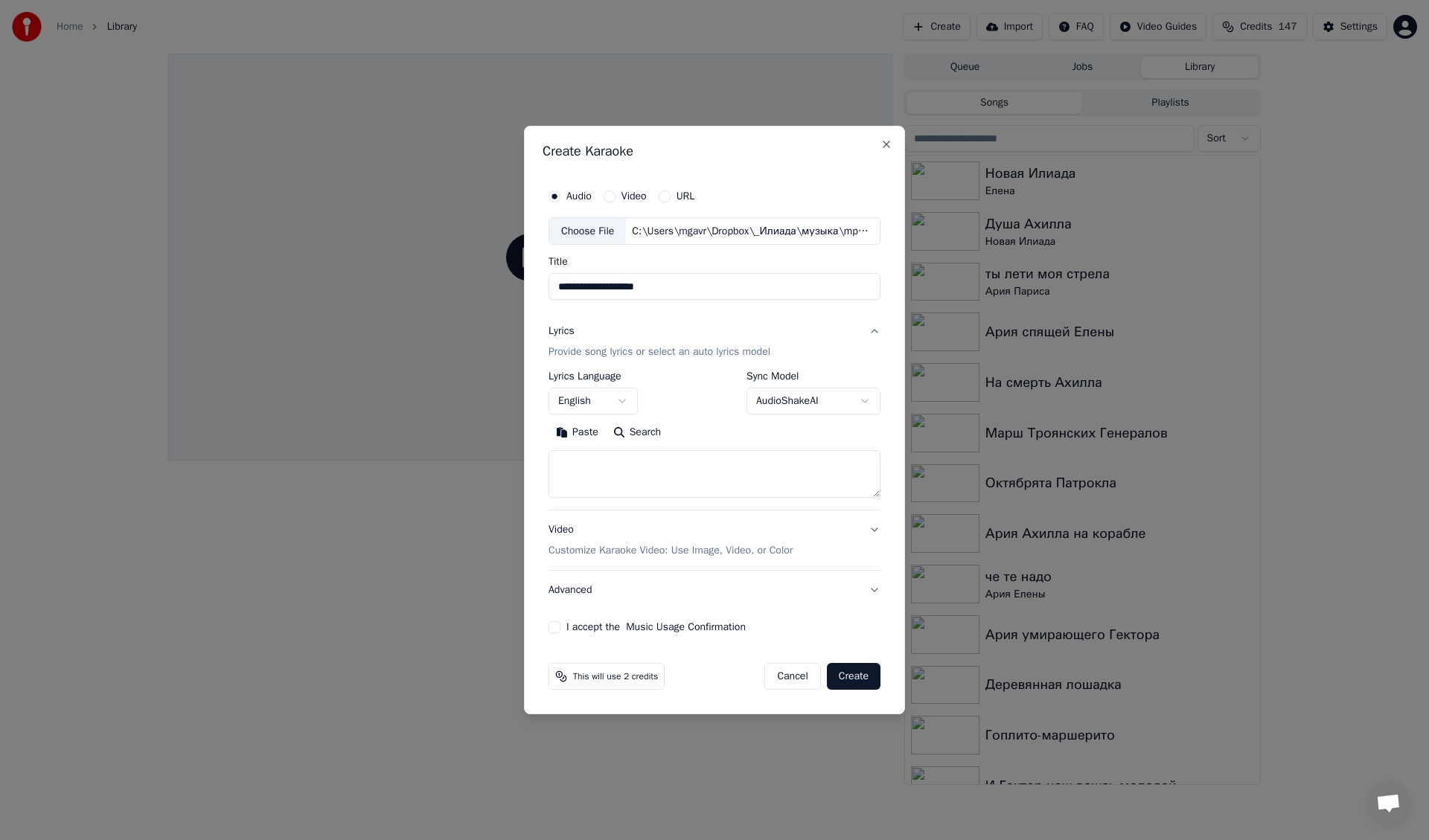 click on "Home Library Create Import FAQ Video Guides Credits 147 Settings Queue Jobs Library Songs Playlists Sort Новая Илиада Елена Душа Ахилла Новая Илиада ты лети моя стрела Ария Париса Ария спящей Елены На смерть Ахилла Марш Троянских Генералов Октябрята Патрокла Ария Ахилла на корабле че те надо Ария Елены Ария умирающего Гектора Деревянная лошадка Гоплито-маршерито И Гектор наш вождь молодой Любимоя Паперный Т.А.М. Chat Adam from Youka Desktop More channels Continue on Email Network offline. Reconnecting... No messages can be received or sent for now. Youka Desktop Hello! How can I help you?  Tuesday, 17 June I receive an error about json 6/17/2025 Thursday, 19 June Adam 6/19/2025 6/19/2025 Friday, 20 June Adam AudioShake fixed the issue, please retry. Adam" at bounding box center (714, 420) 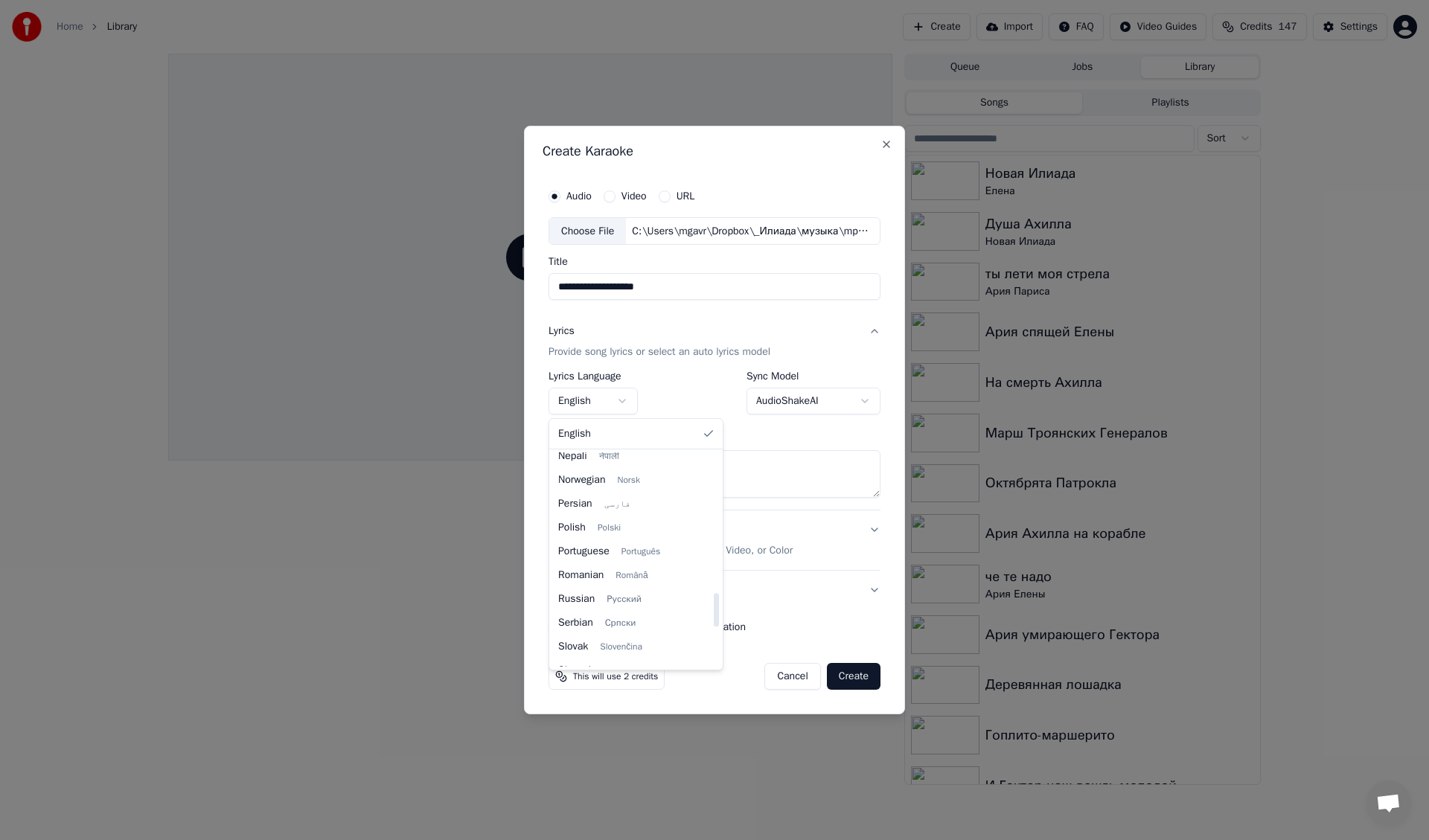 scroll, scrollTop: 893, scrollLeft: 0, axis: vertical 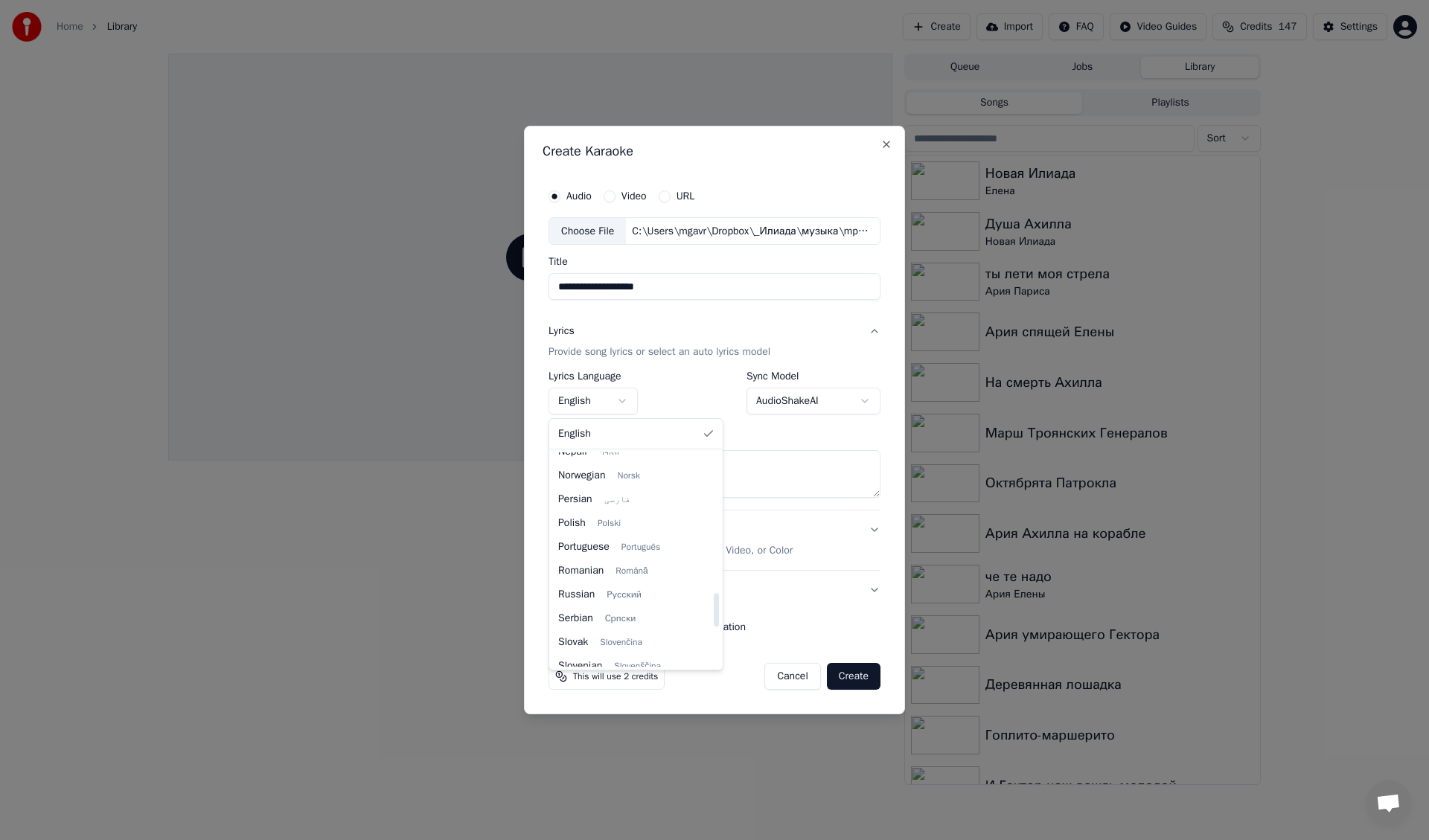 select on "**" 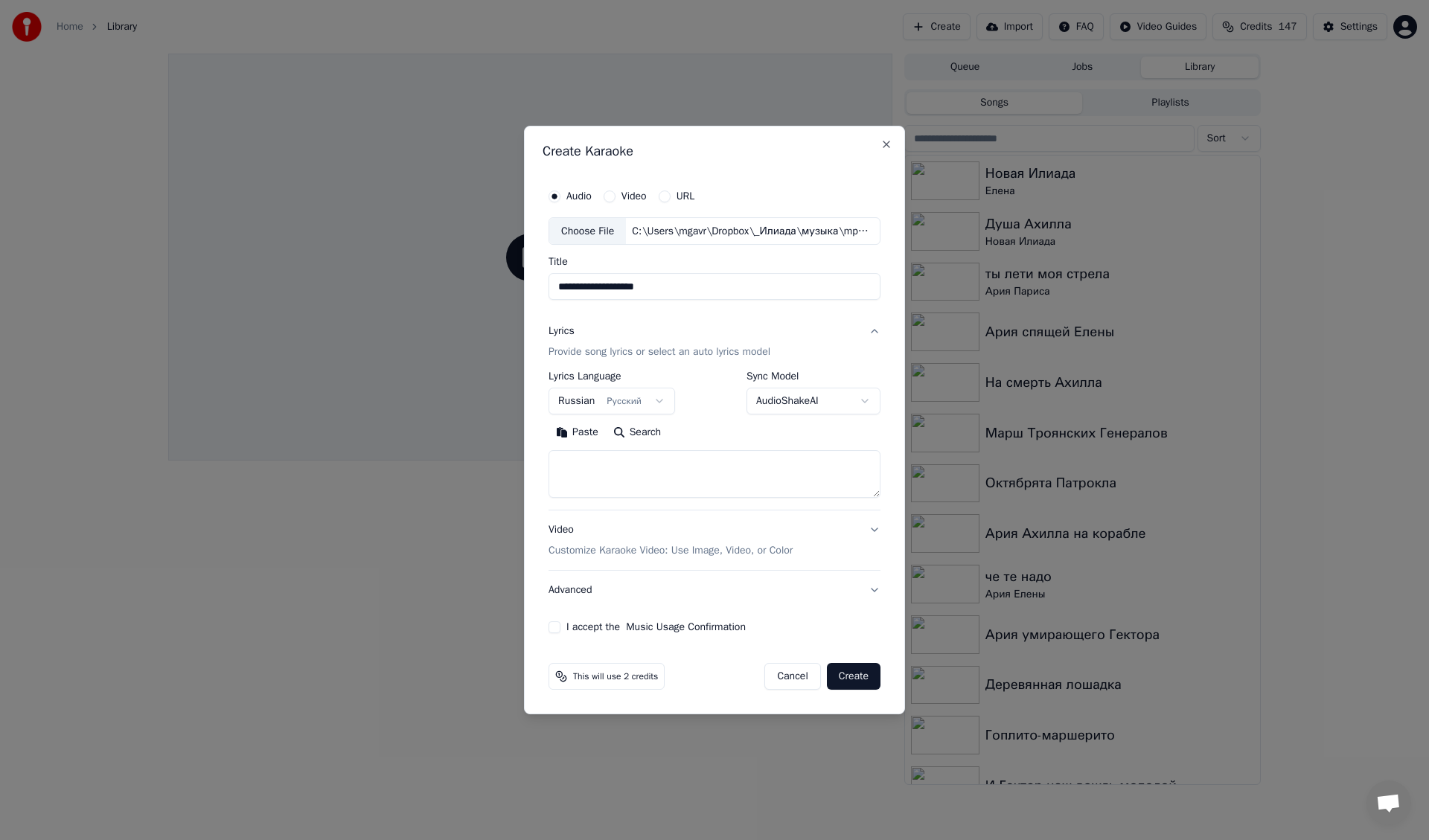 click at bounding box center [714, 475] 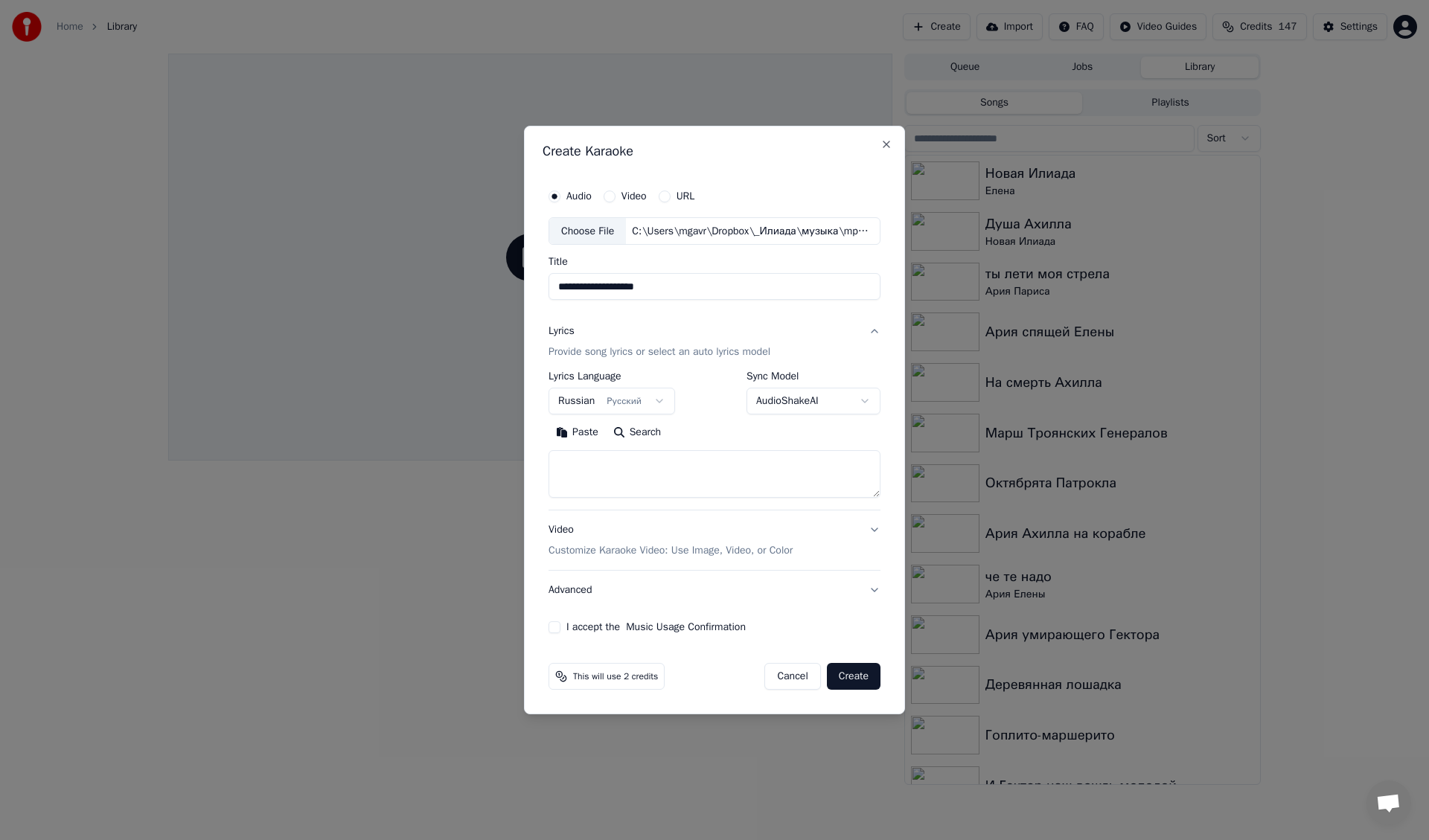 paste on "**********" 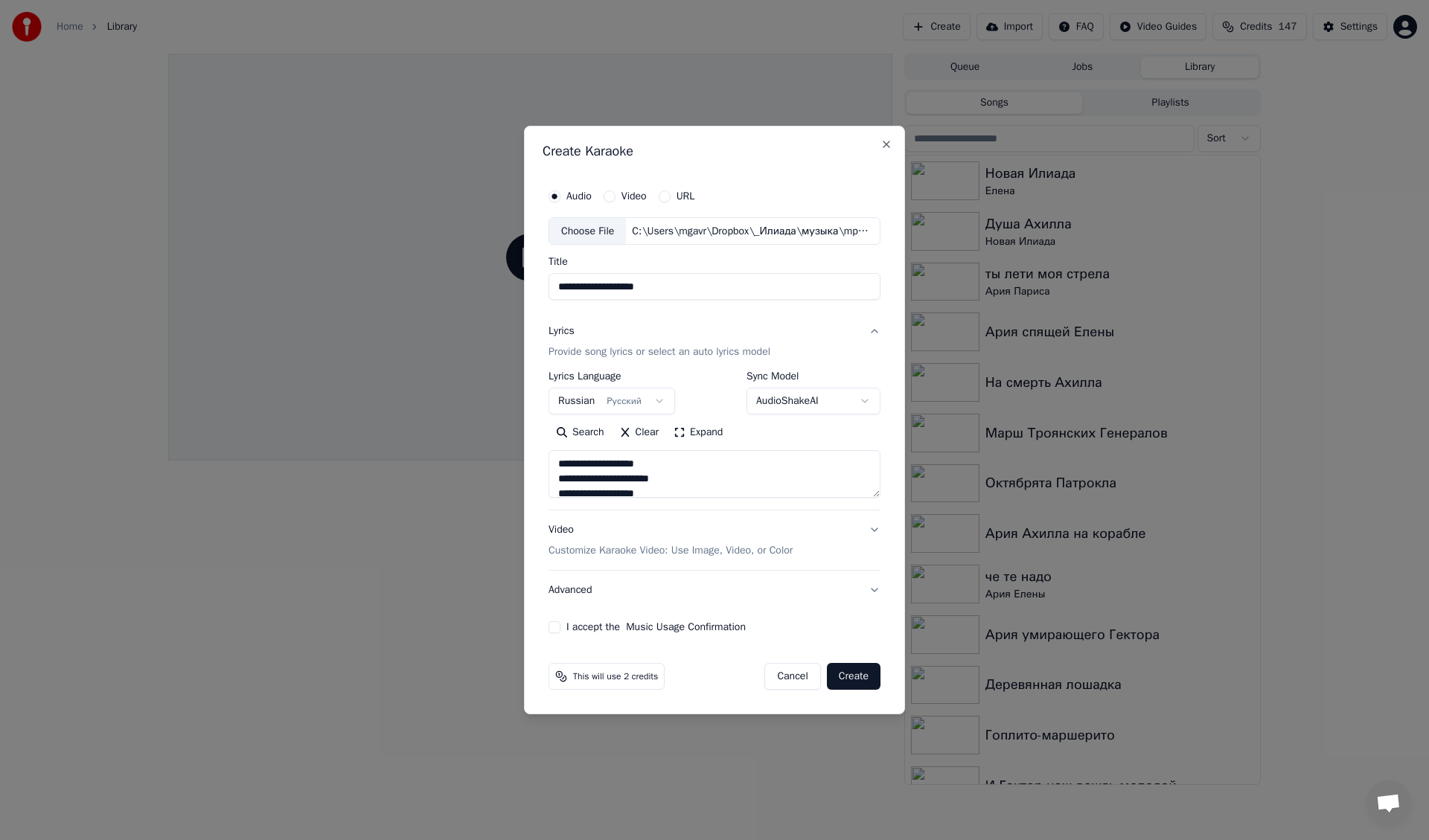 scroll, scrollTop: 302, scrollLeft: 0, axis: vertical 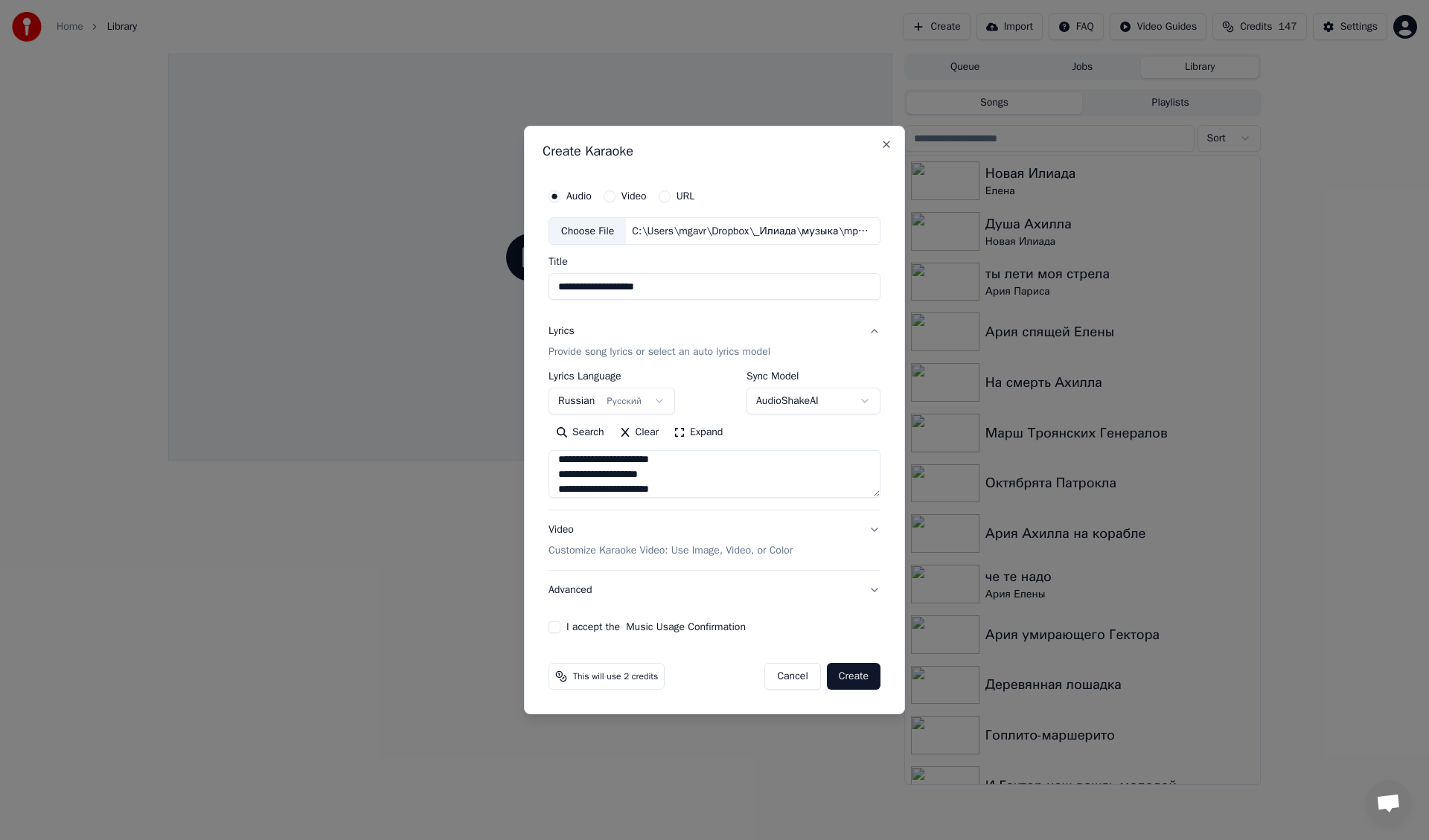 type on "**********" 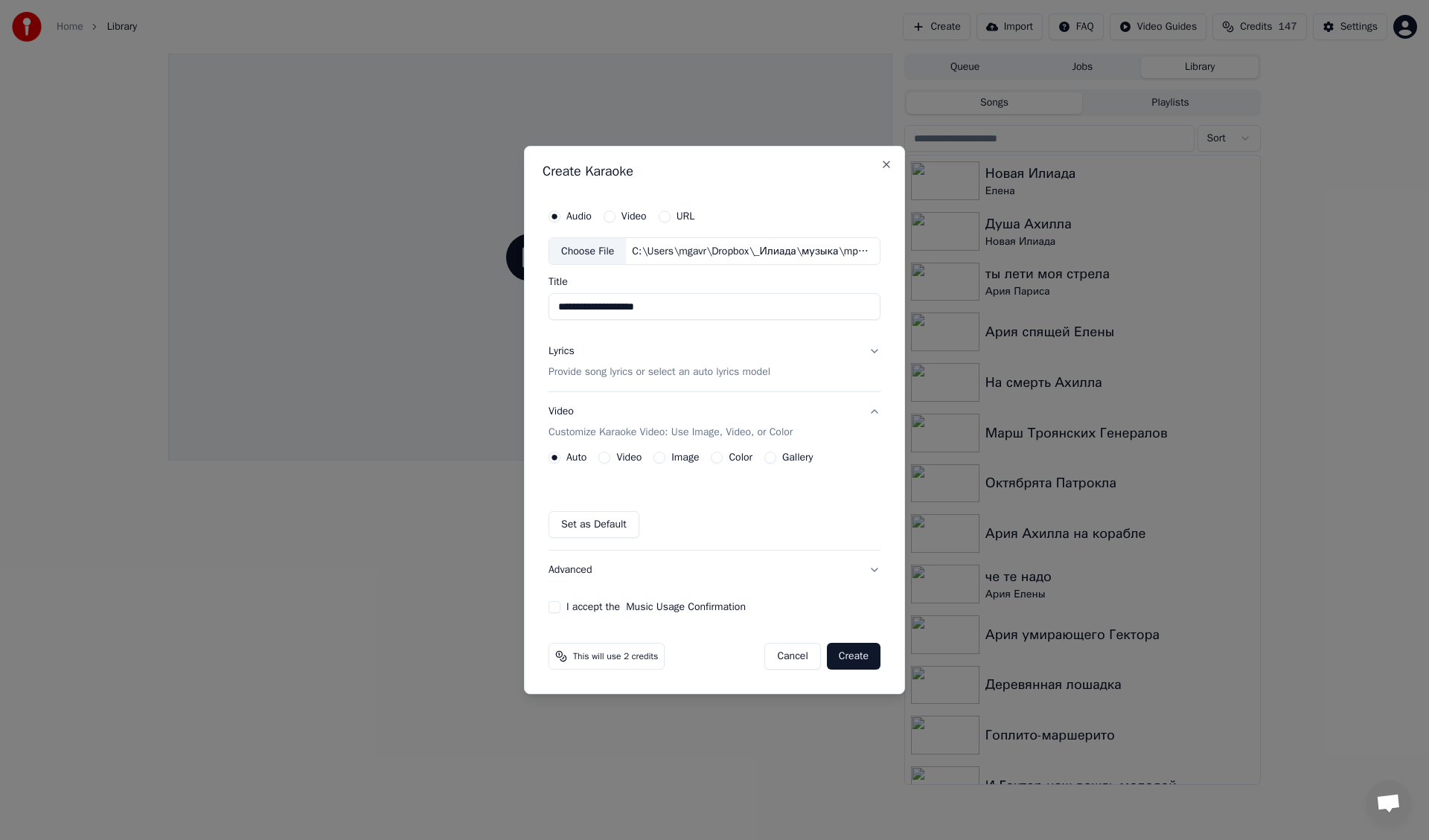 click on "Image" at bounding box center (659, 458) 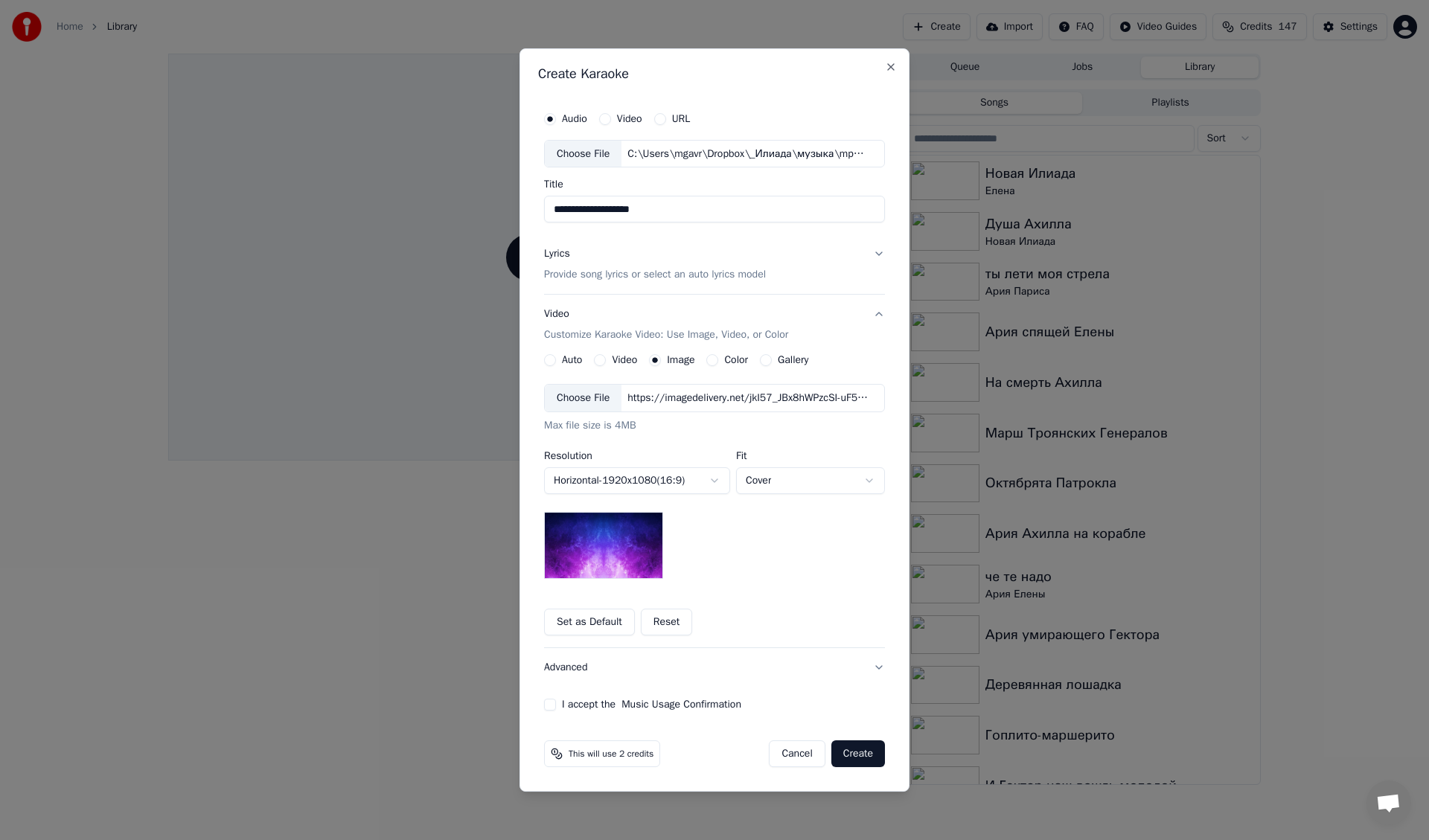 click on "Choose File" at bounding box center [583, 398] 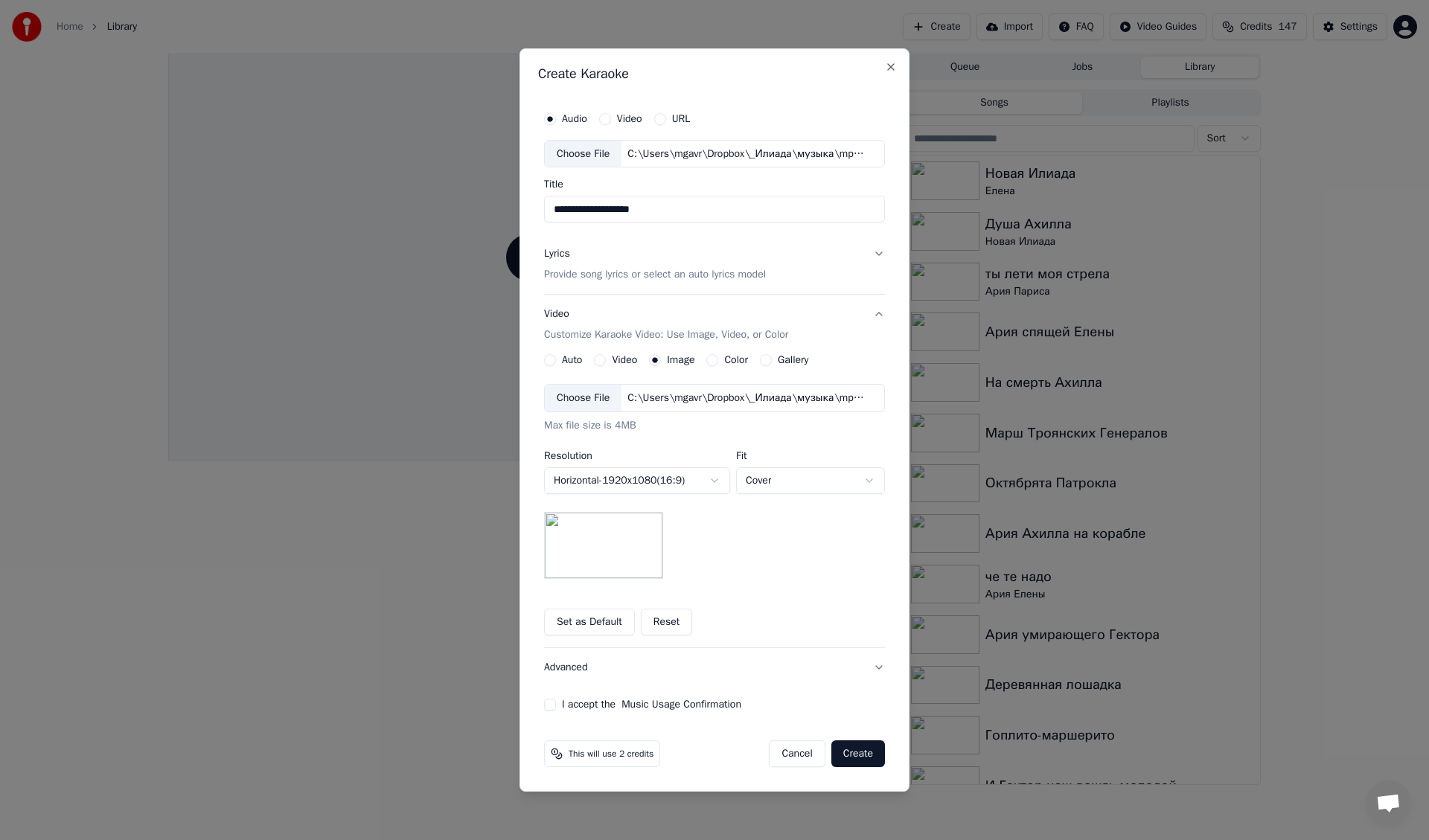 click on "I accept the   Music Usage Confirmation" at bounding box center (550, 705) 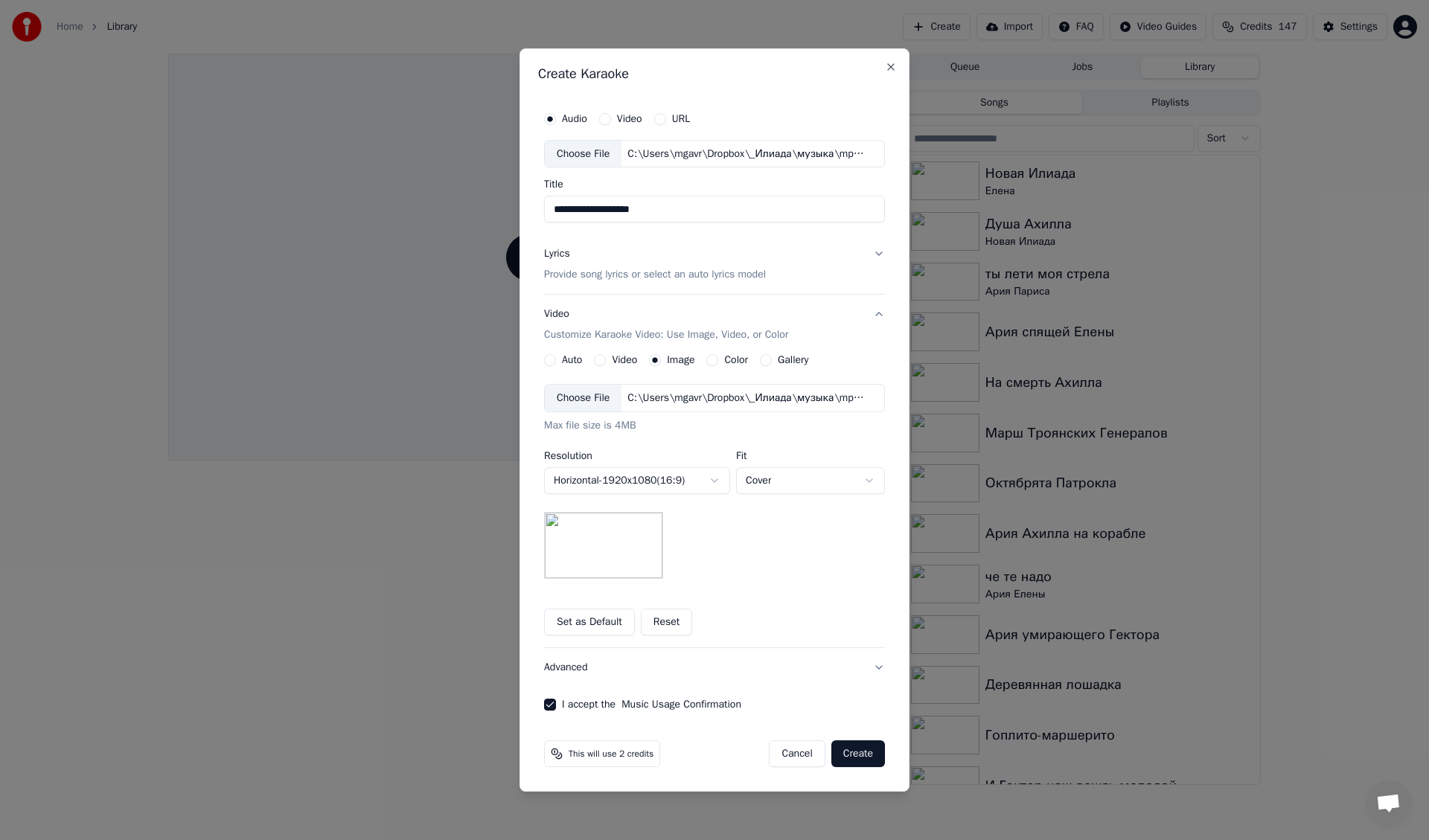 click on "Lyrics Provide song lyrics or select an auto lyrics model" at bounding box center (714, 265) 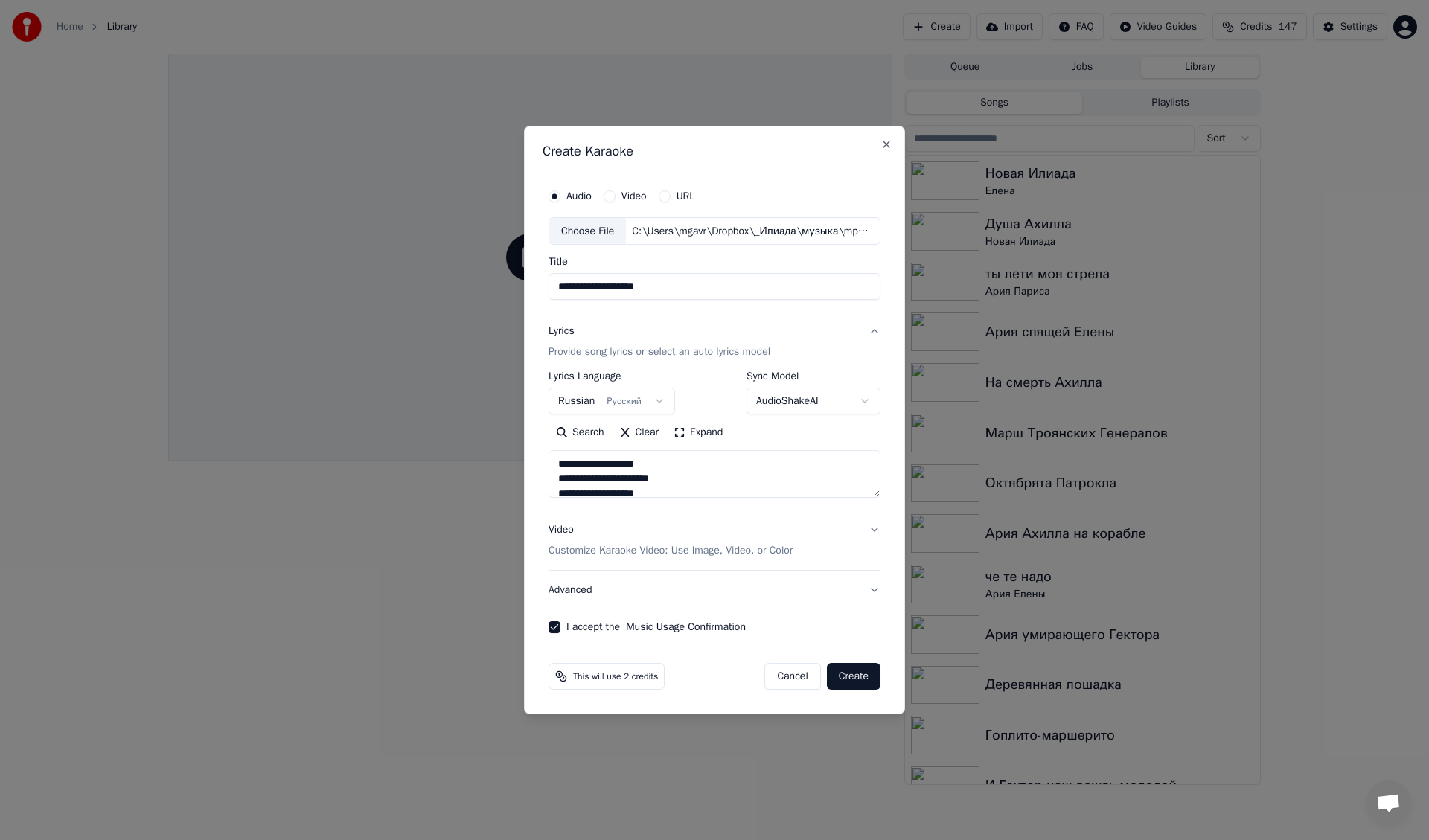 click on "Create" at bounding box center [854, 676] 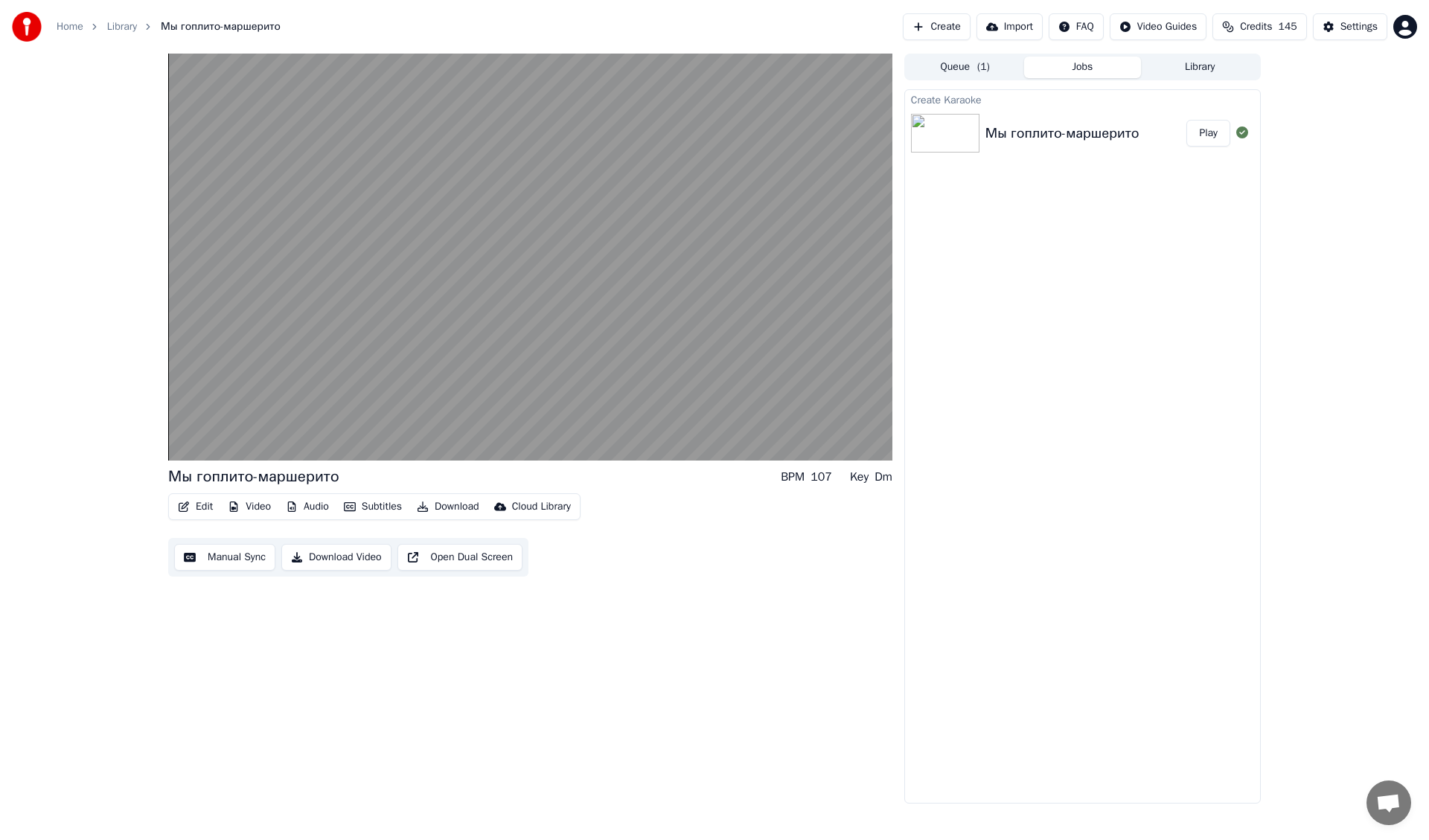 click on "Play" at bounding box center (1208, 133) 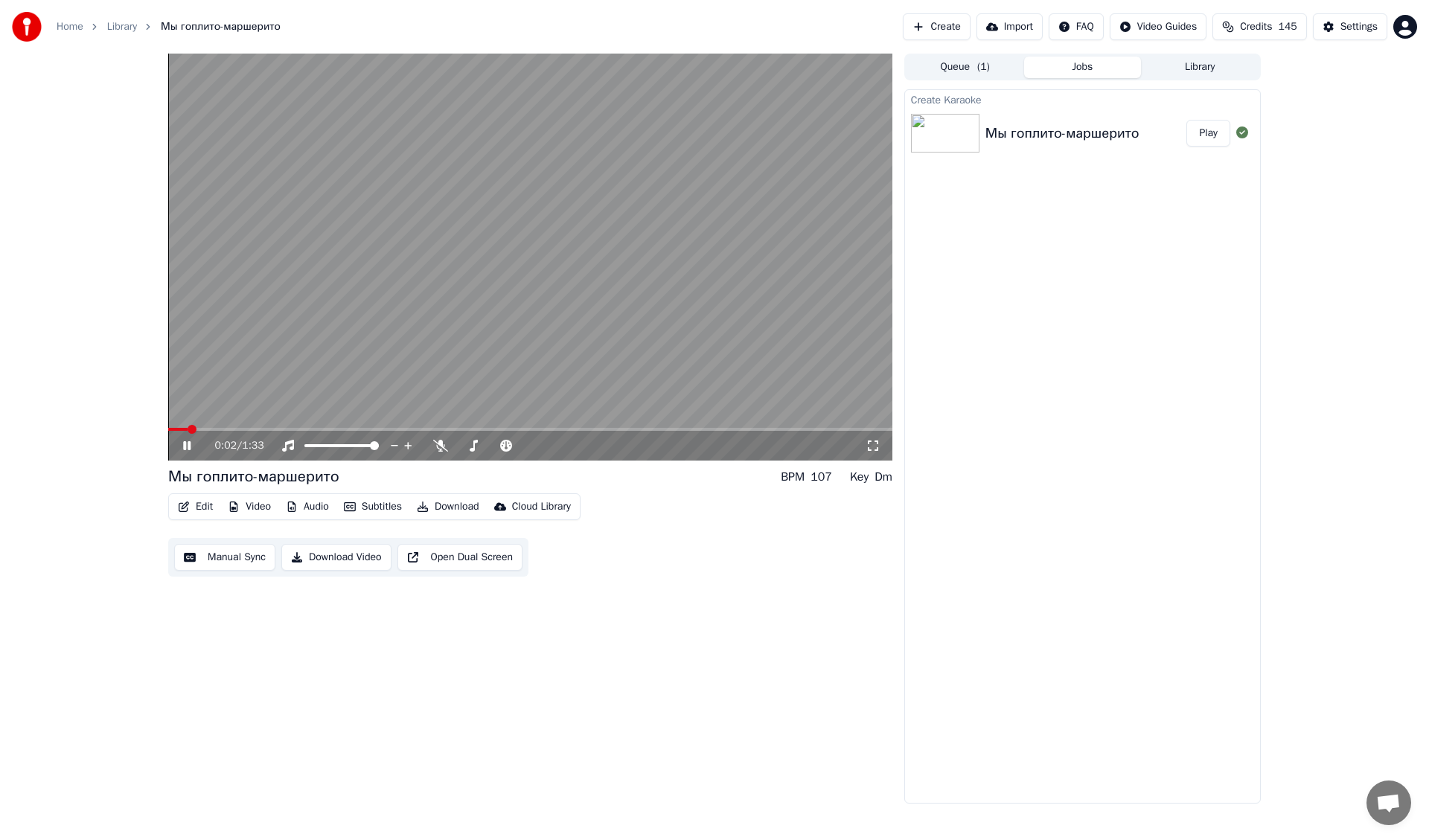 click 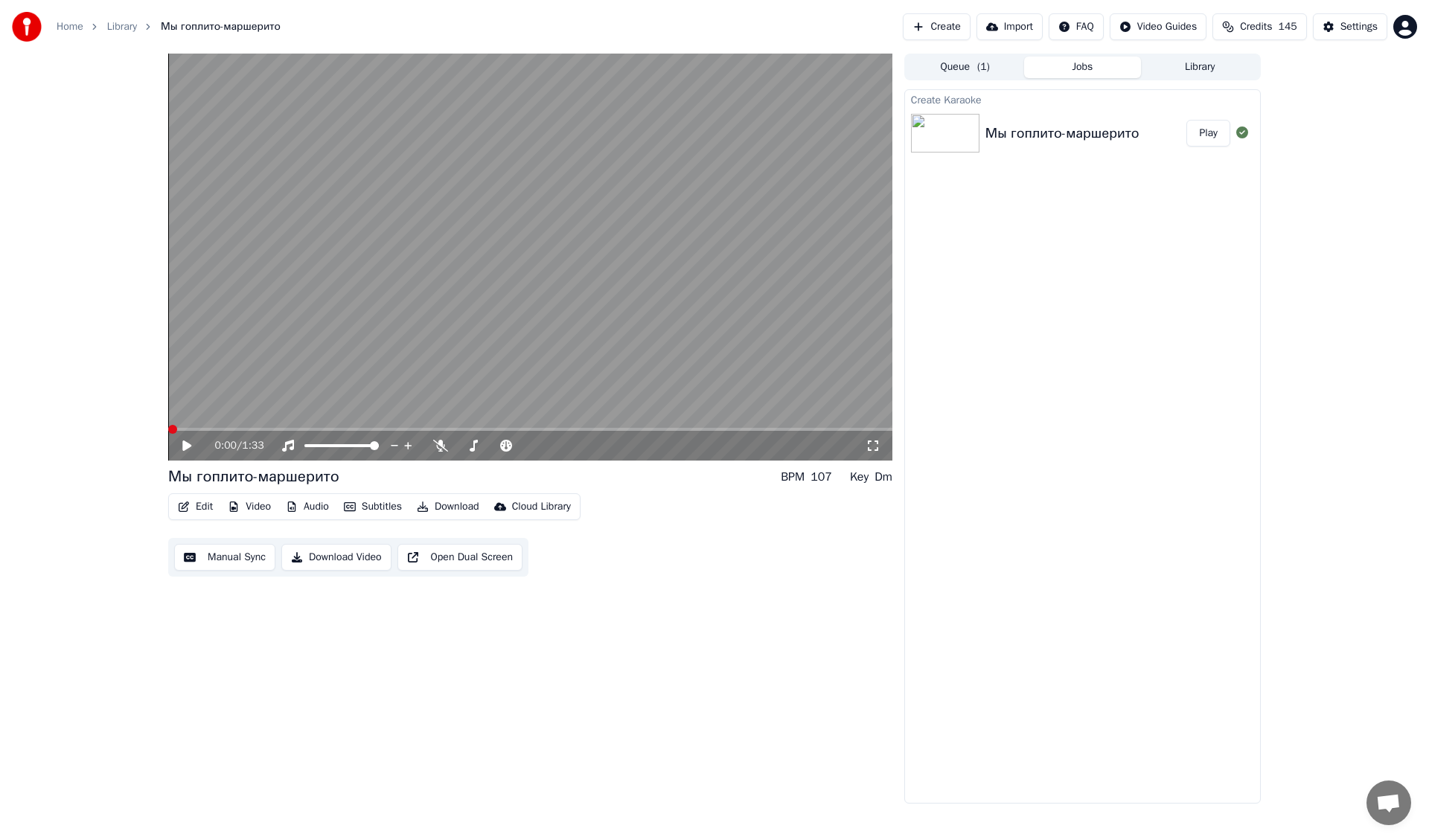 click at bounding box center (173, 429) 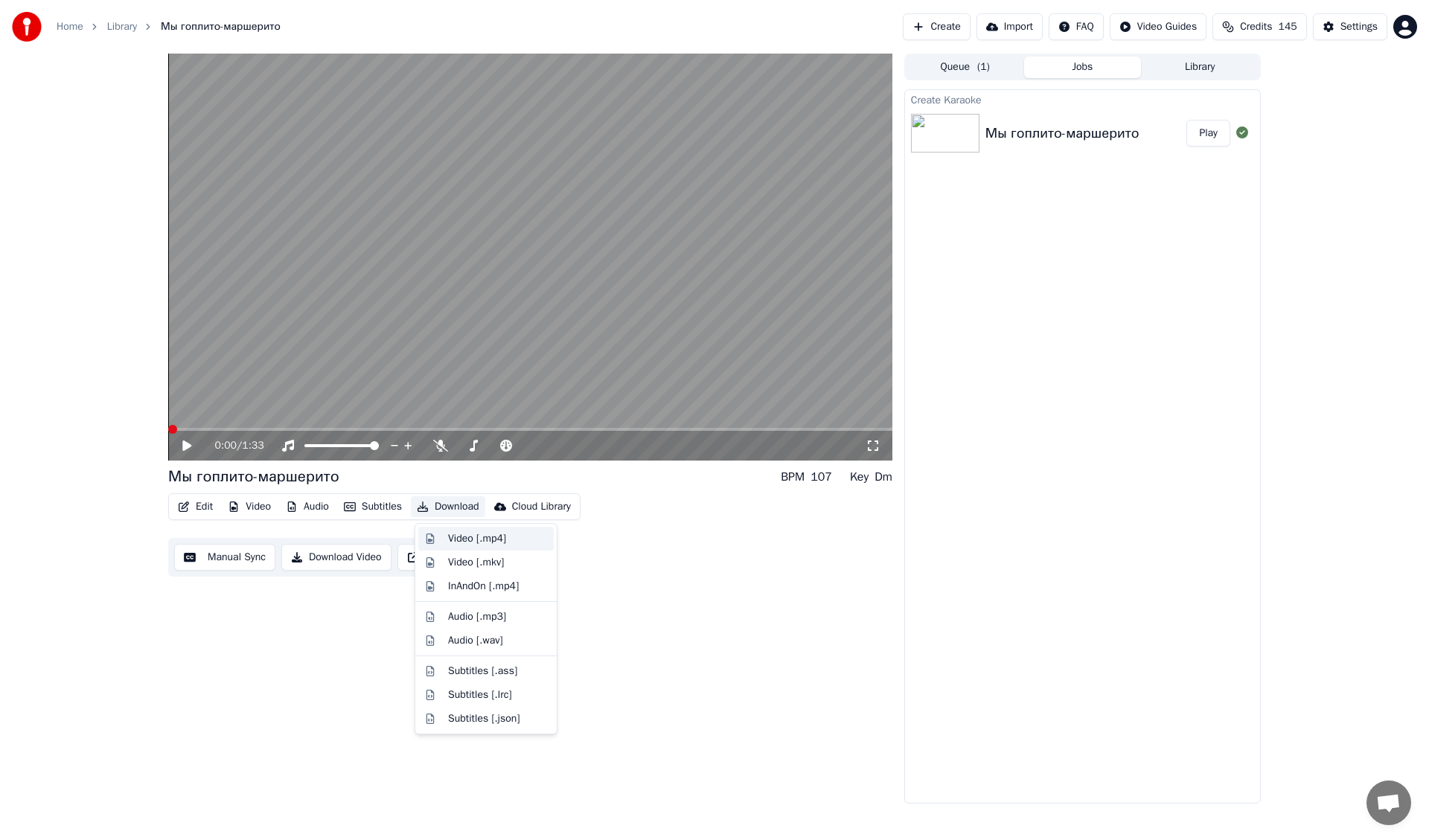 click on "Video [.mp4]" at bounding box center [477, 539] 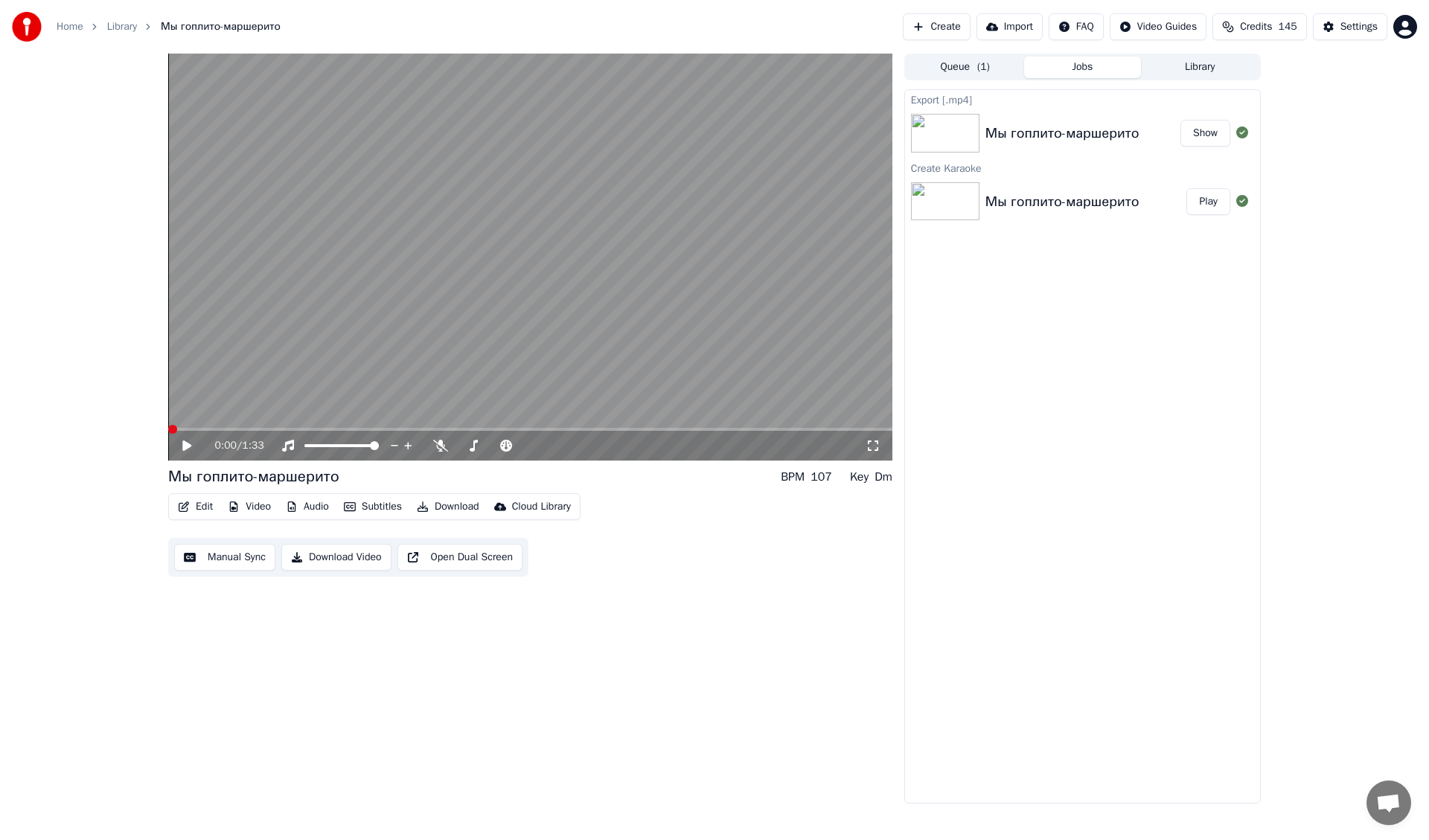 click on "Show" at bounding box center [1205, 133] 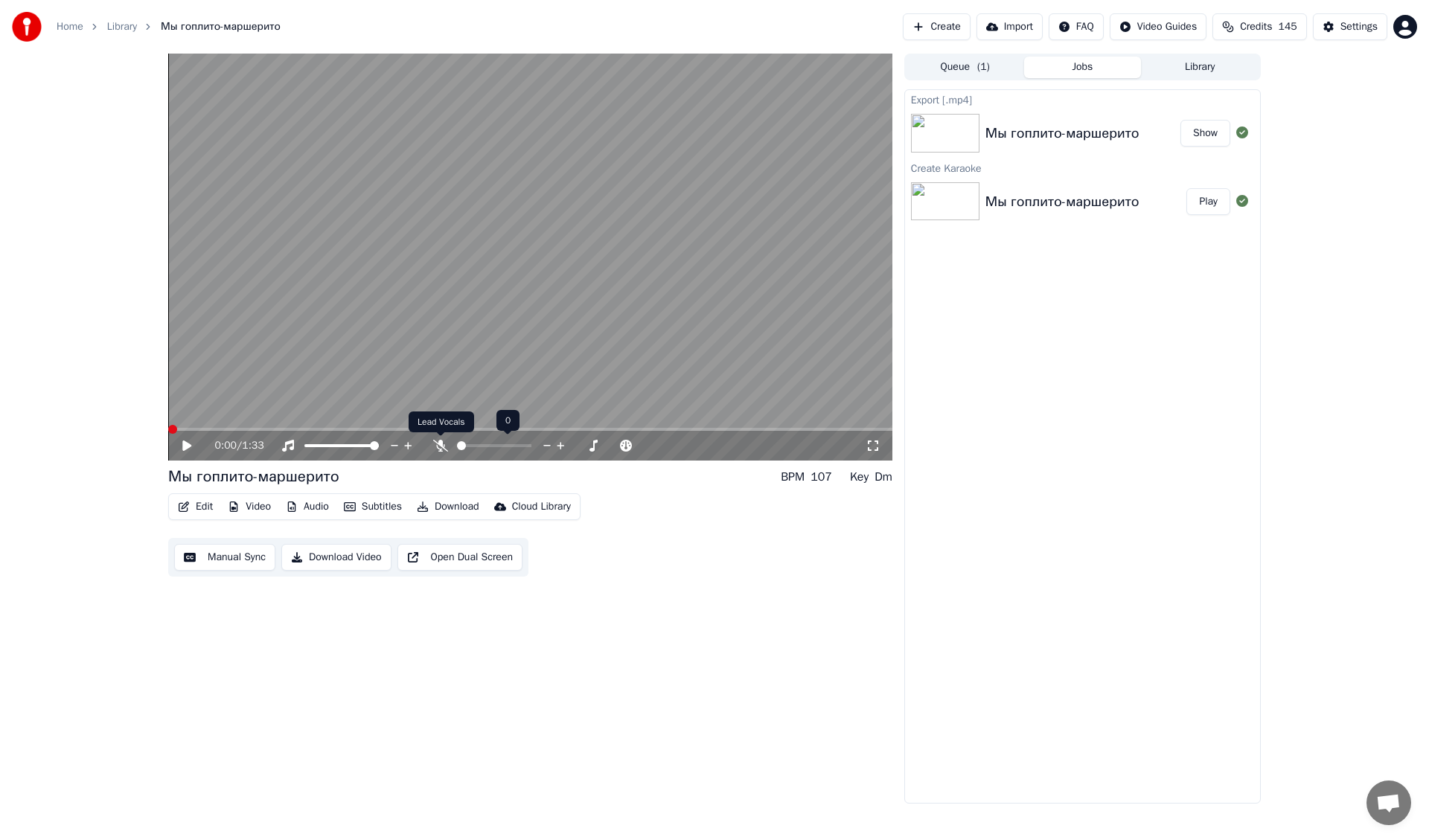 click 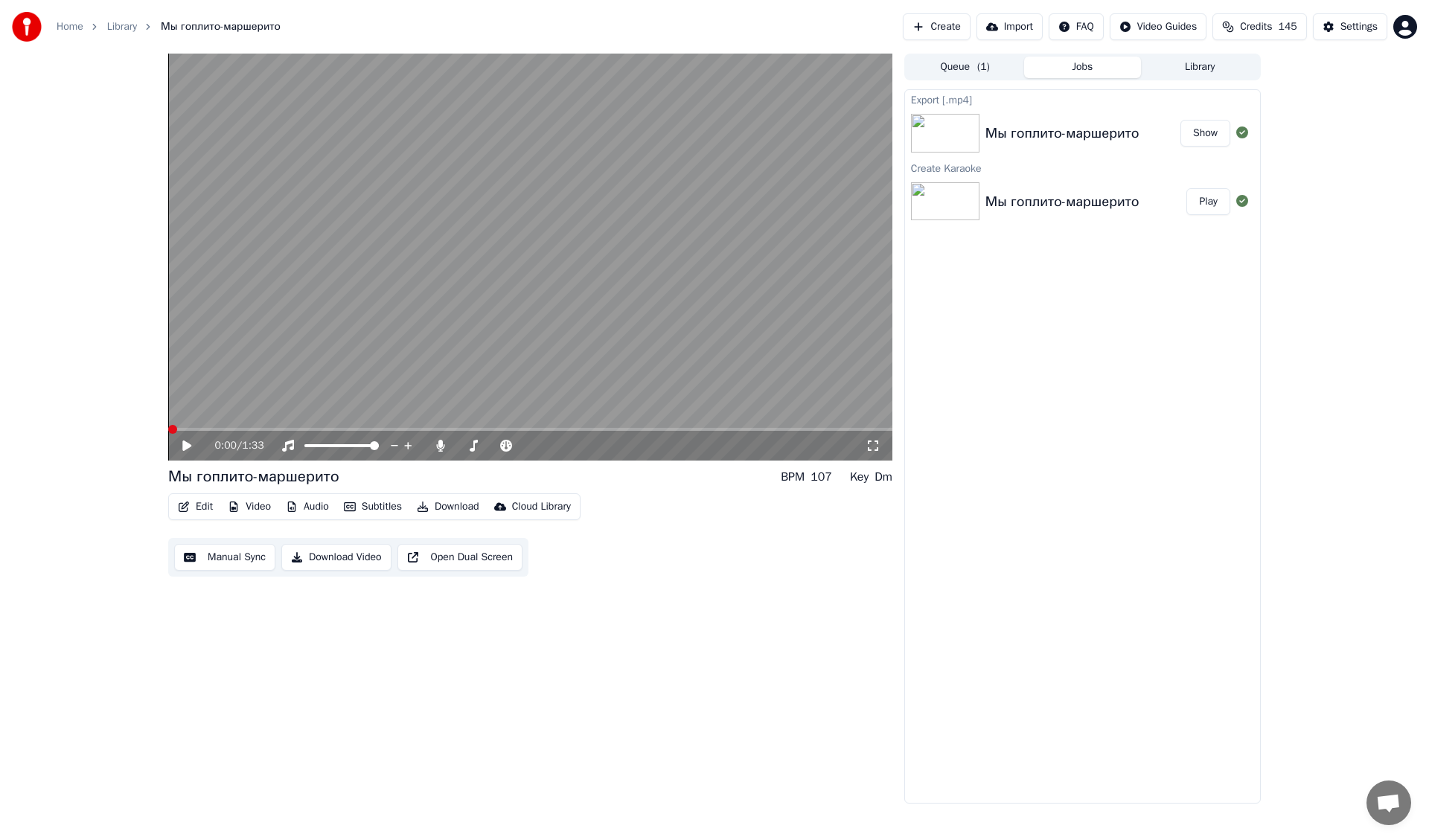 click 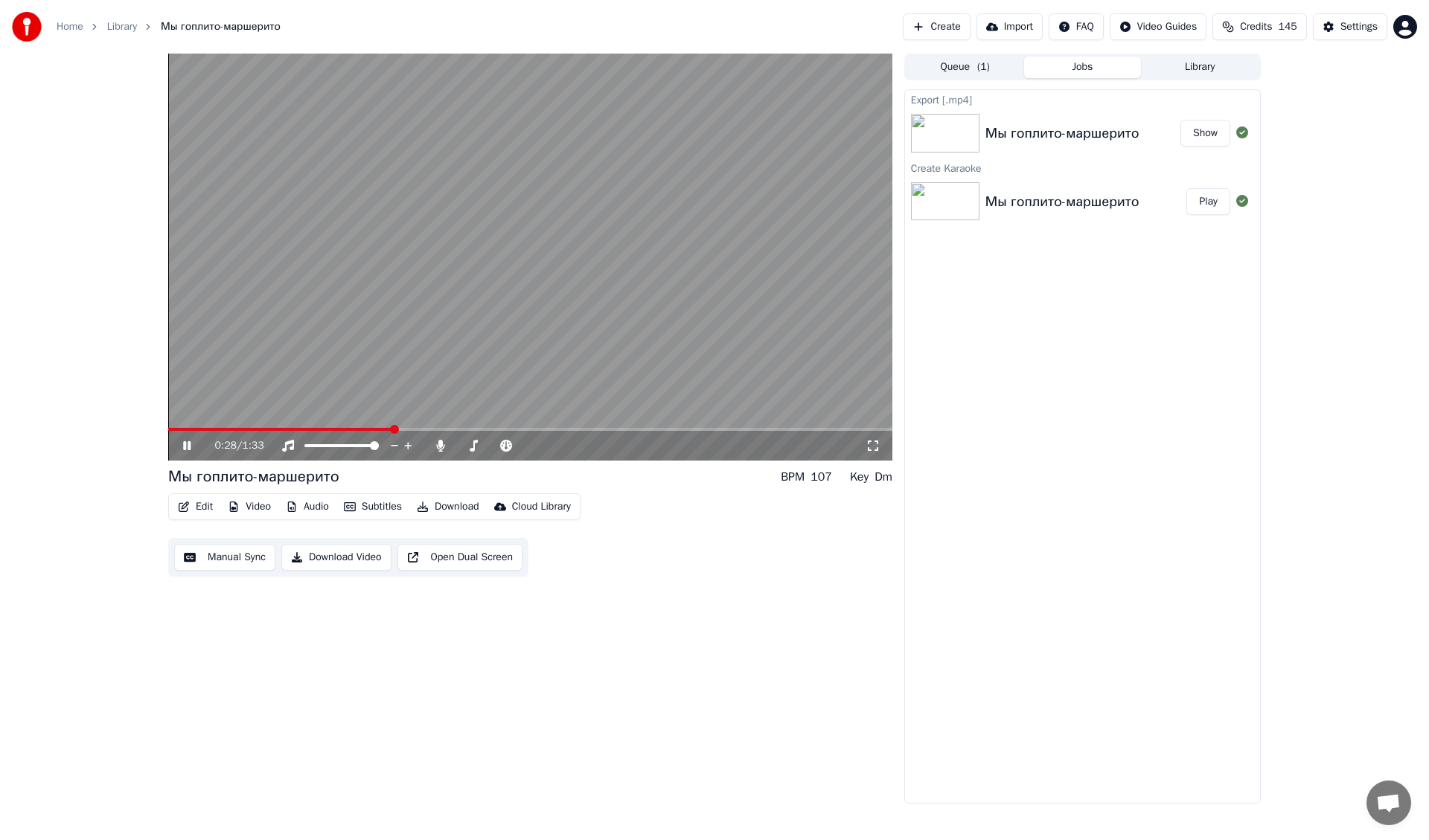 click 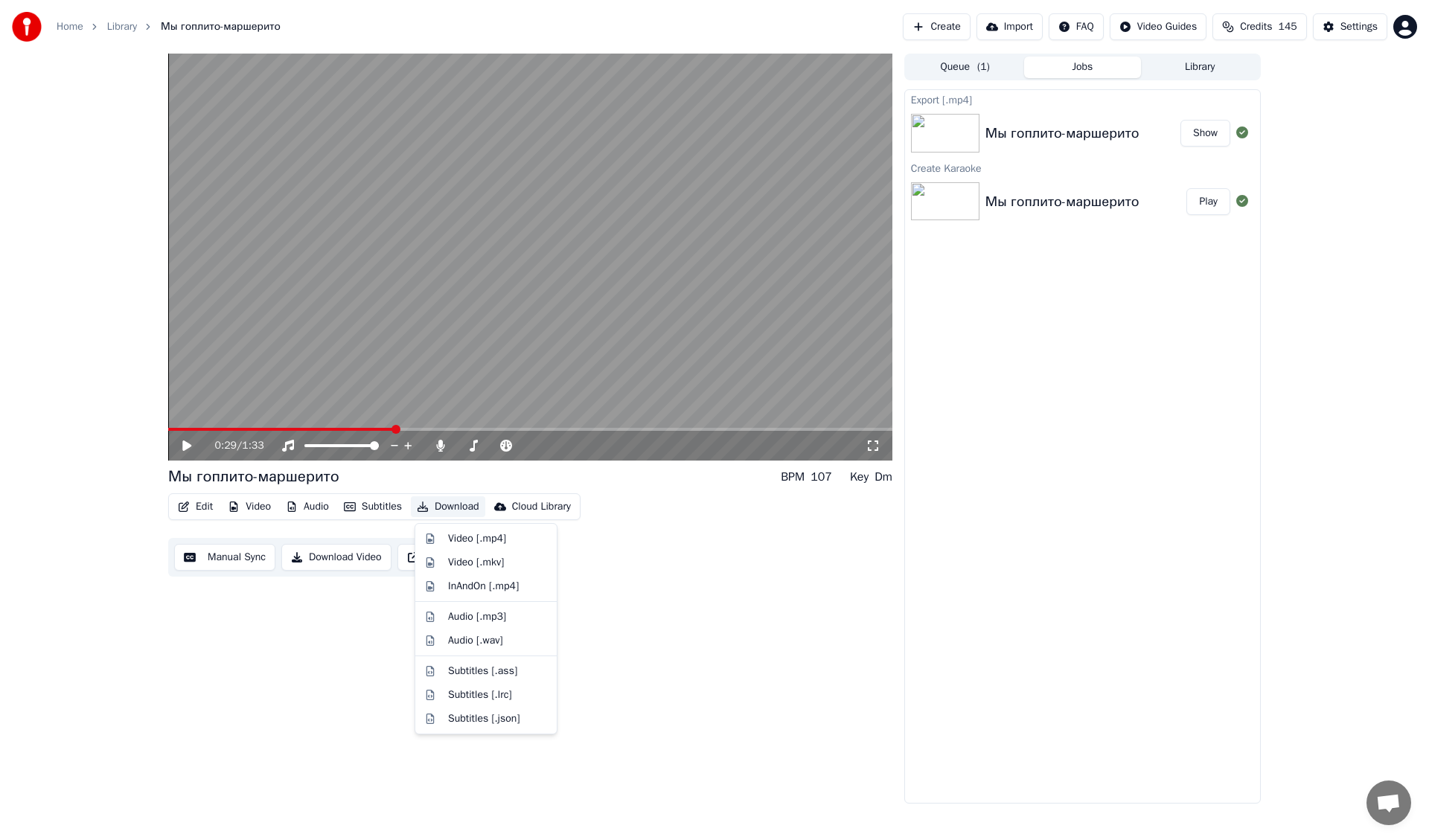 click on "Download" at bounding box center [448, 507] 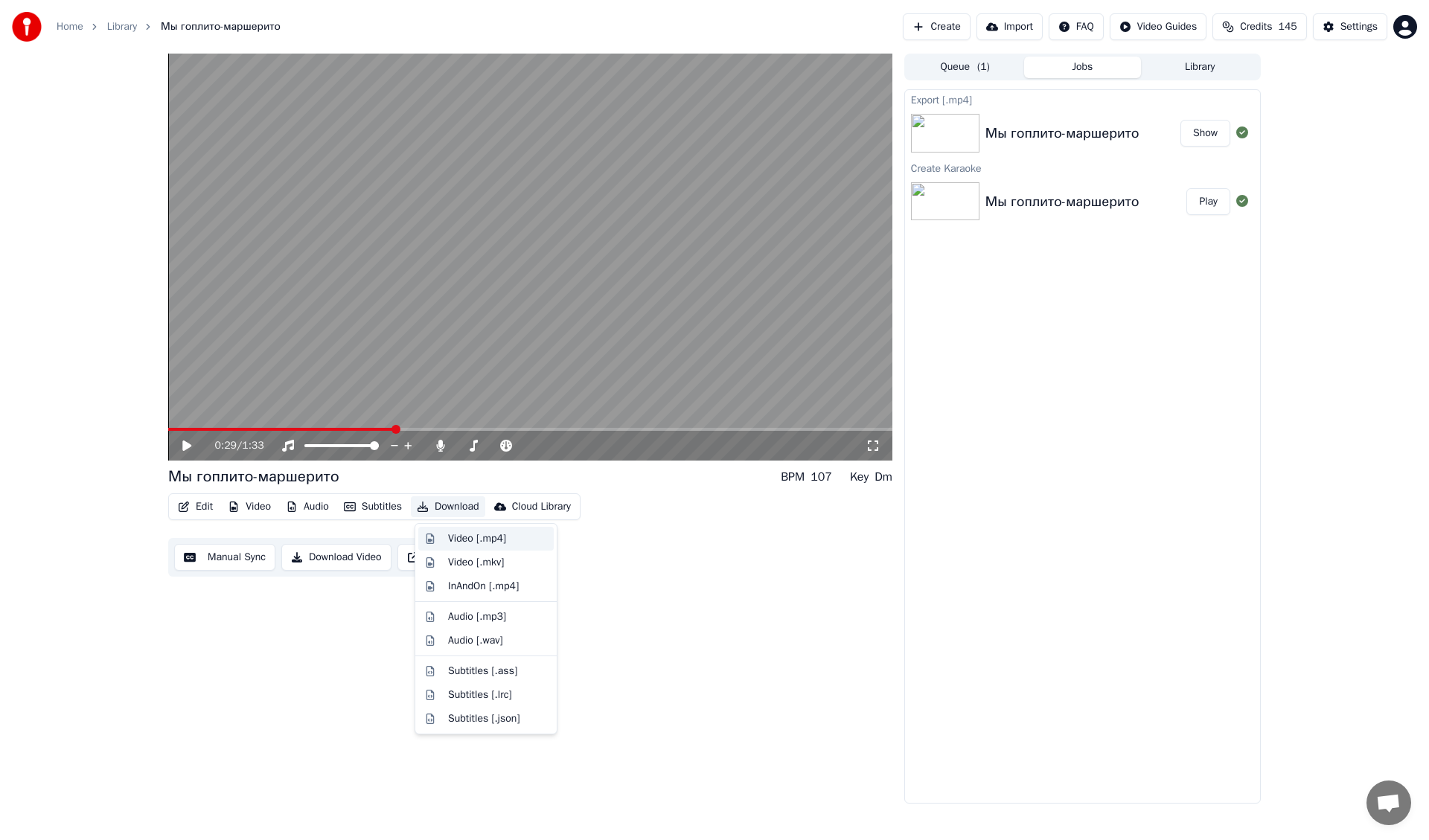 click on "Video [.mp4]" at bounding box center [477, 539] 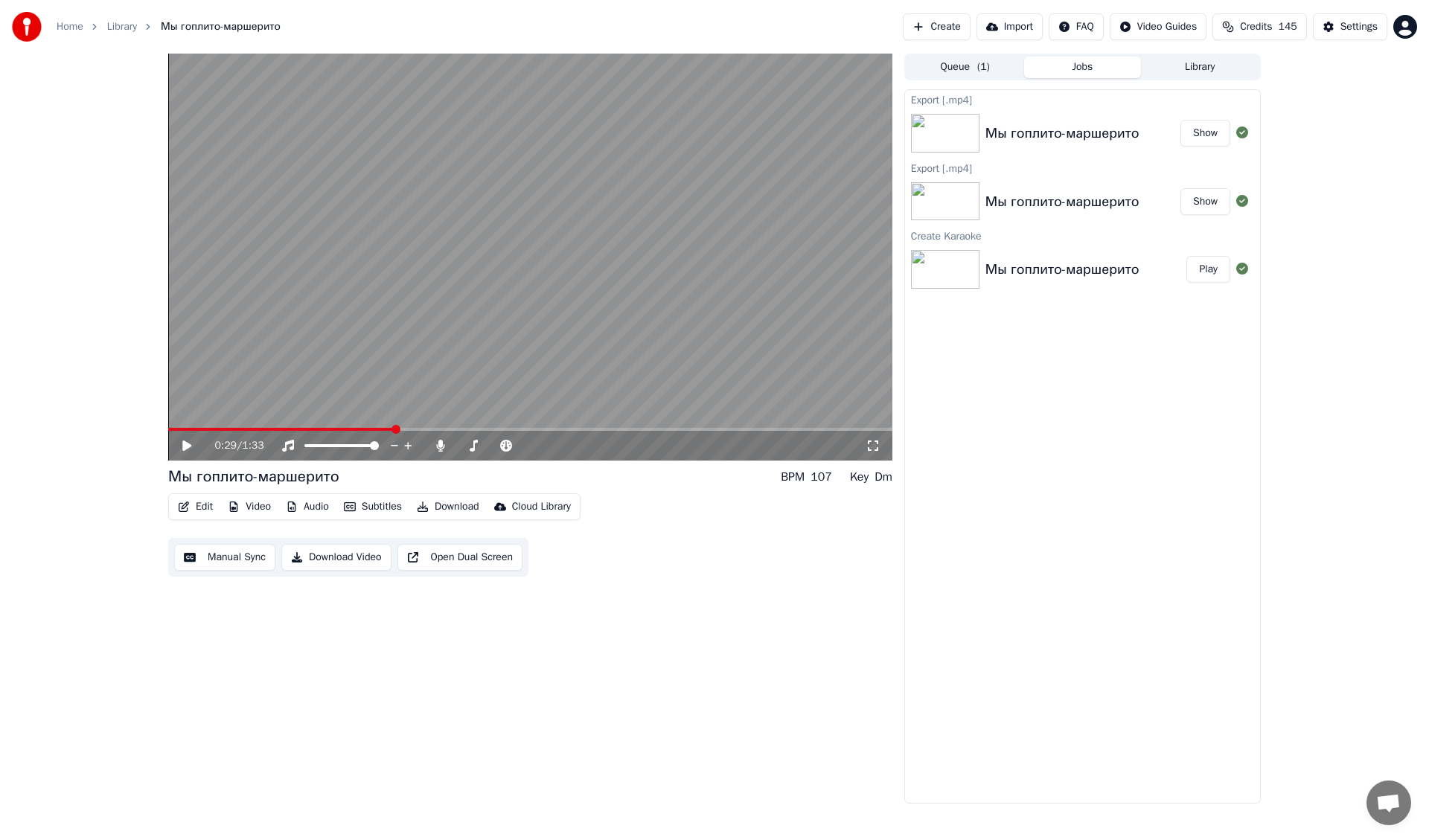 click on "Show" at bounding box center (1205, 133) 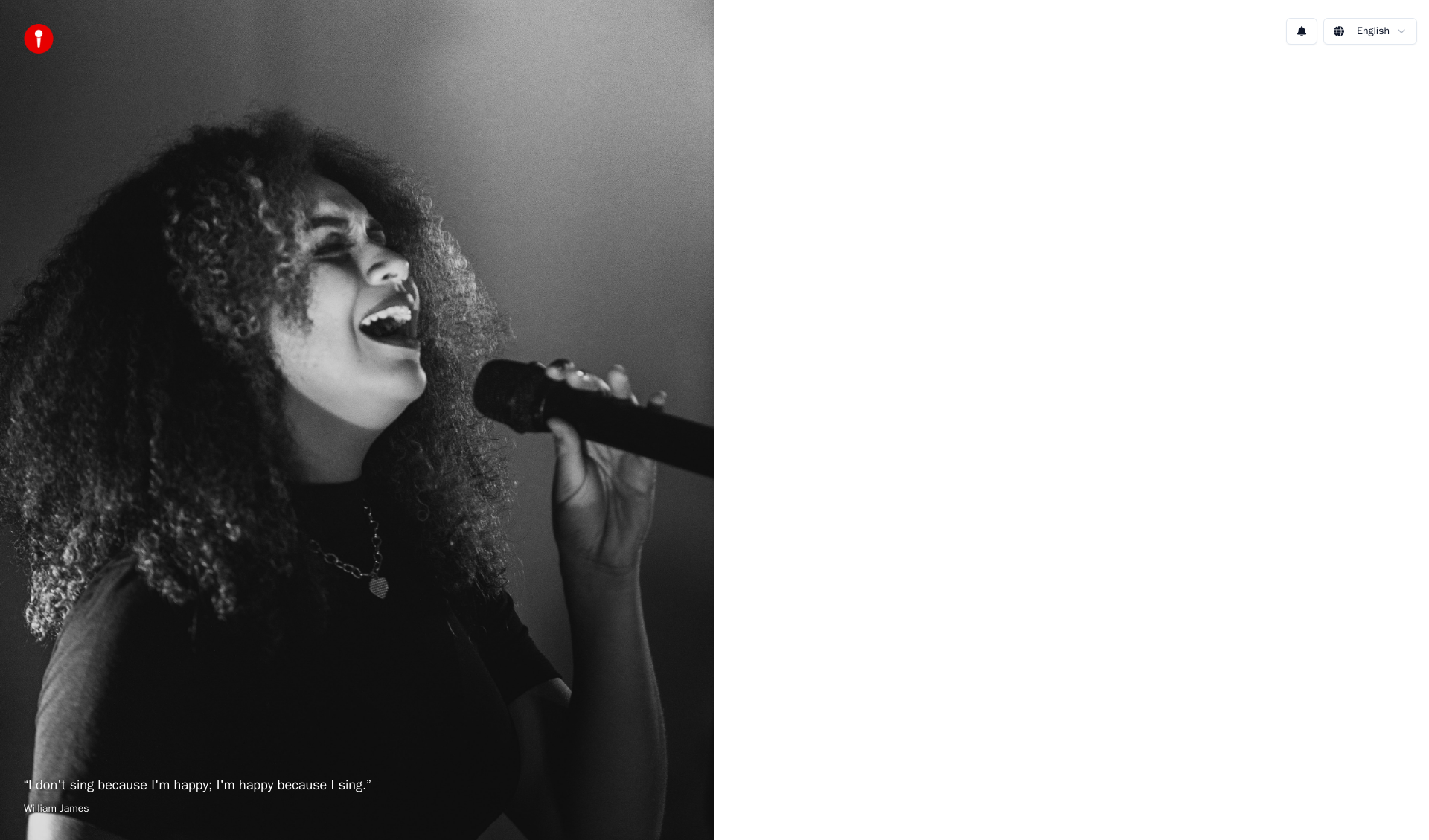 scroll, scrollTop: 0, scrollLeft: 0, axis: both 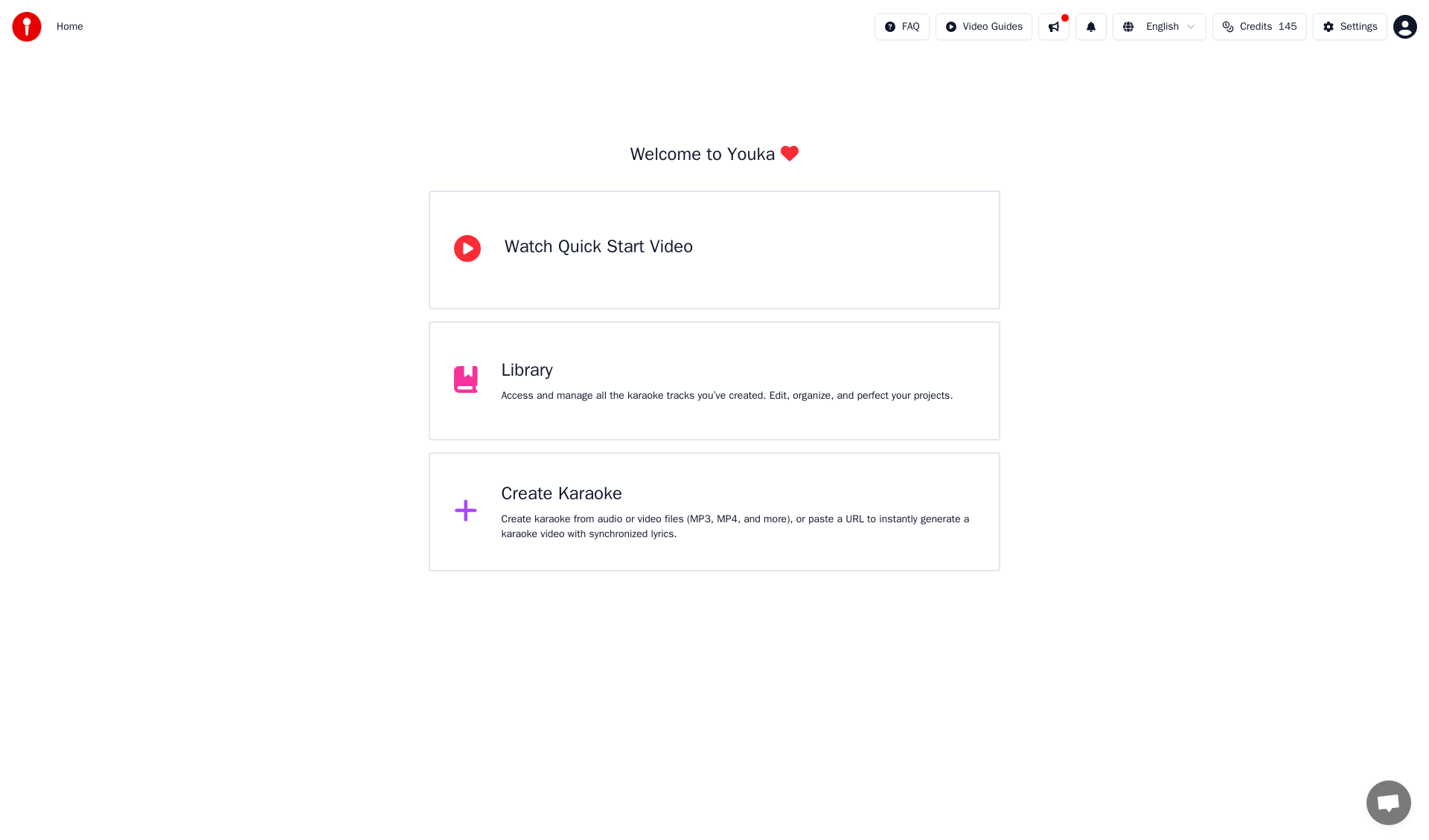 click on "Create Karaoke" at bounding box center [738, 494] 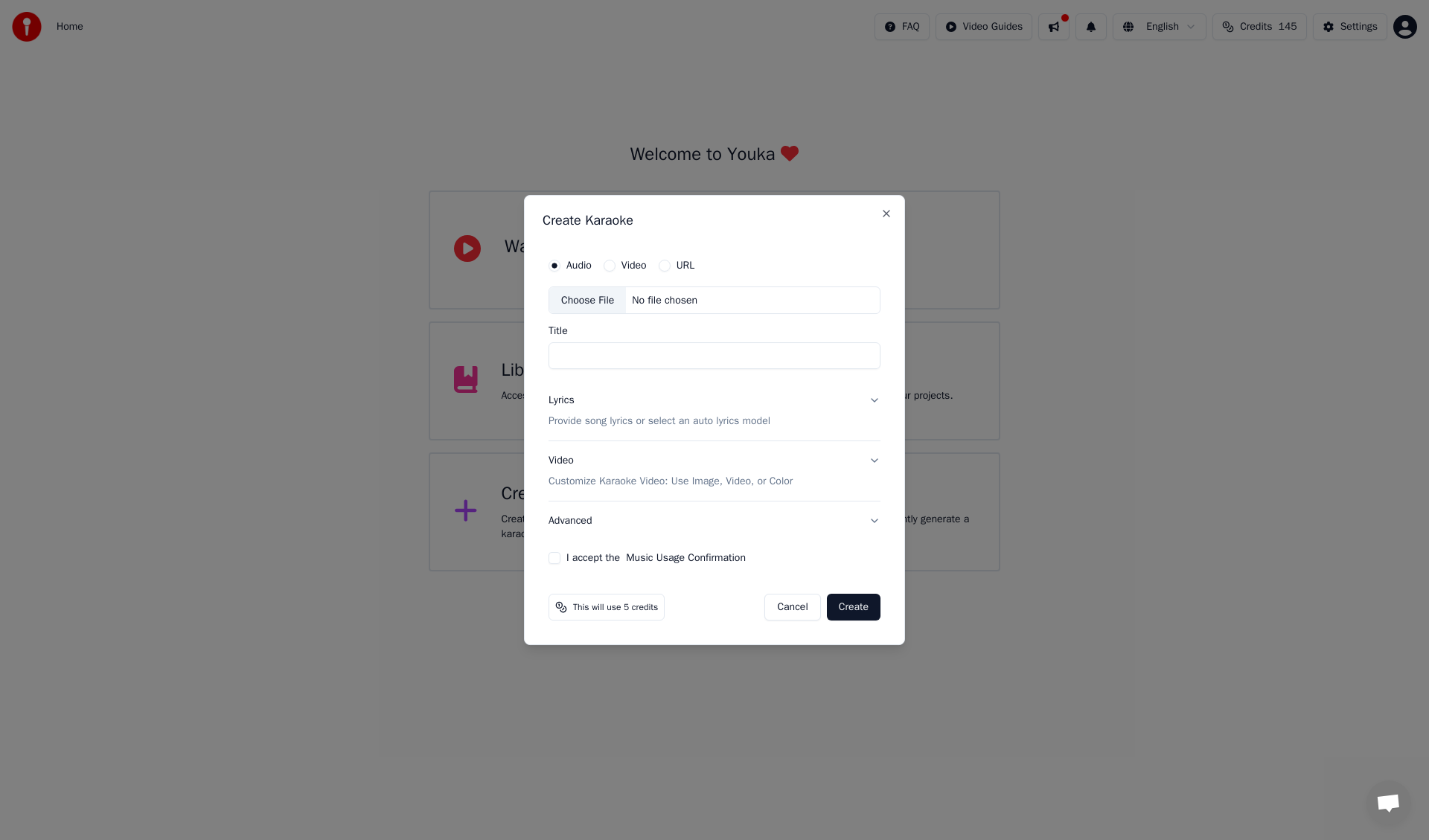 click on "Choose File" at bounding box center (587, 301) 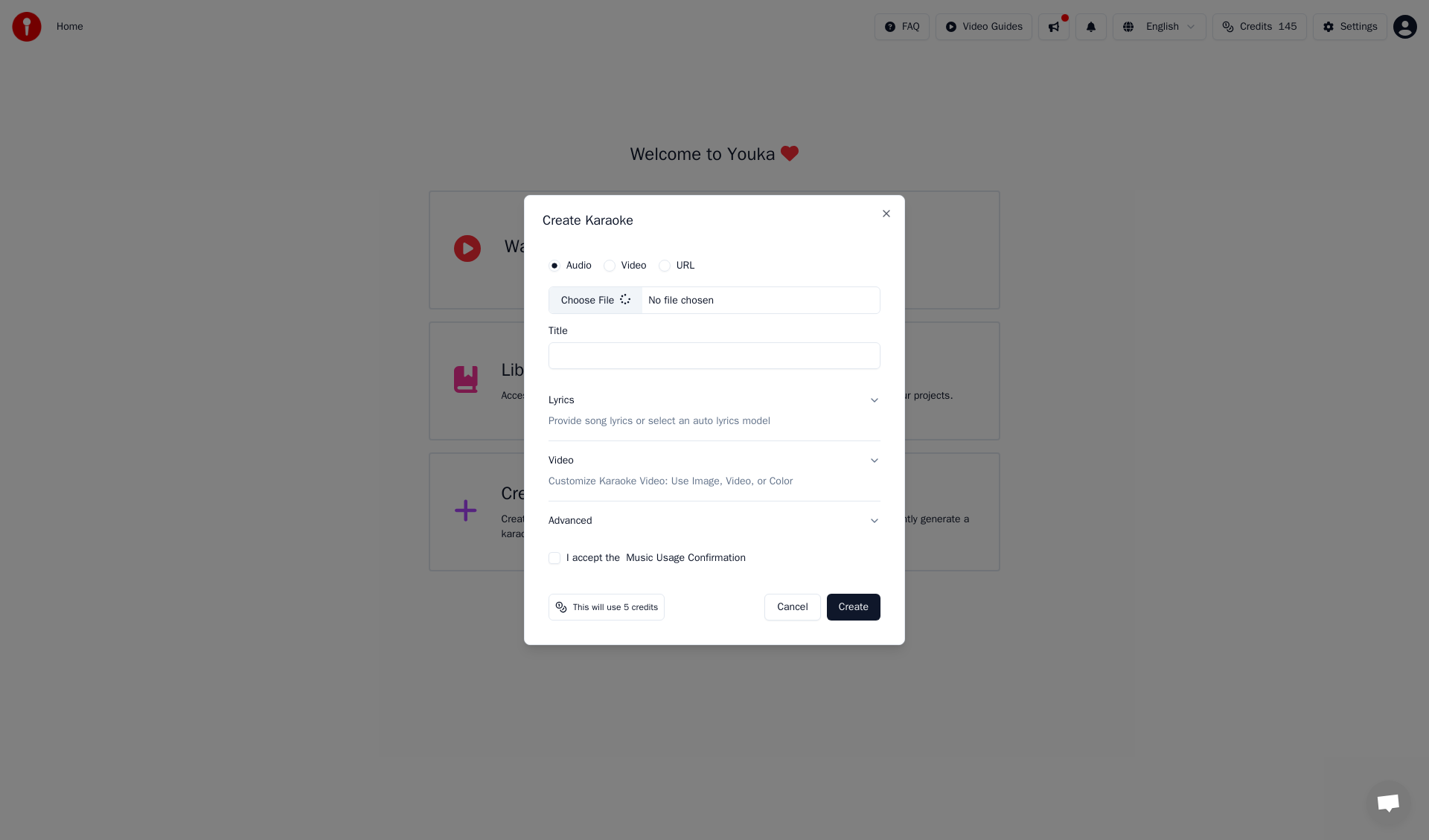 type on "**********" 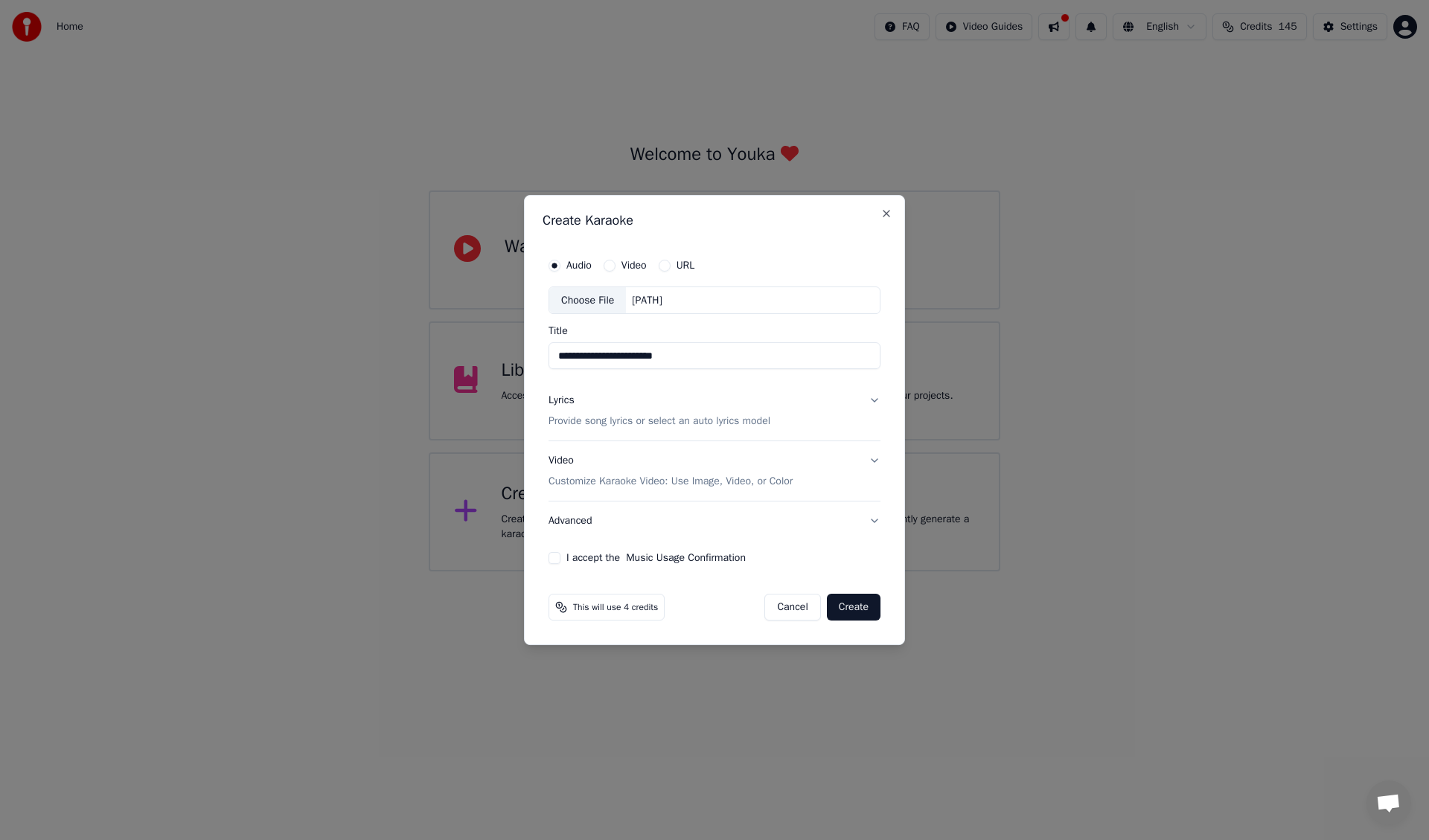 click on "Provide song lyrics or select an auto lyrics model" at bounding box center [659, 422] 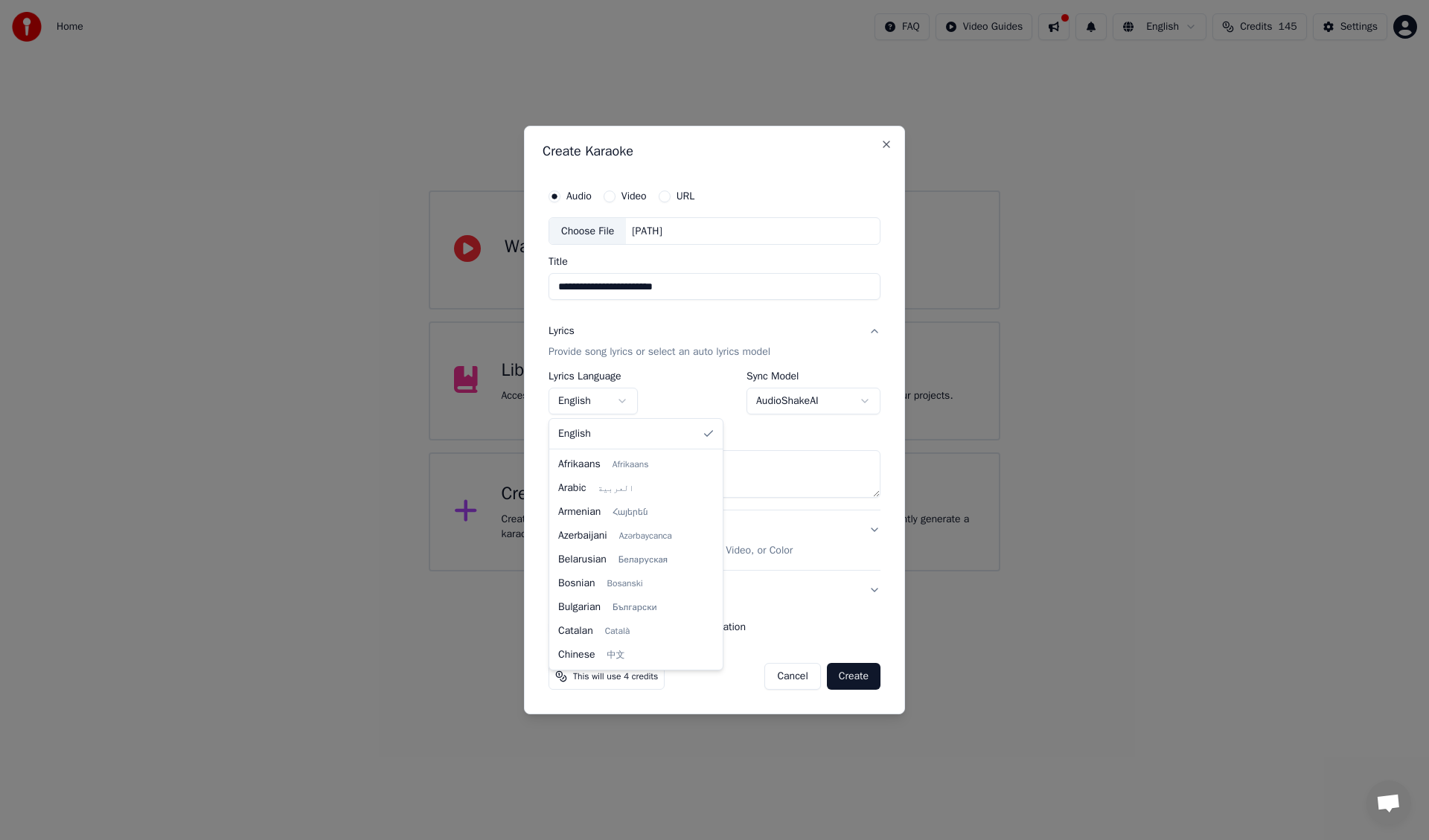 click on "Home FAQ Video Guides English Credits 145 Settings Welcome to Youka Watch Quick Start Video Library Access and manage all the karaoke tracks you’ve created. Edit, organize, and perfect your projects. Create Karaoke Create karaoke from audio or video files (MP3, MP4, and more), or paste a URL to instantly generate a karaoke video with synchronized lyrics. Chat Adam from Youka Desktop More channels Continue on Email Network offline. Reconnecting... No messages can be received or sent for now. Youka Desktop Hello! How can I help you?  Tuesday, 17 June I receive an error about json 6/17/2025 Thursday, 19 June Adam It appears there's an issue with the auto-sync provider (AudioShake). I'm currently working with their team to resolve it as soon as possible. In the meantime, you can either try again in a few hours or switch to using the MusicAI models instead of AudioShakeAI. 6/19/2025 6/19/2025 Friday, 20 June Adam AudioShake fixed the issue, please retry. 6/20/2025 6/20/2025 Adam 6/20/2025 Tuesday, 1 July Adam" at bounding box center (714, 286) 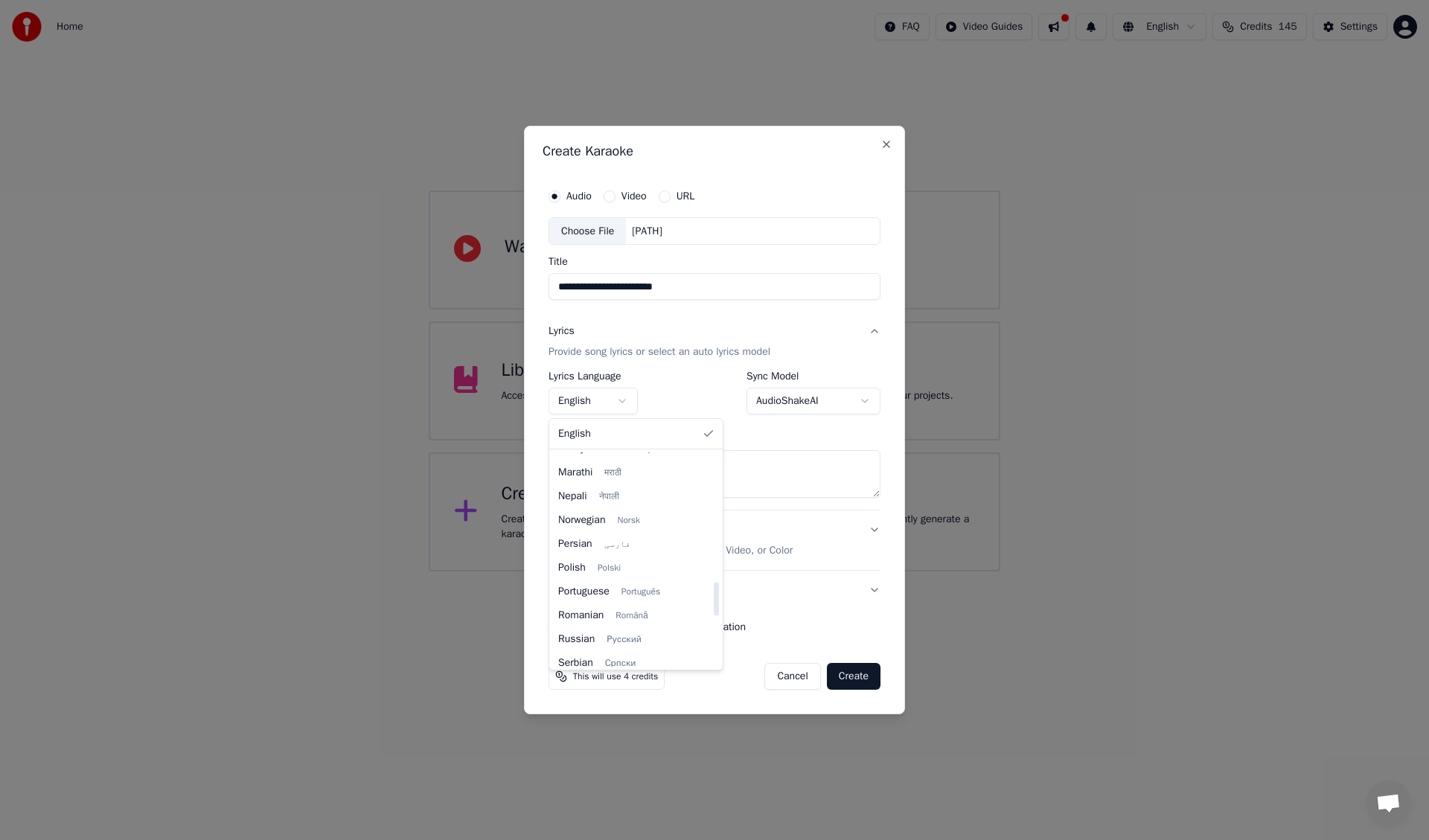 scroll, scrollTop: 893, scrollLeft: 0, axis: vertical 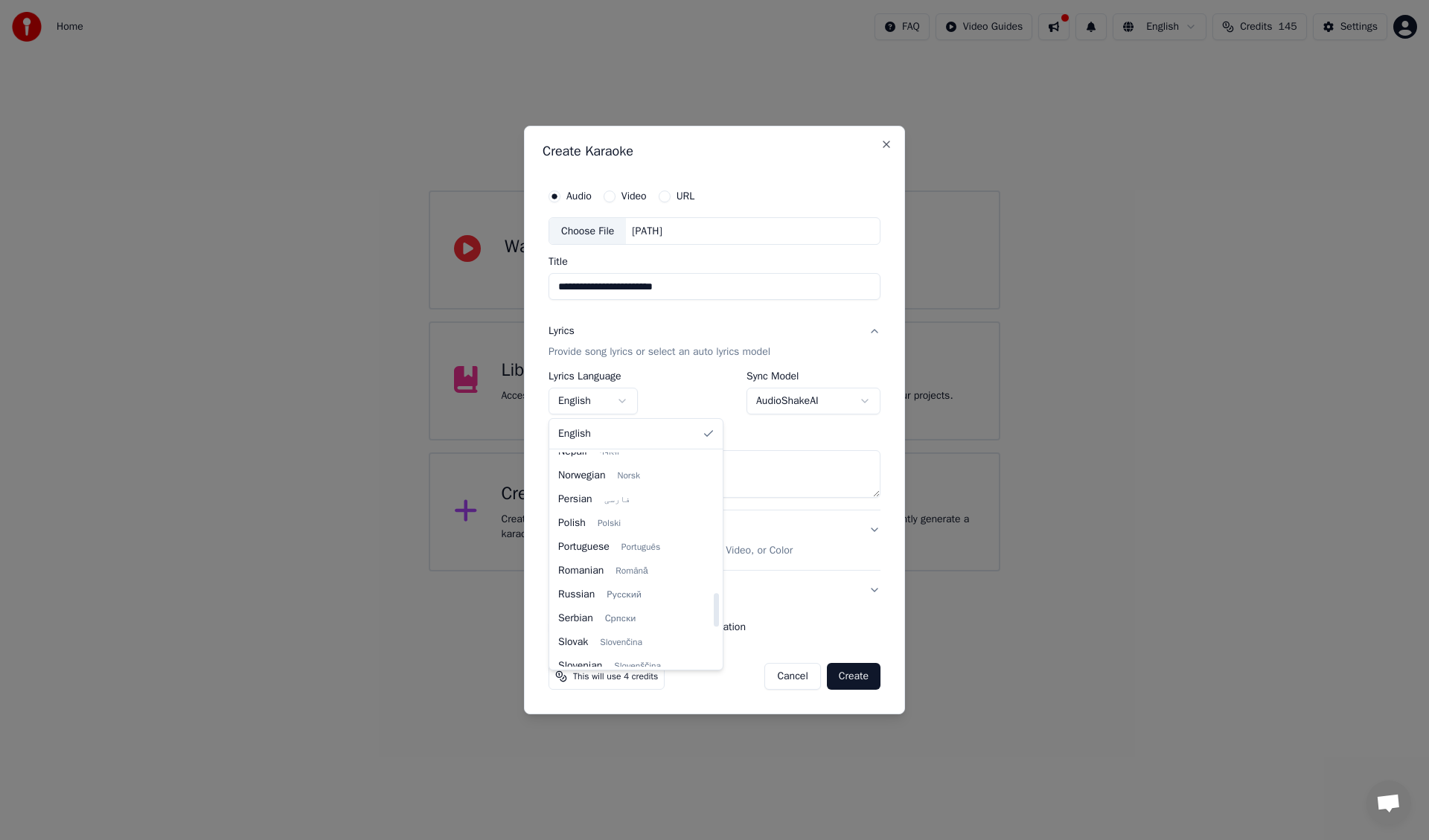 select on "**" 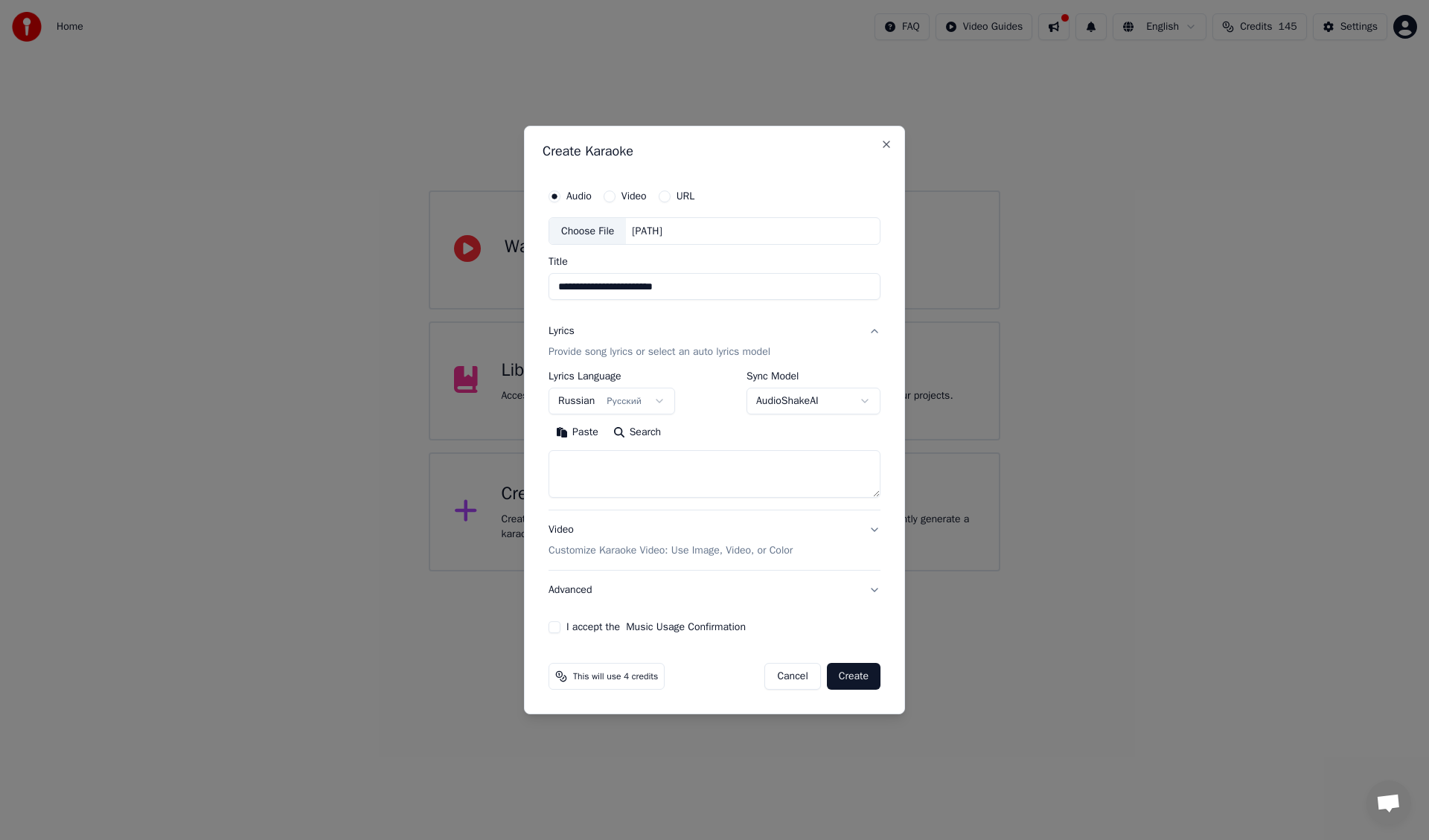 type 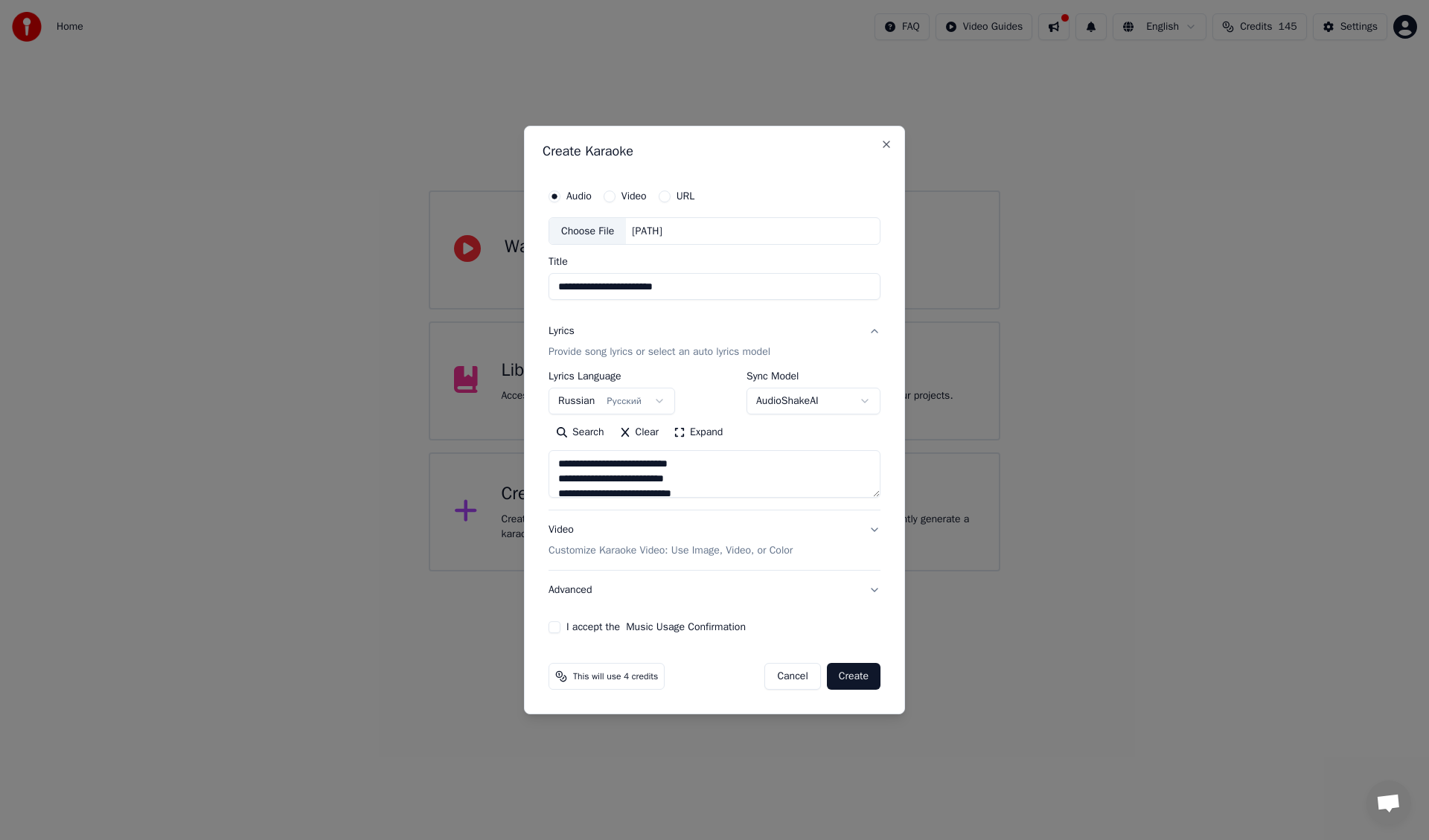 scroll, scrollTop: 480, scrollLeft: 0, axis: vertical 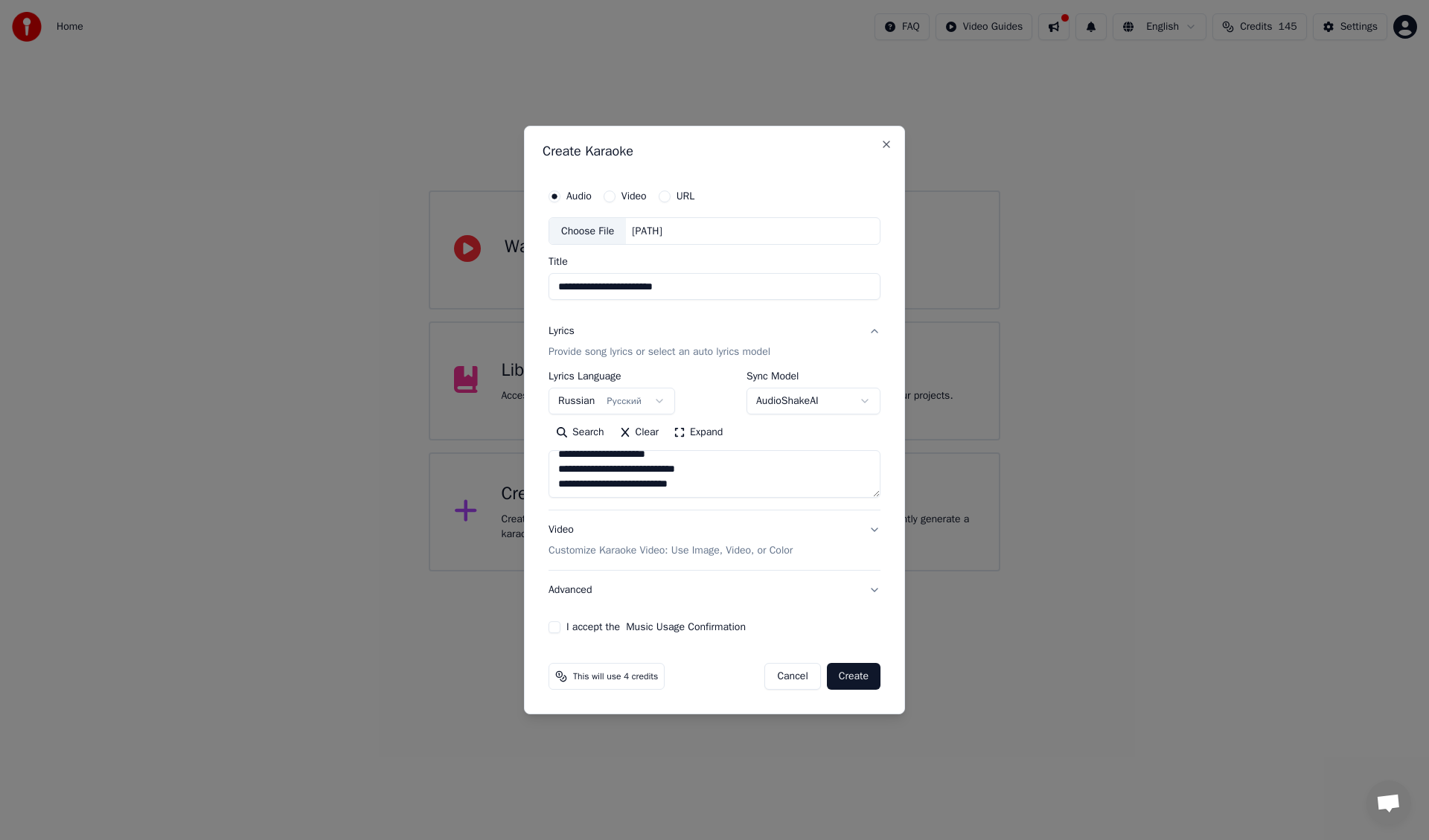 type on "**********" 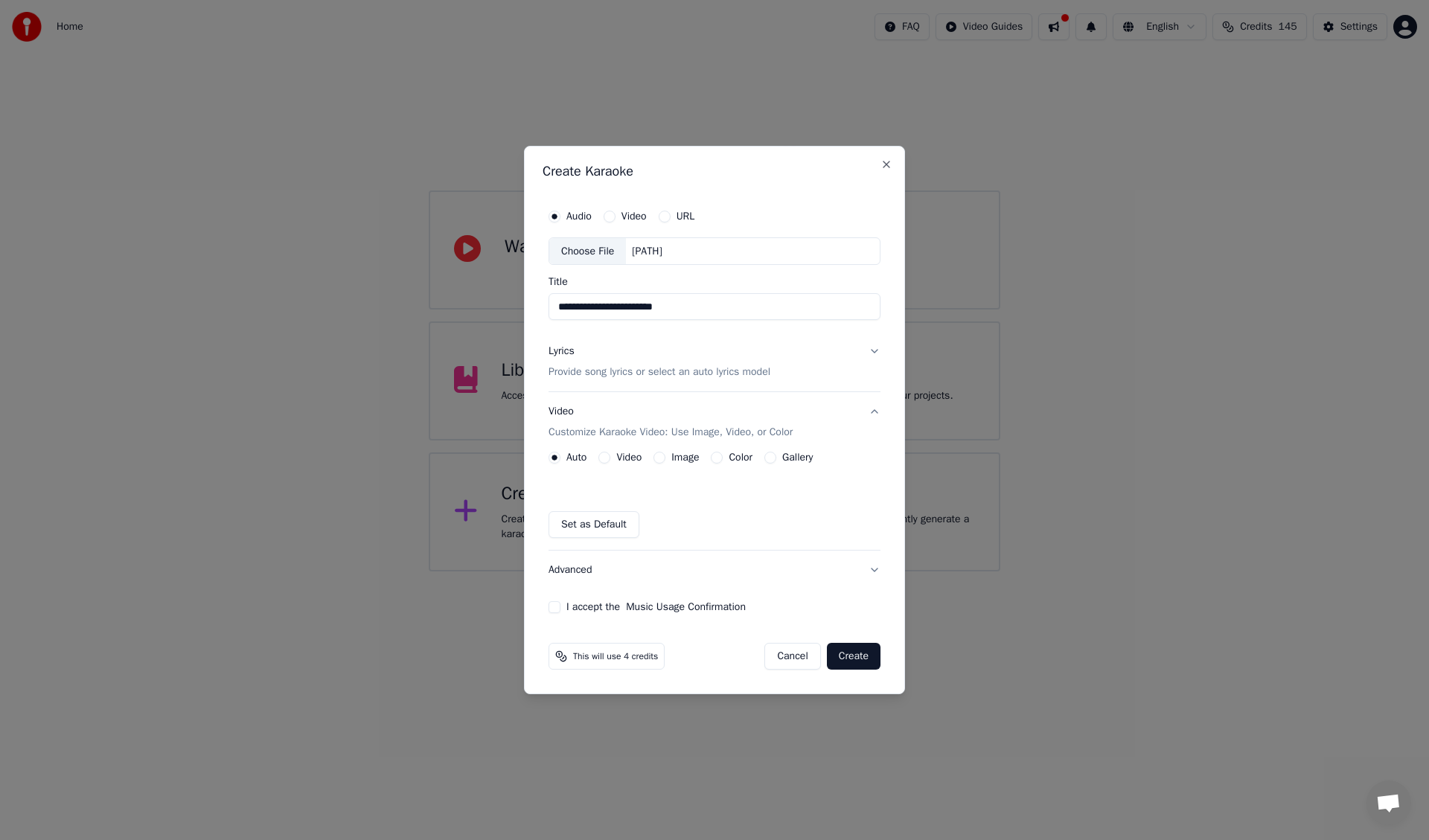 click on "Image" at bounding box center (659, 458) 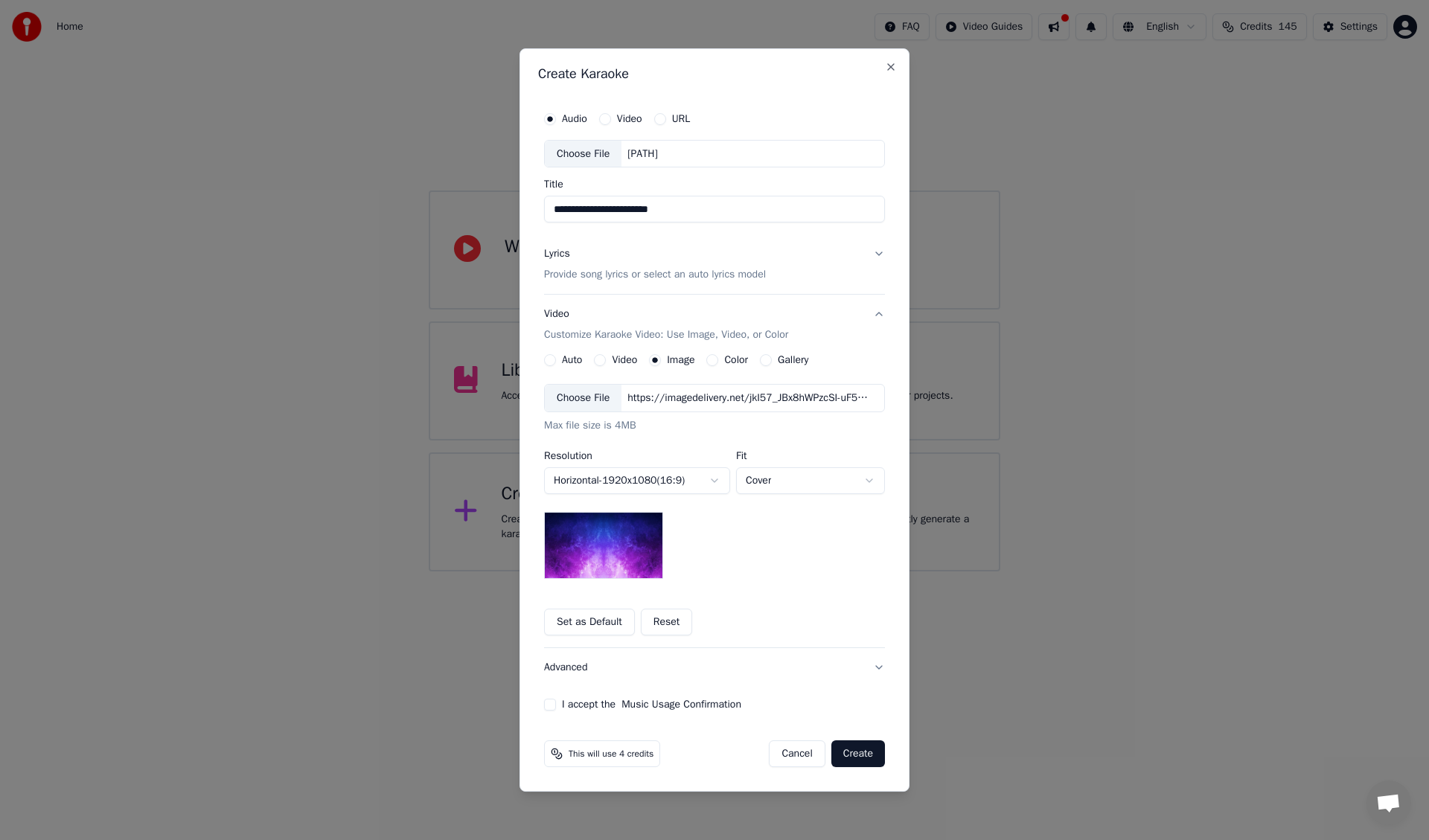 click on "Choose File" at bounding box center (583, 398) 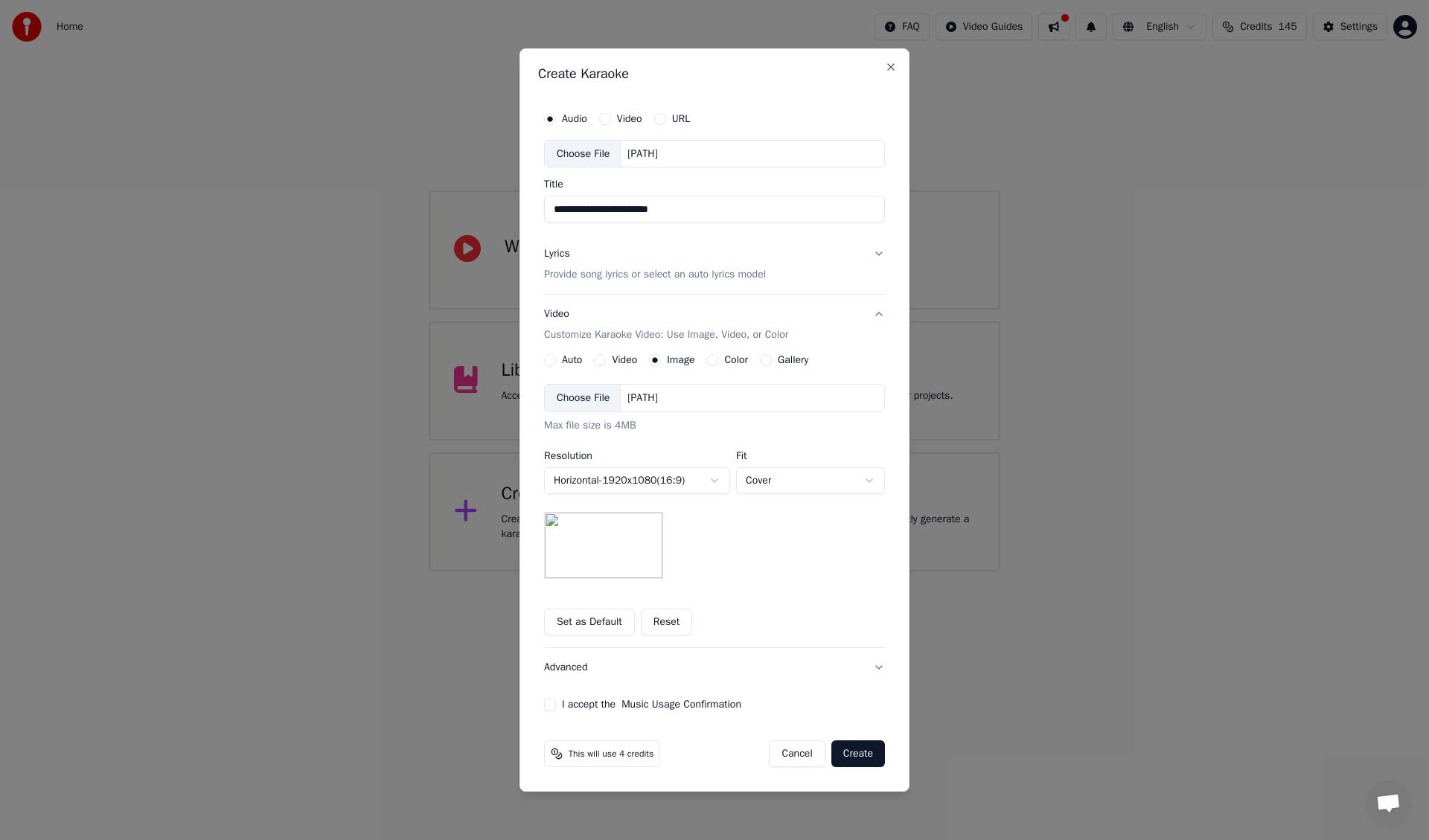 click on "I accept the   Music Usage Confirmation" at bounding box center (651, 705) 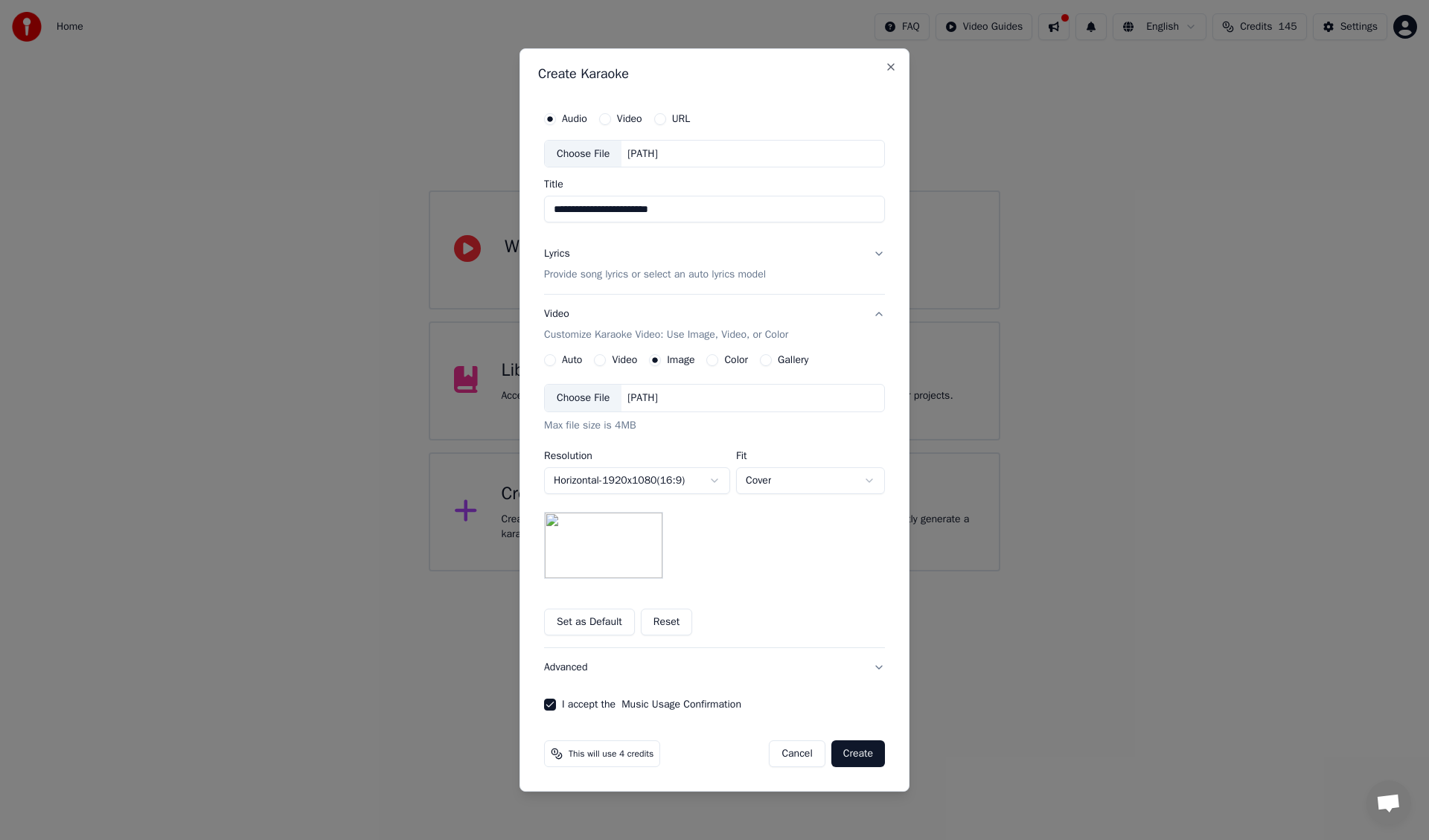 click on "Create" at bounding box center [858, 754] 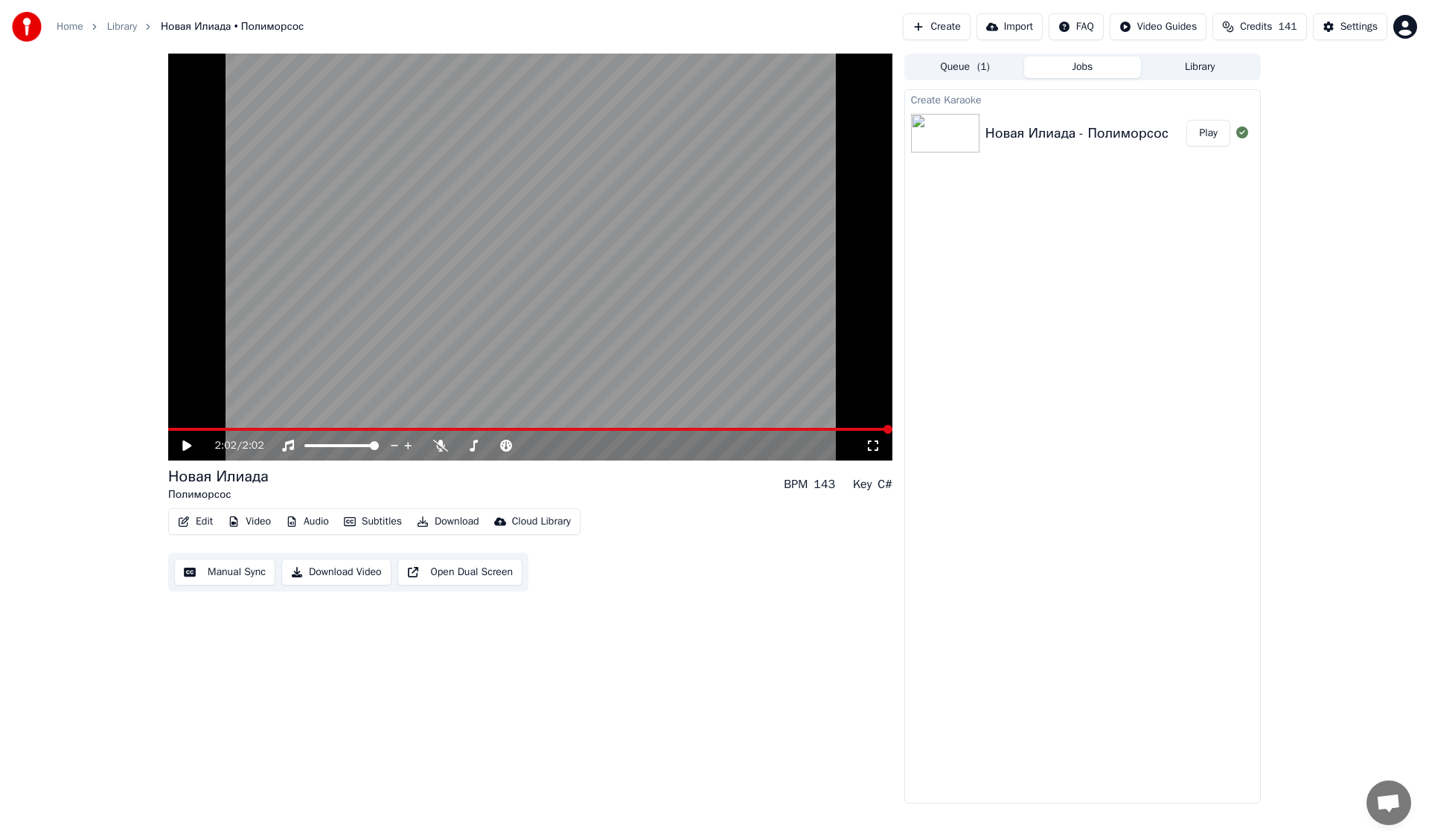 click on "Download" at bounding box center (448, 522) 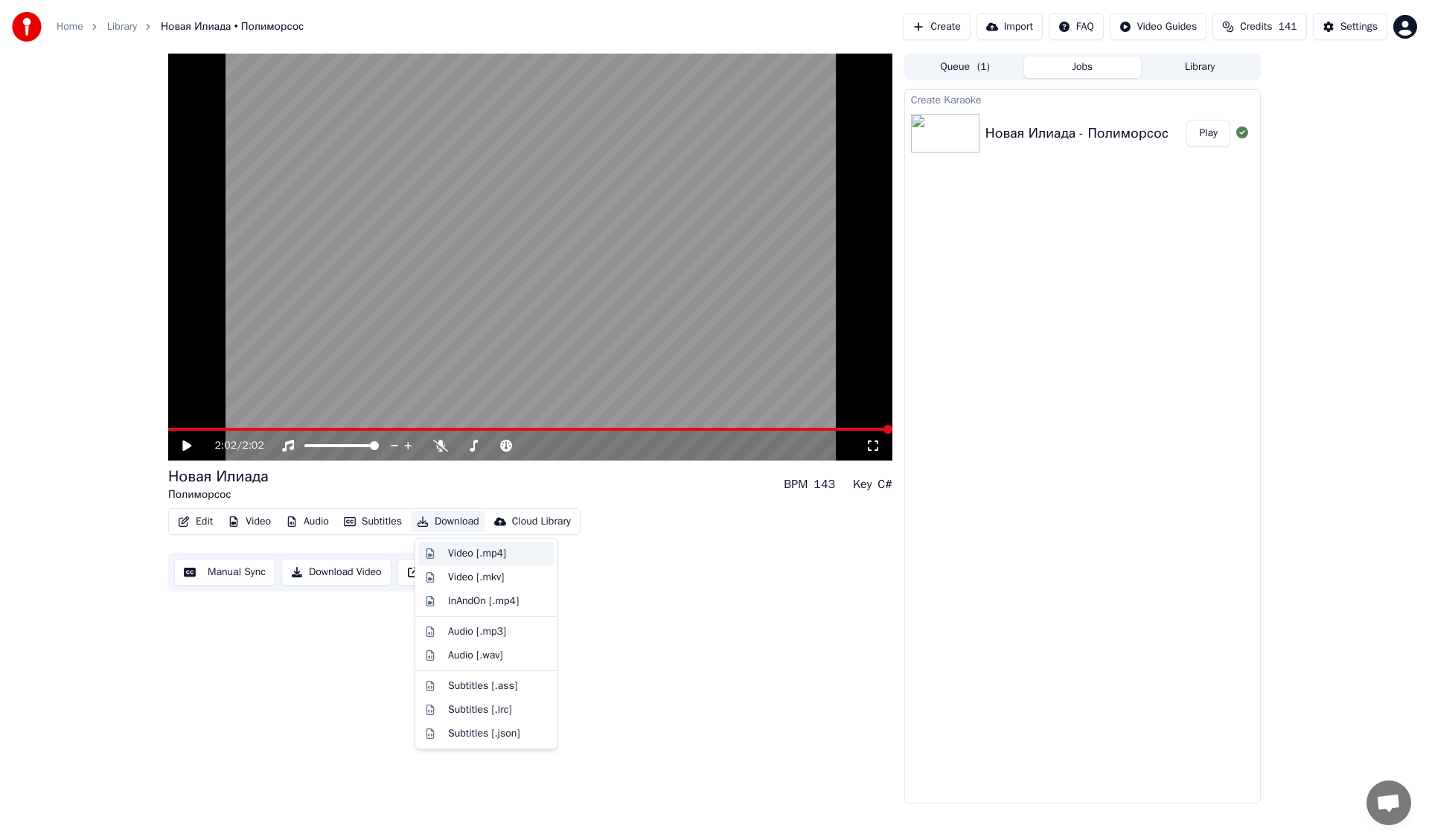 click on "Video [.mp4]" at bounding box center [477, 554] 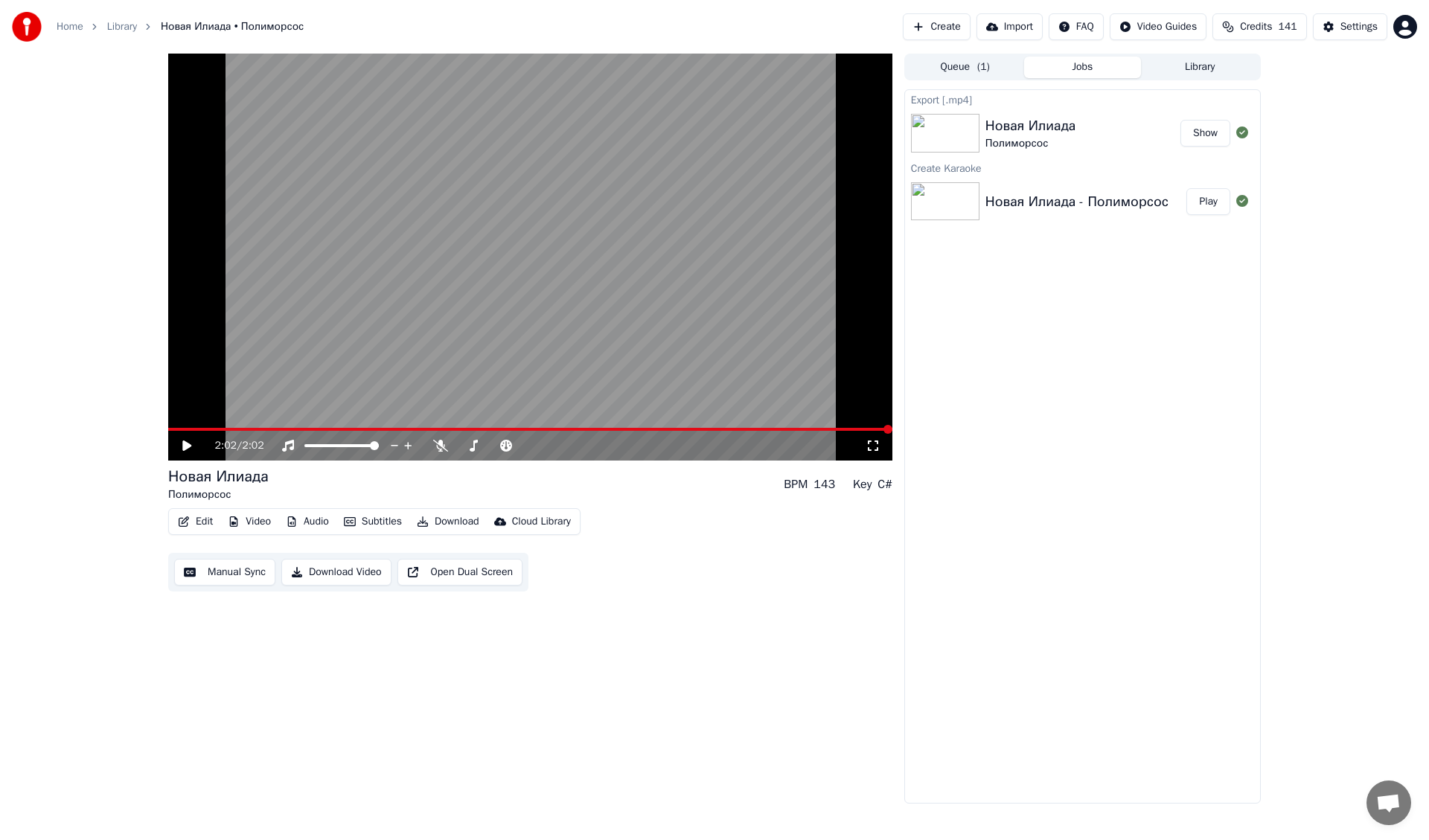 click on "Show" at bounding box center (1205, 133) 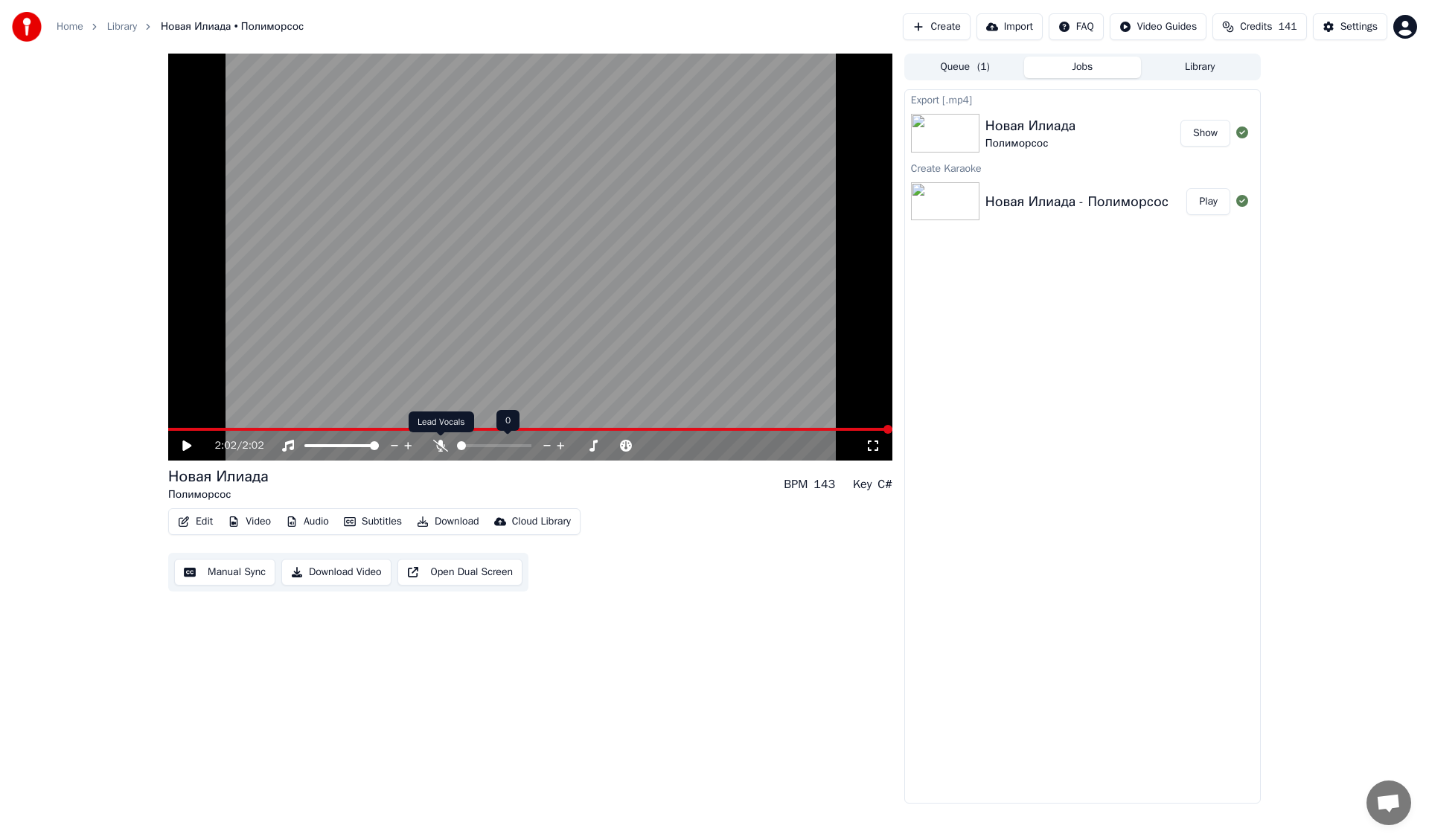 click 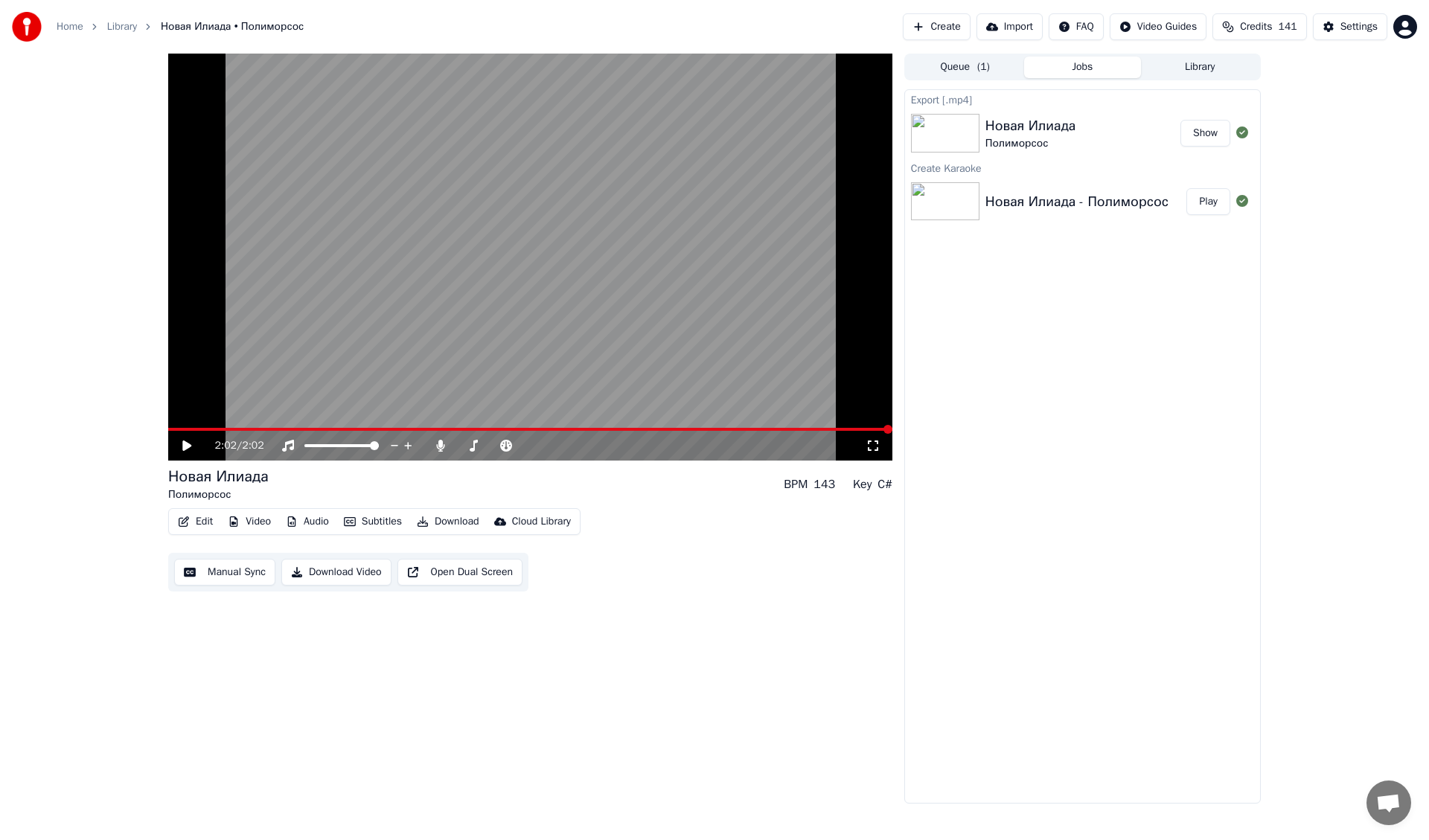 click 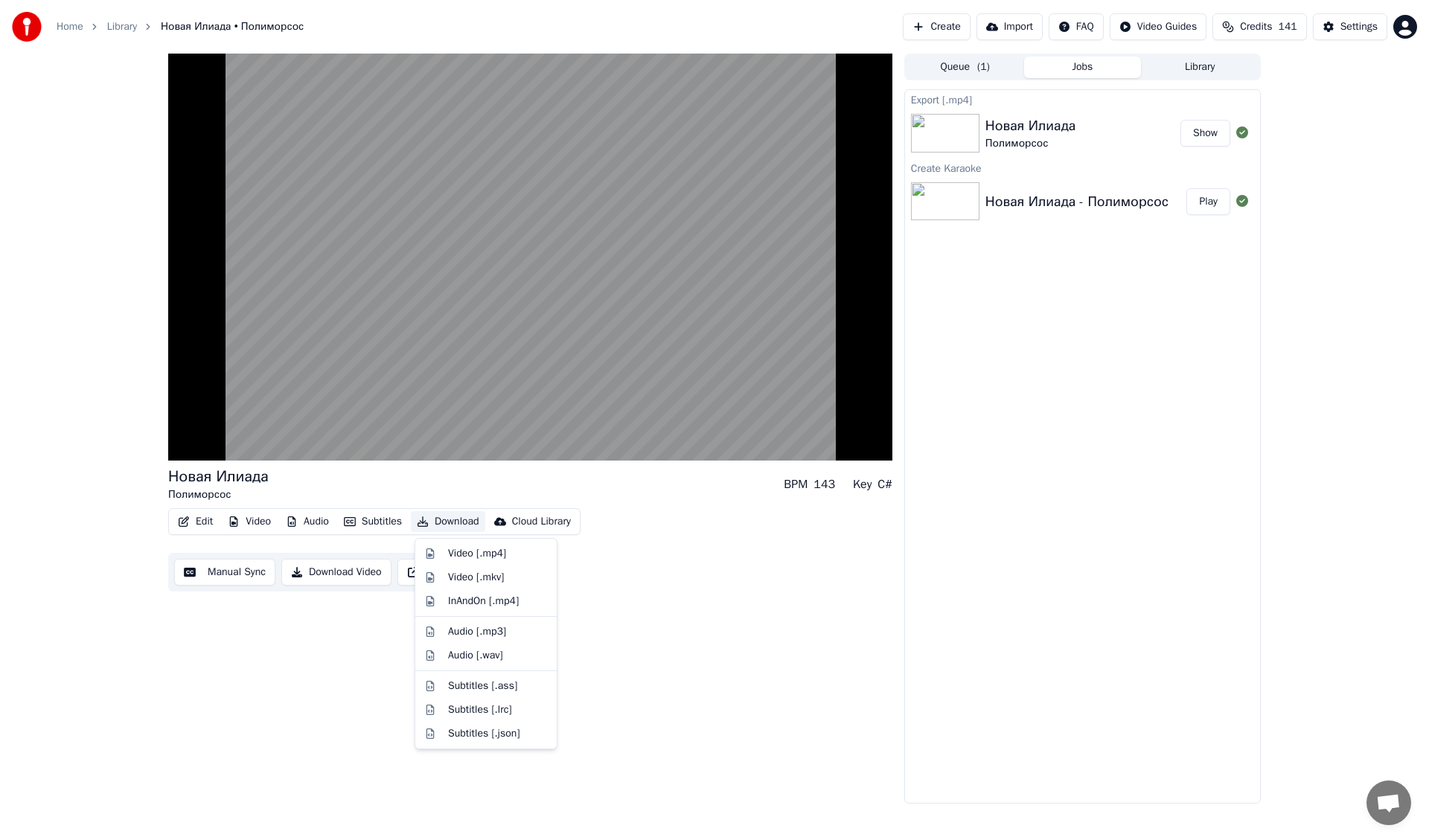 click on "Download" at bounding box center (448, 522) 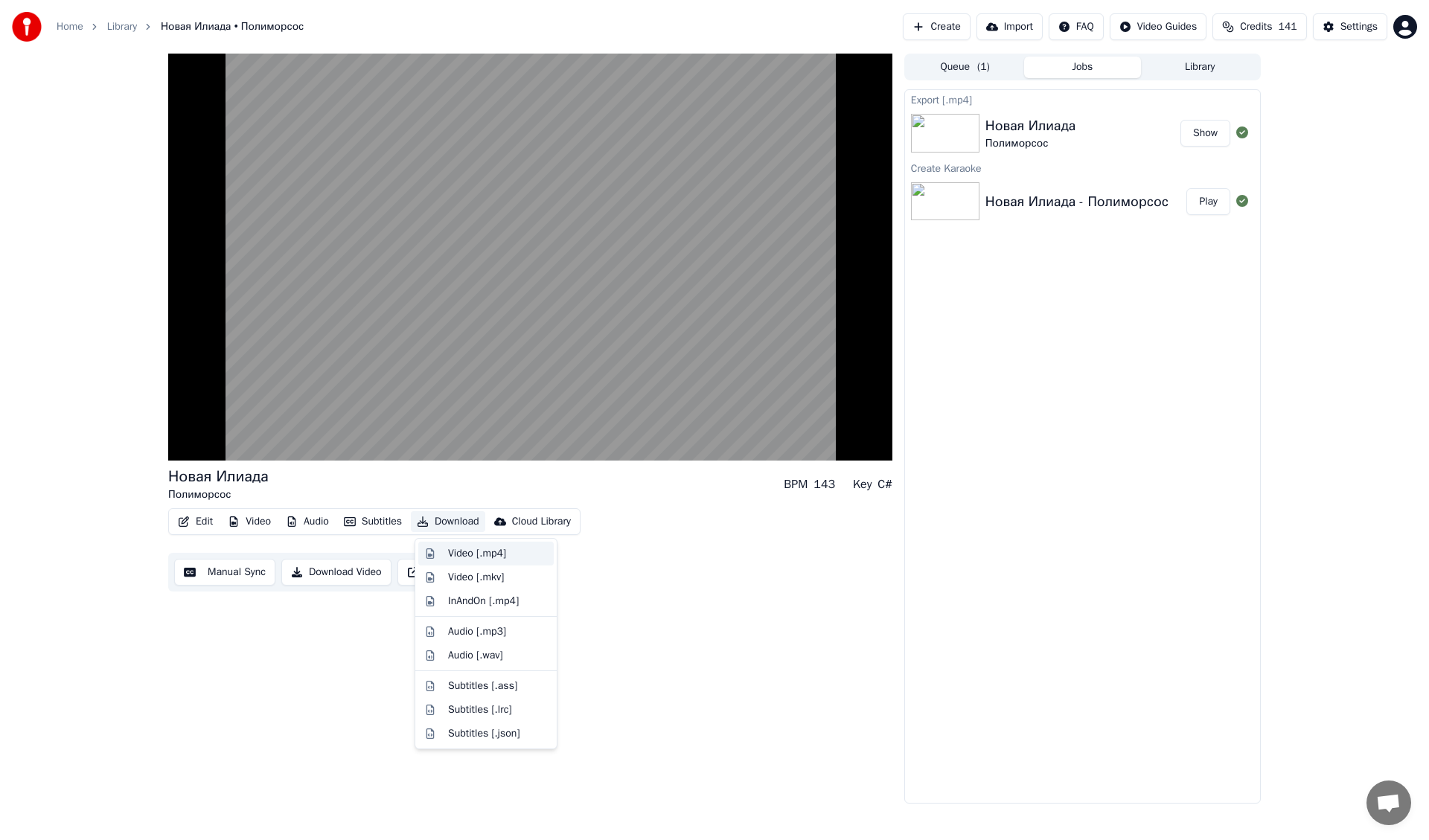 click on "Video [.mp4]" at bounding box center (477, 554) 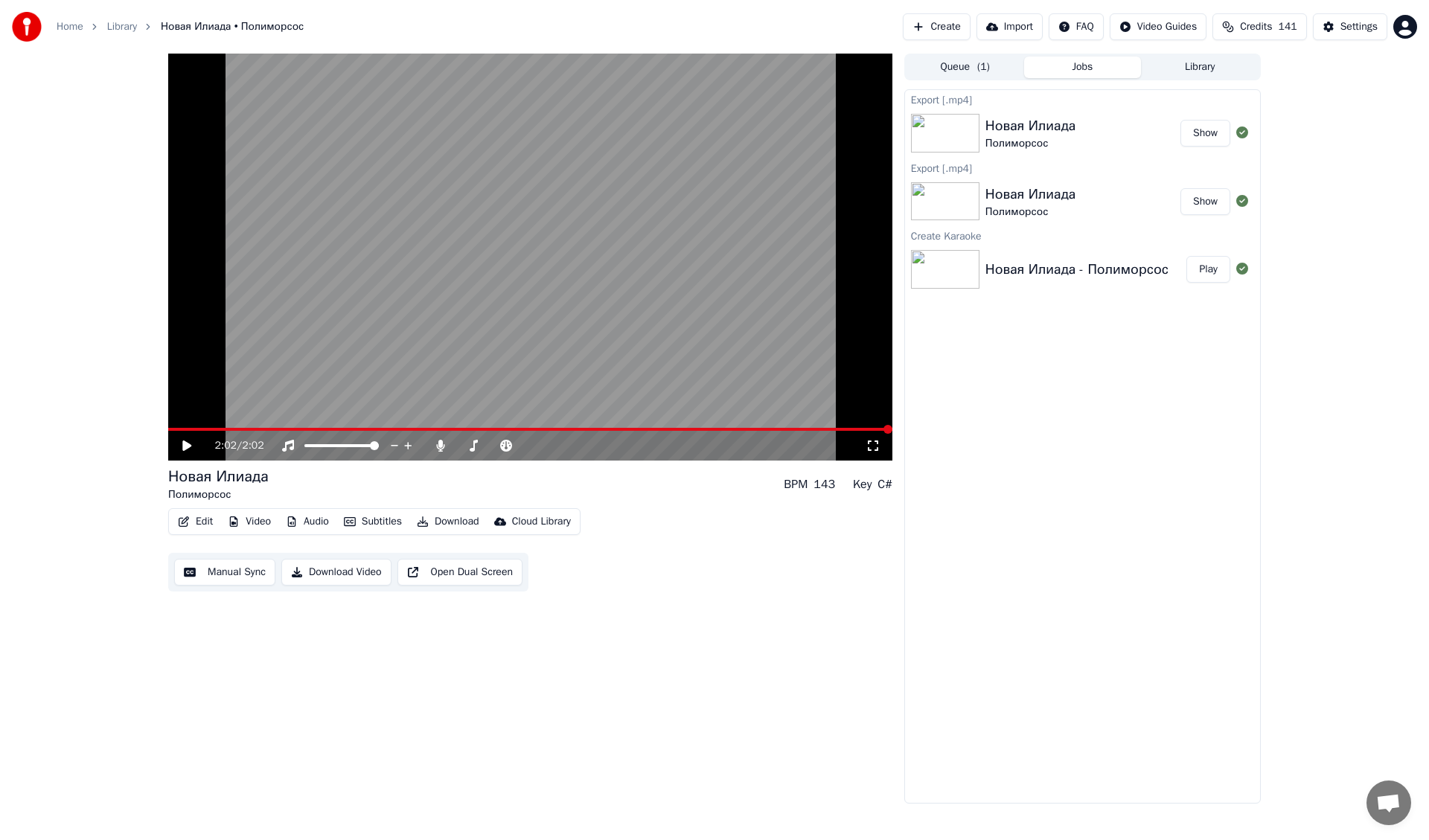 click on "Show" at bounding box center [1205, 133] 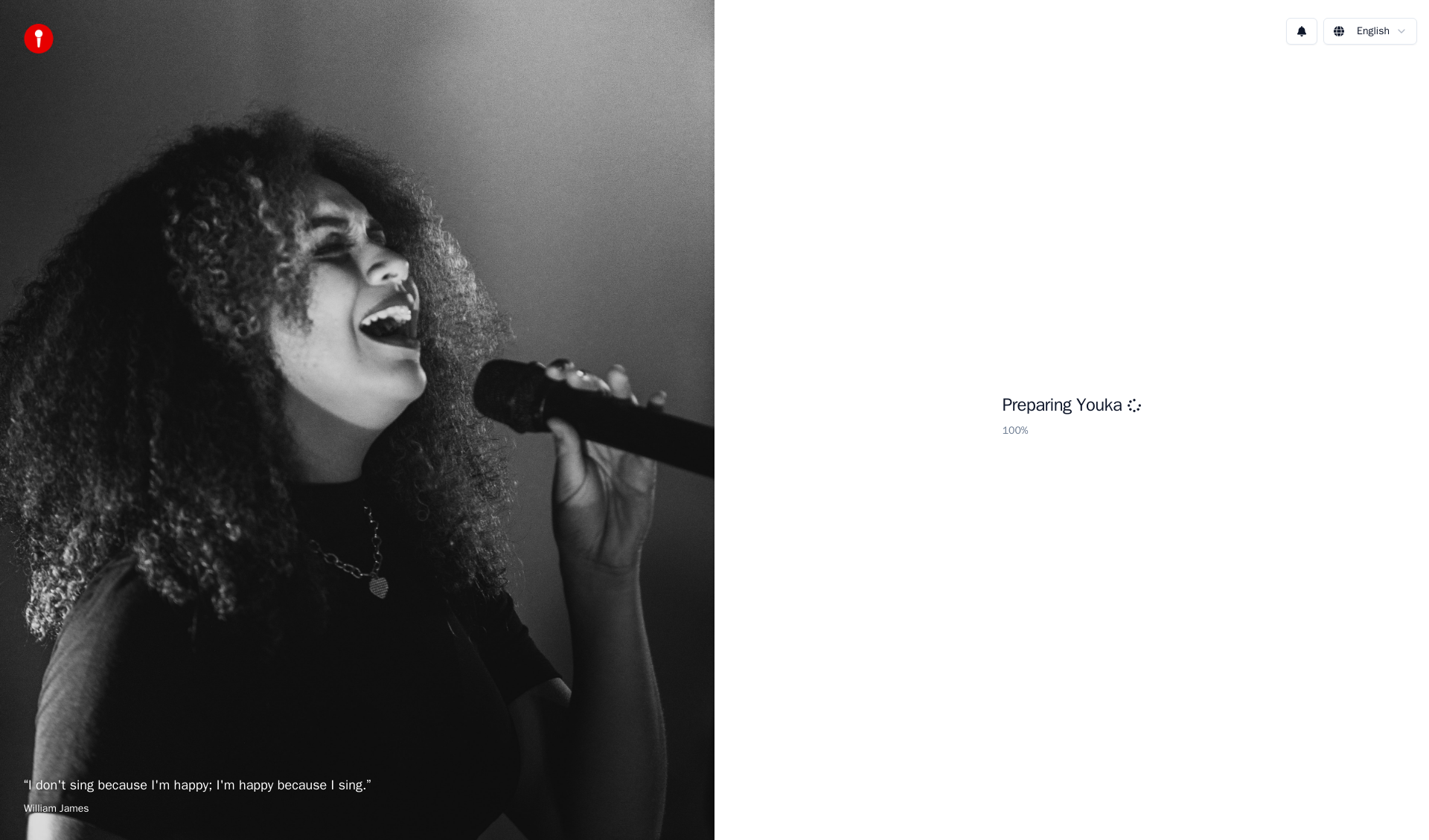 scroll, scrollTop: 0, scrollLeft: 0, axis: both 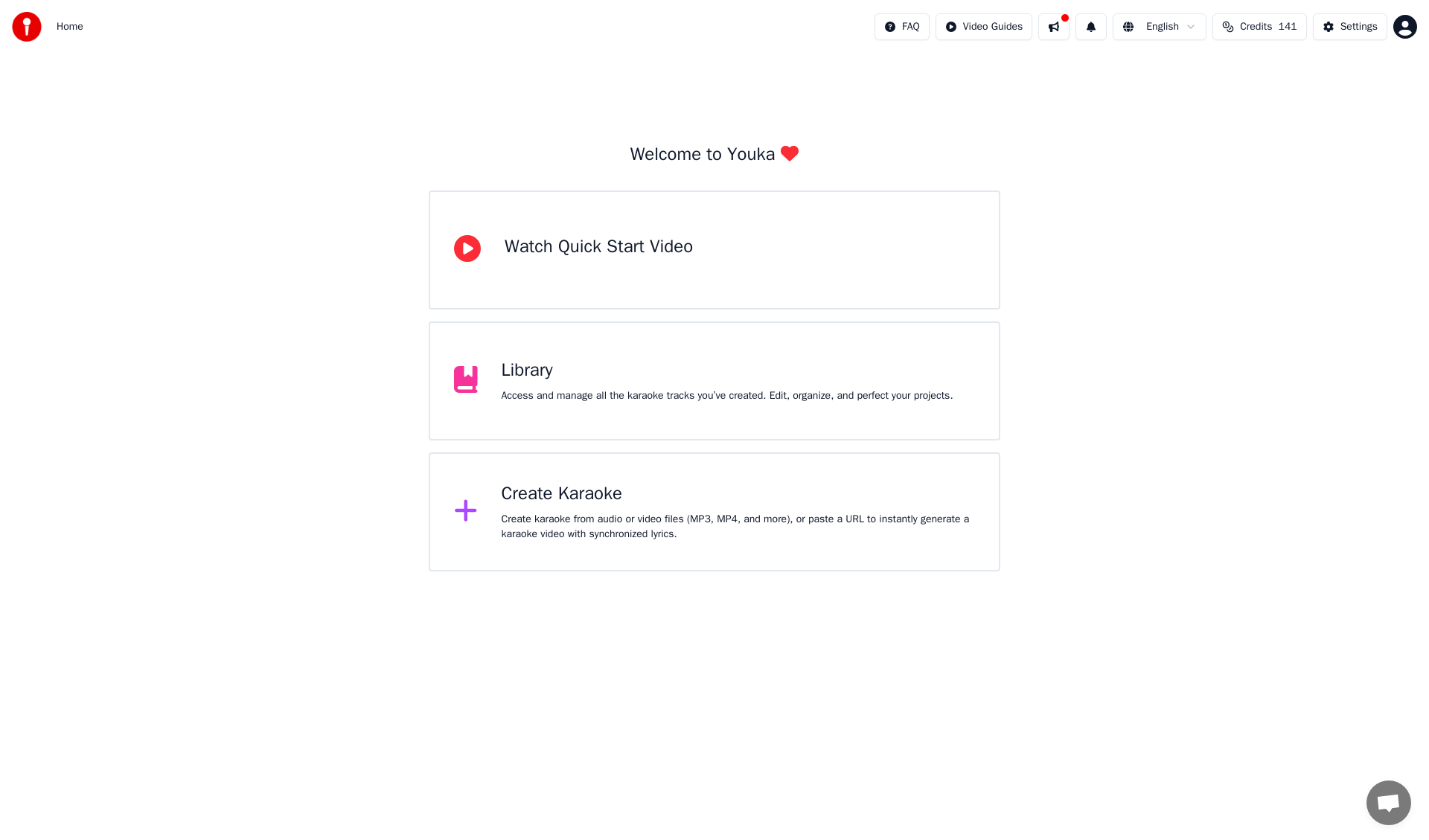 click on "Access and manage all the karaoke tracks you’ve created. Edit, organize, and perfect your projects." at bounding box center [727, 396] 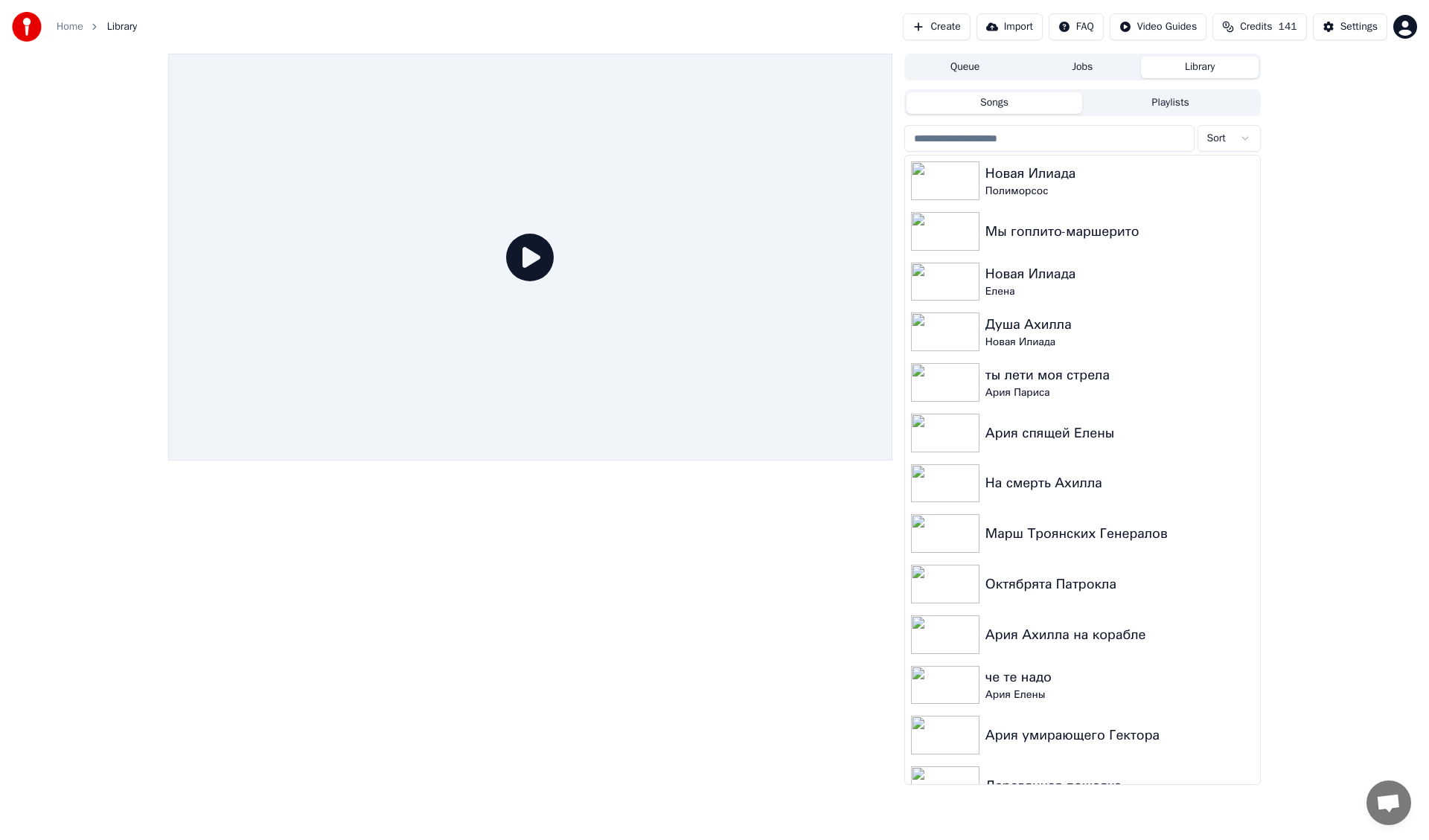 click on "Create" at bounding box center [936, 27] 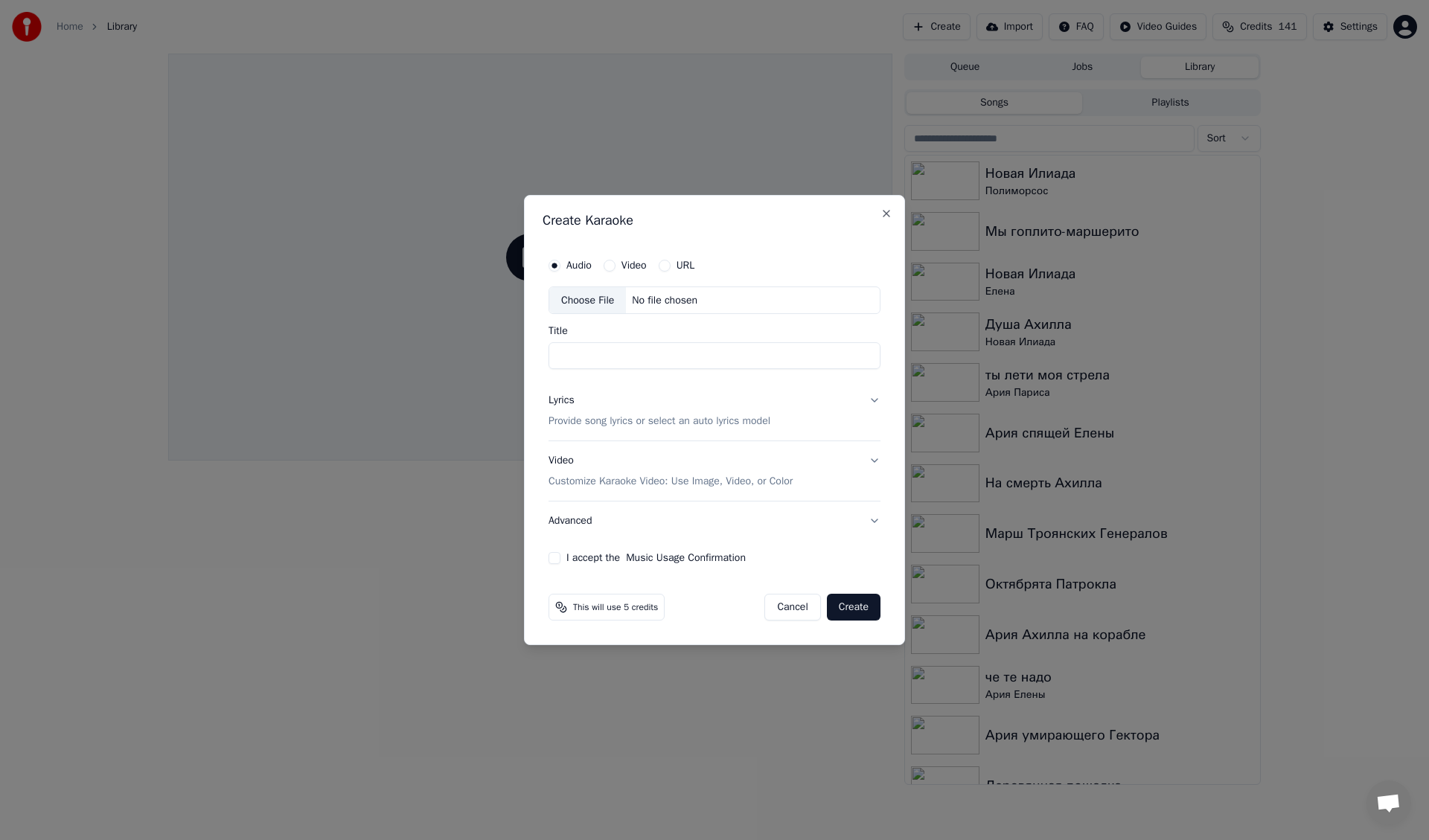 click on "Choose File" at bounding box center (587, 301) 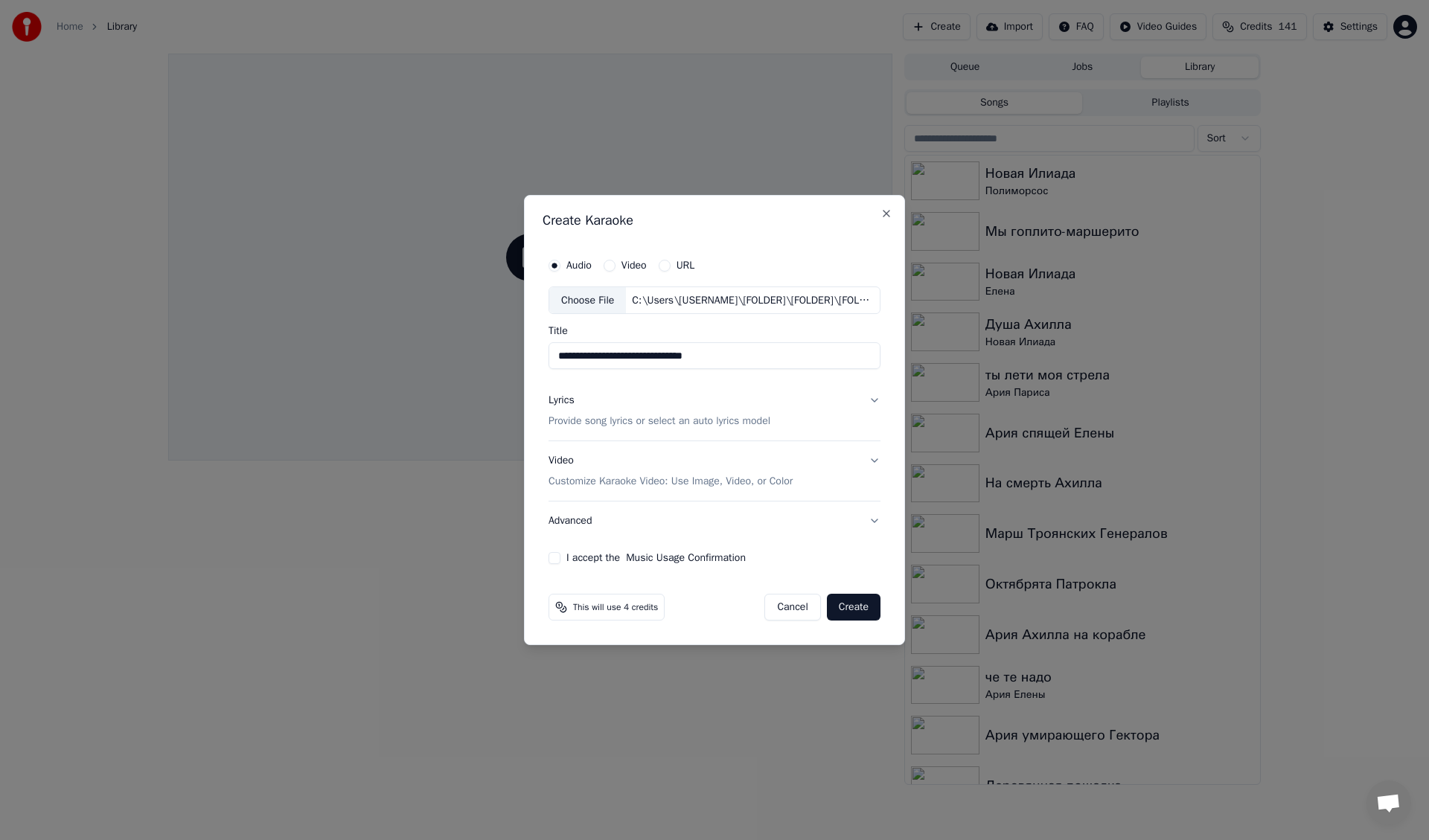 click on "Provide song lyrics or select an auto lyrics model" at bounding box center [659, 422] 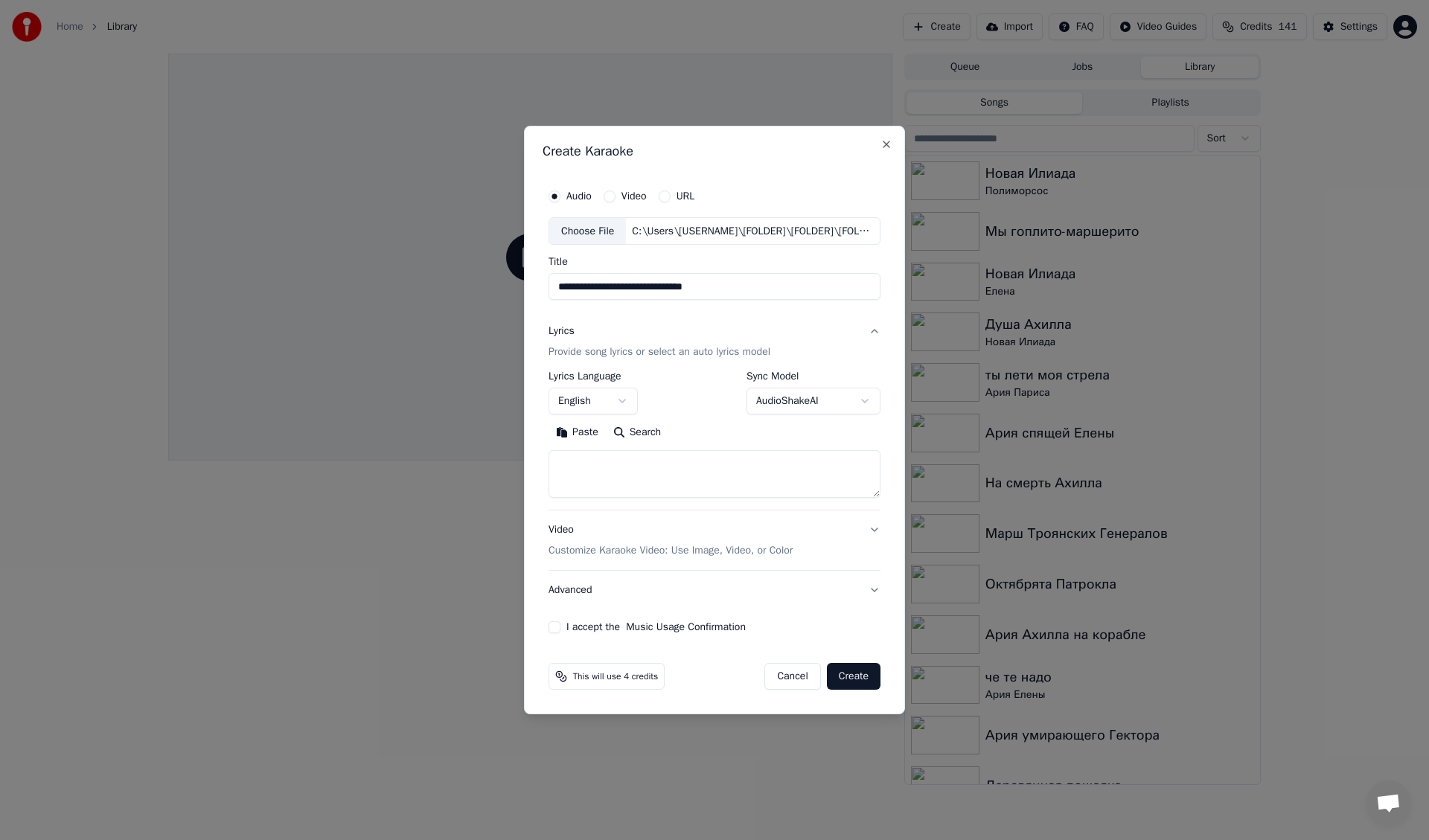 click on "Home Library Create Import FAQ Video Guides Credits 141 Settings Queue Jobs Library Songs Playlists Sort Новая Илиада Полиморсос Мы гоплито-маршерито Новая Илиада Елена Душа Ахилла Новая Илиада ты лети моя стрела Ария Париса Ария спящей Елены На смерть Ахилла Марш Троянских Генералов Октябрята Патрокла Ария Ахилла на корабле че те надо Ария Елены Ария умирающего Гектора Деревянная лошадка Гоплито-маршерито И Гектор наш вождь молодой Любимоя Паперный Т.А.М. Chat Adam from Youka Desktop More channels Continue on Email Network offline. Reconnecting... No messages can be received or sent for now. Youka Desktop Hello! How can I help you?  Tuesday, 17 June I receive an error about json 6/17/2025 Thursday, 19 June Adam URL" at bounding box center (714, 420) 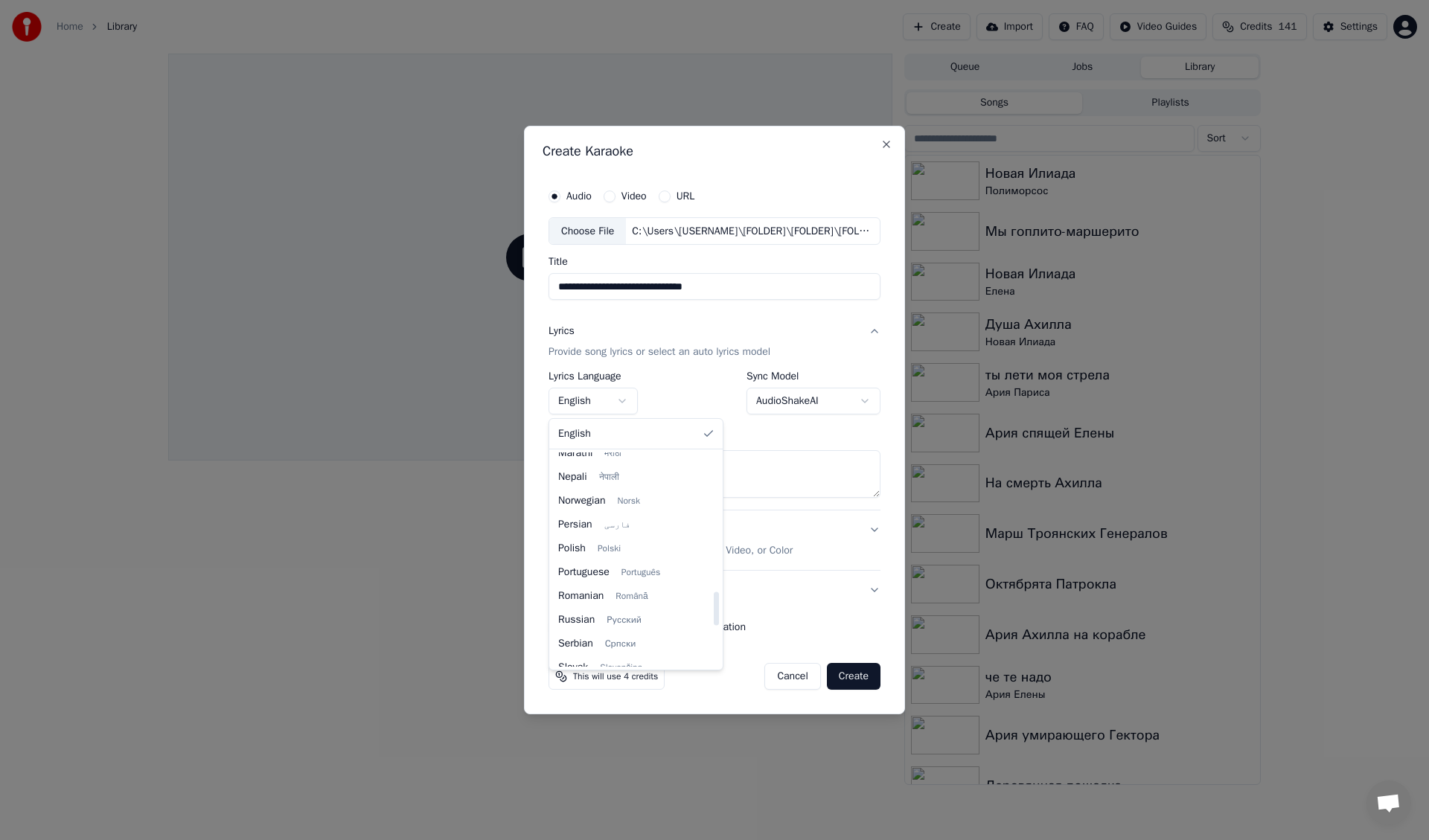 scroll, scrollTop: 893, scrollLeft: 0, axis: vertical 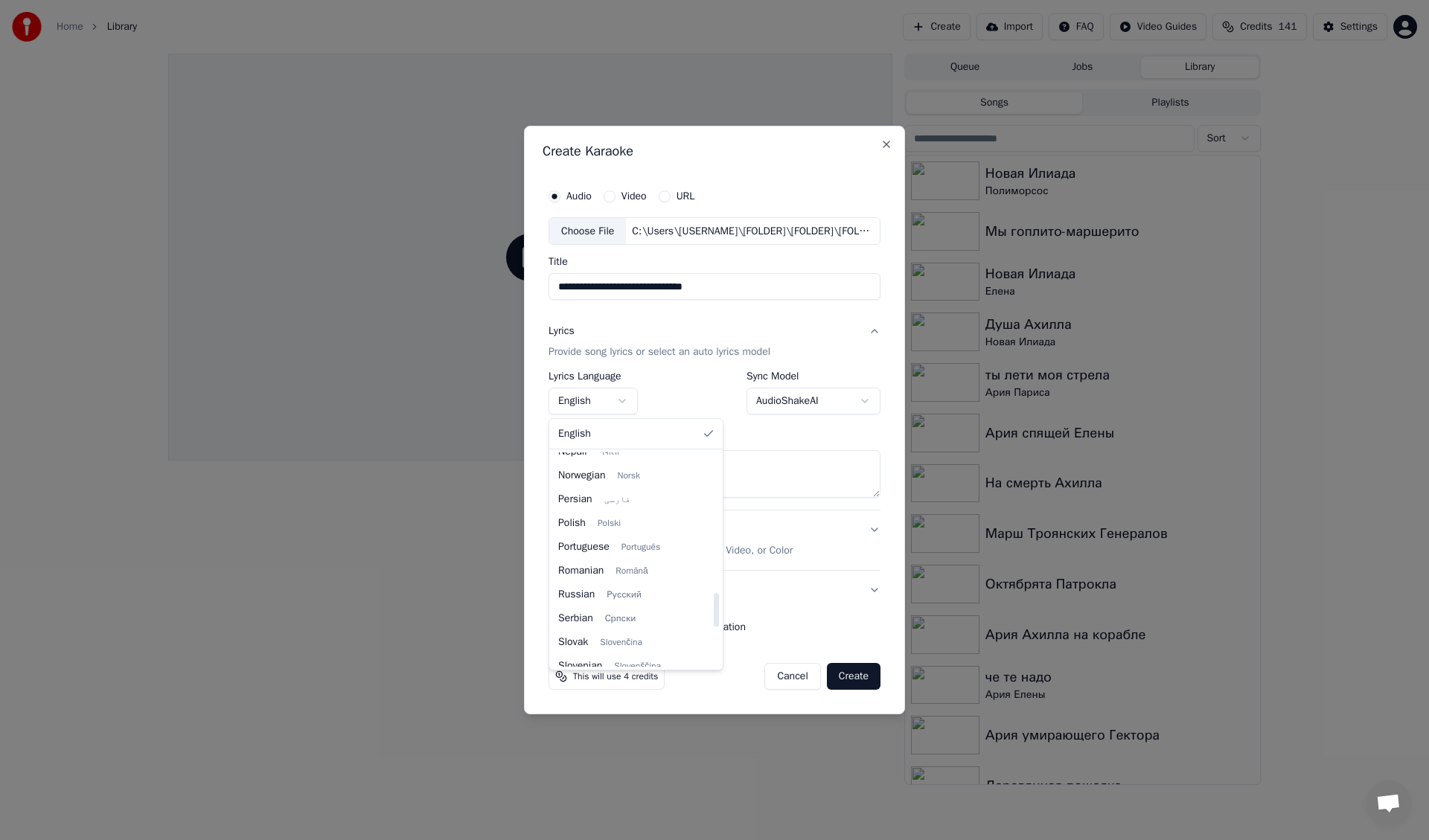 select on "**" 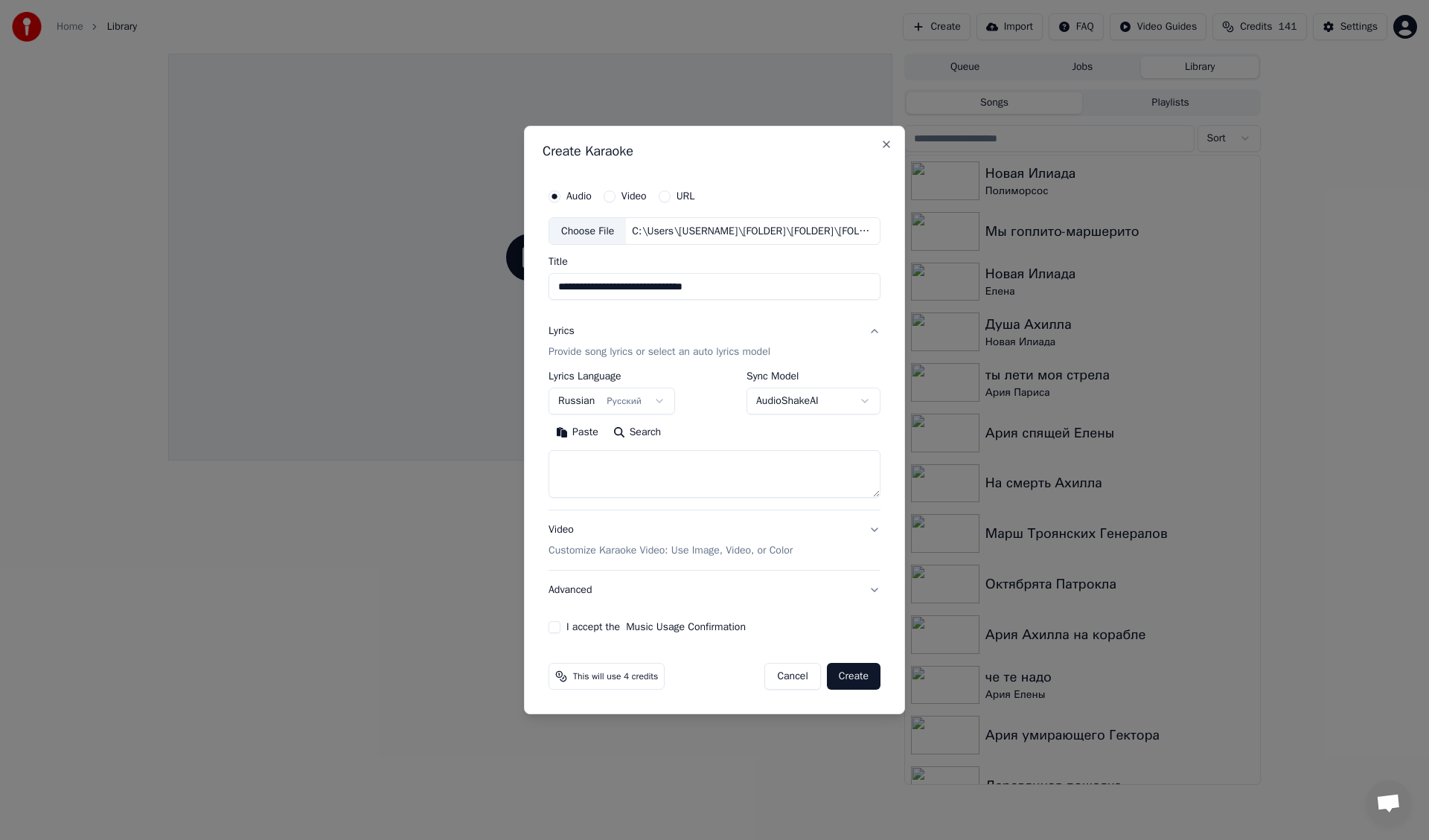 click at bounding box center (714, 475) 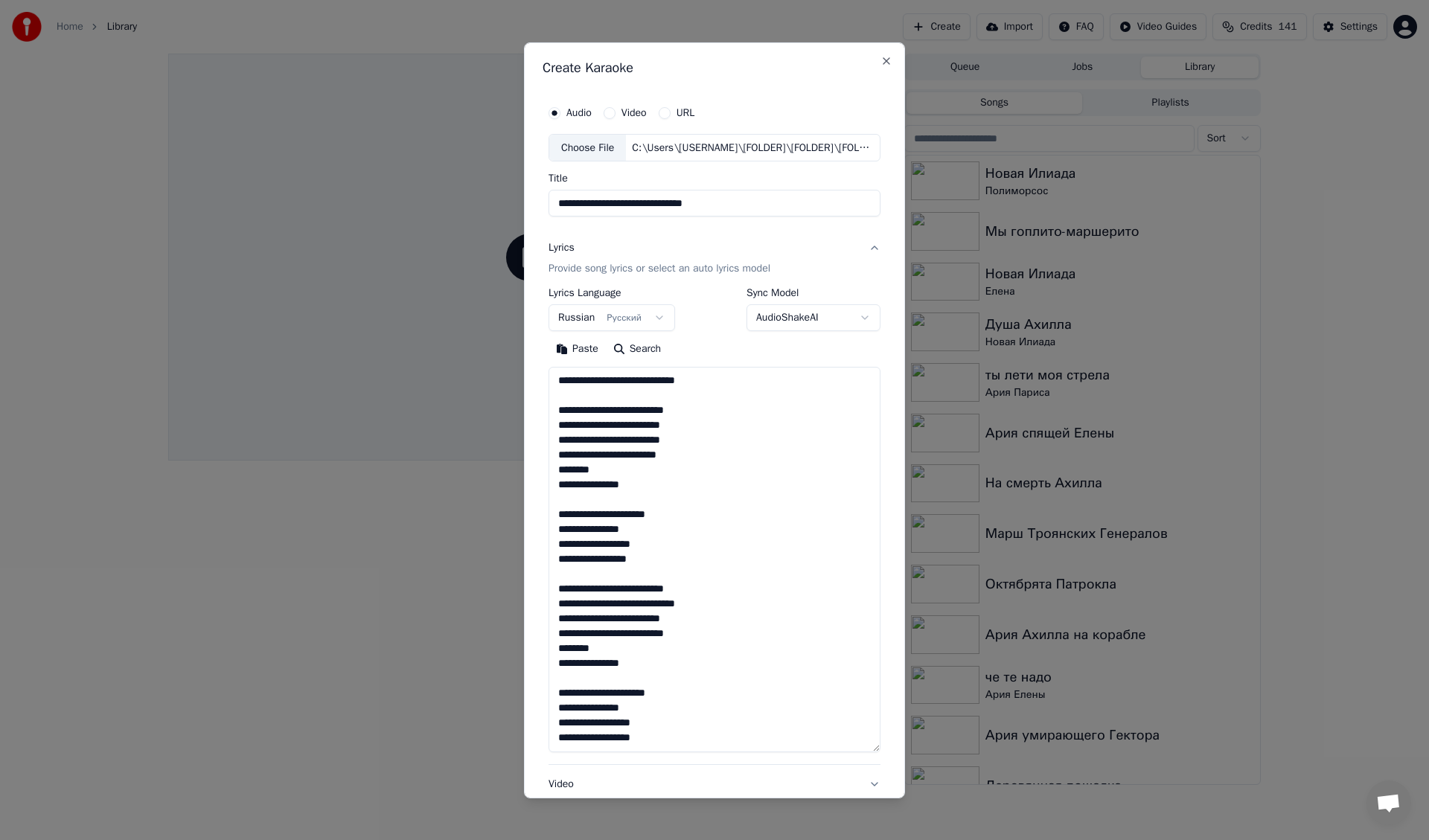 scroll, scrollTop: 347, scrollLeft: 0, axis: vertical 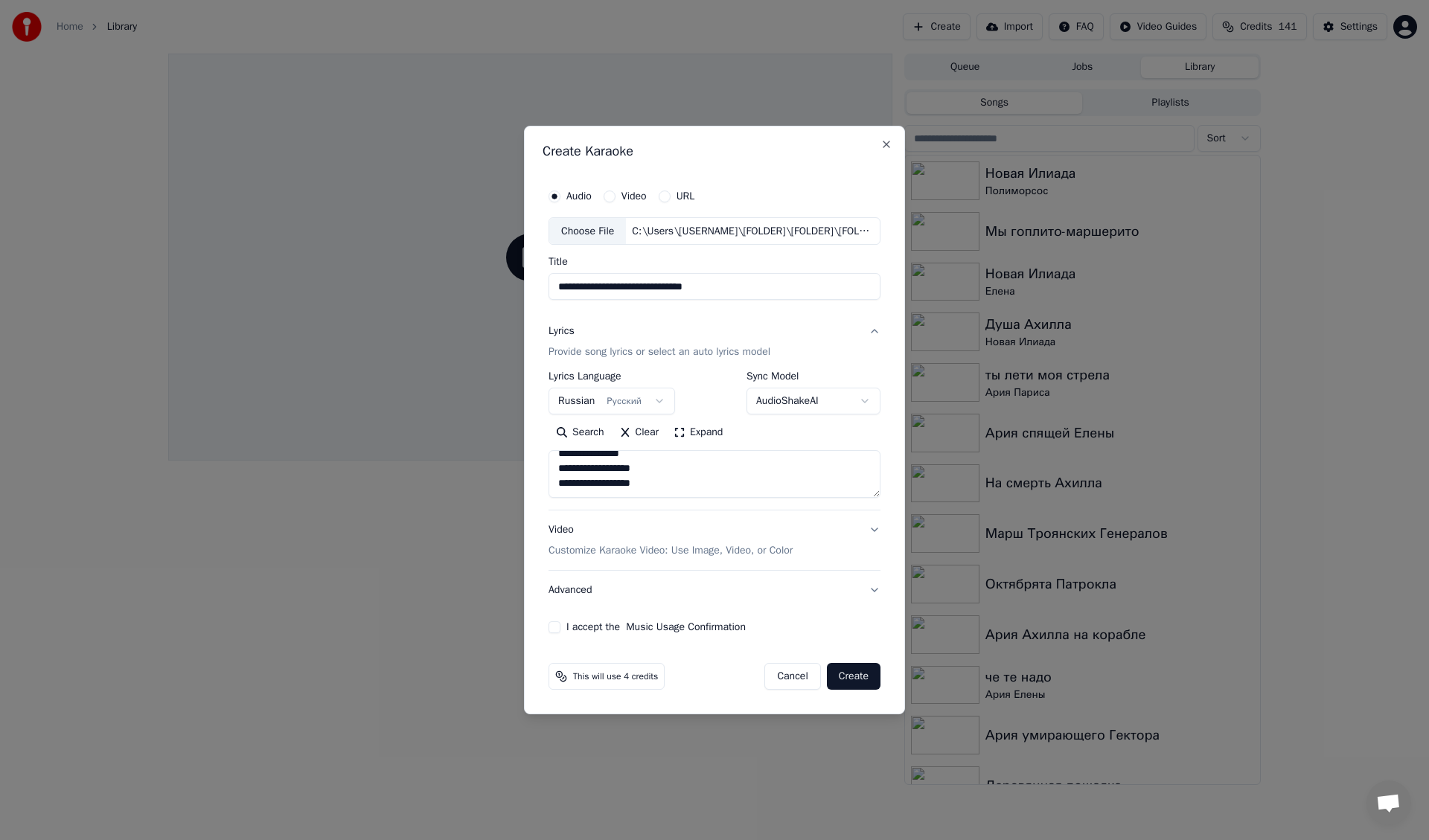 type on "**********" 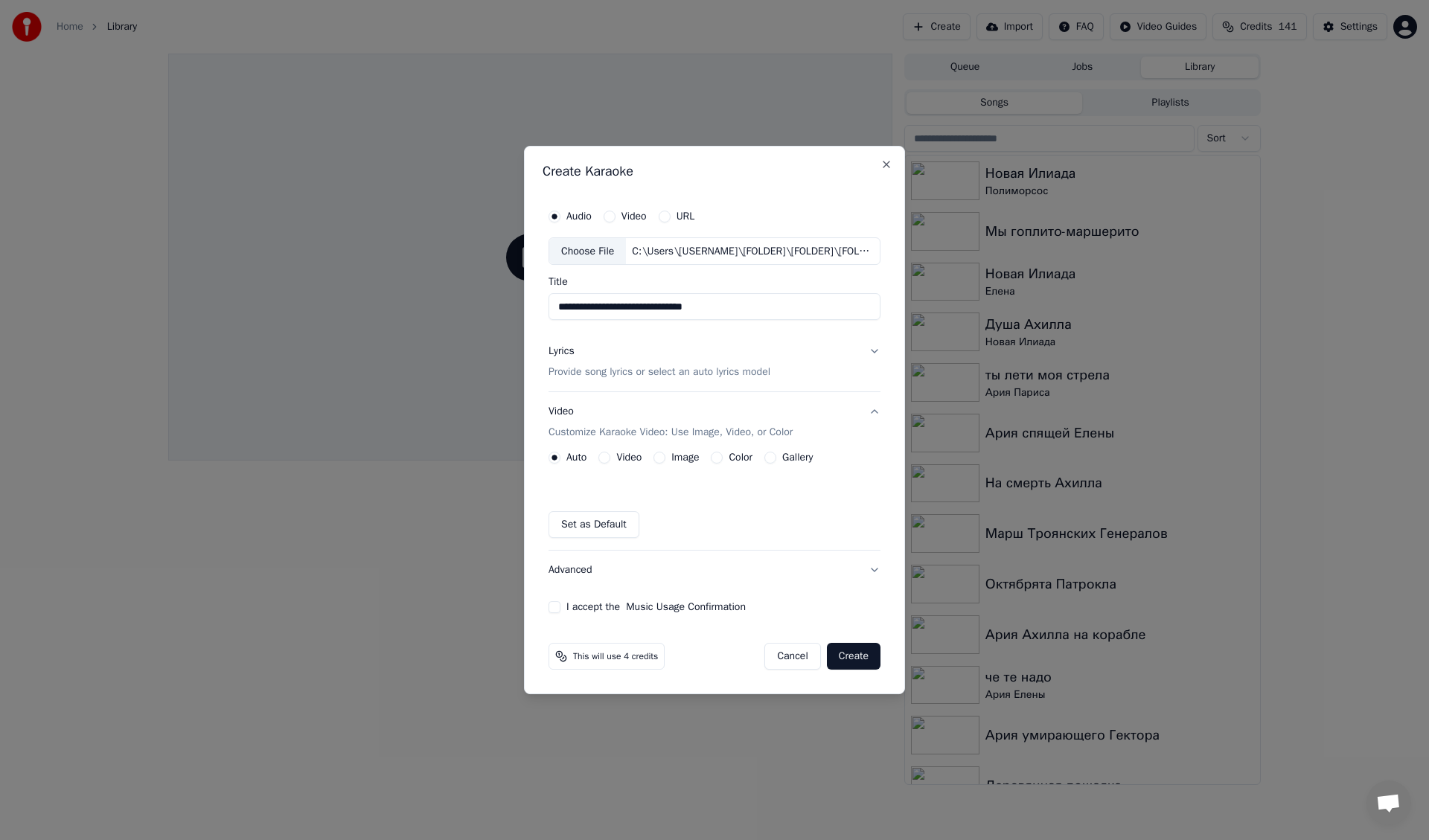 click on "Image" at bounding box center (659, 458) 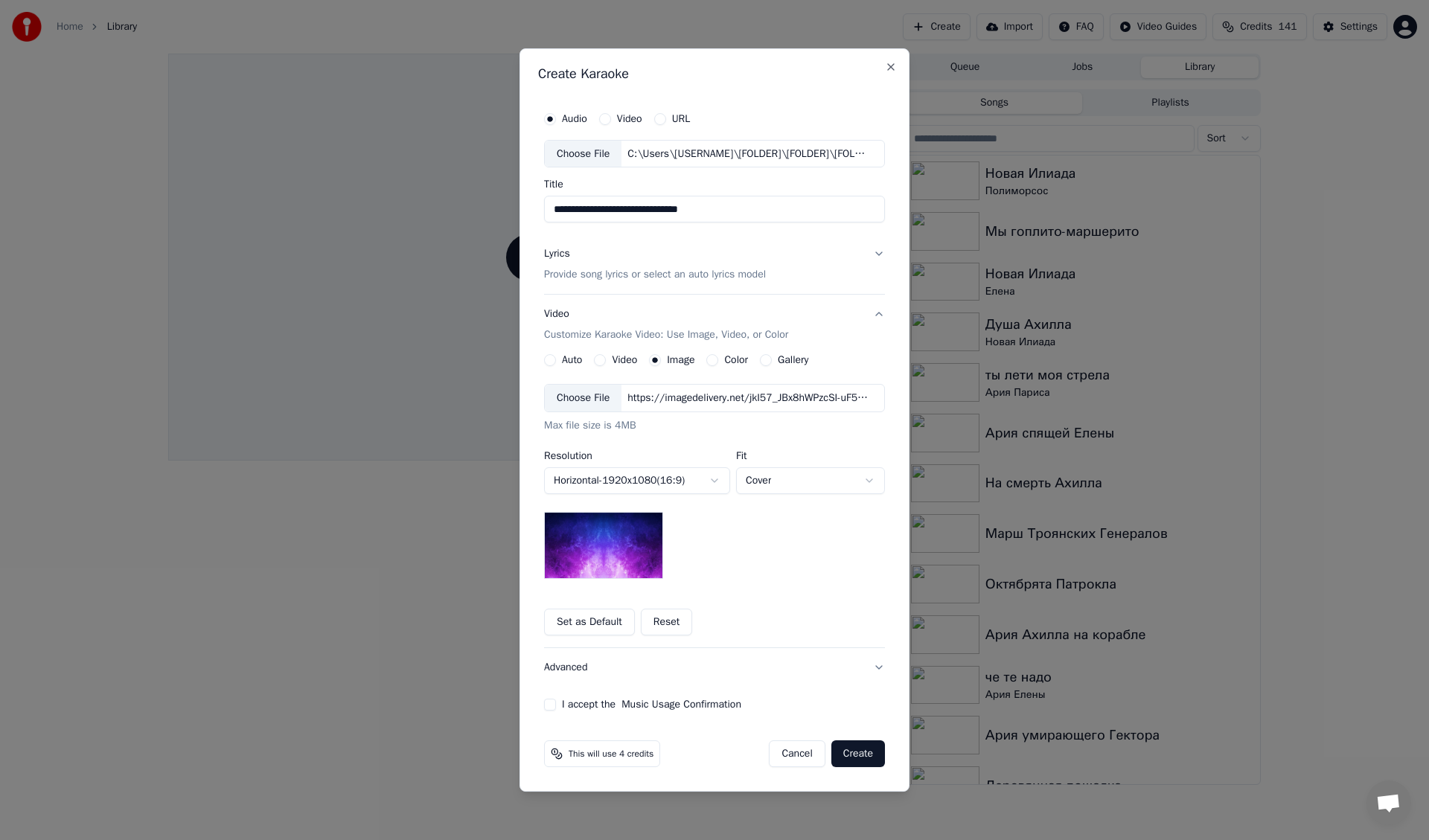 click on "Choose File" at bounding box center [583, 398] 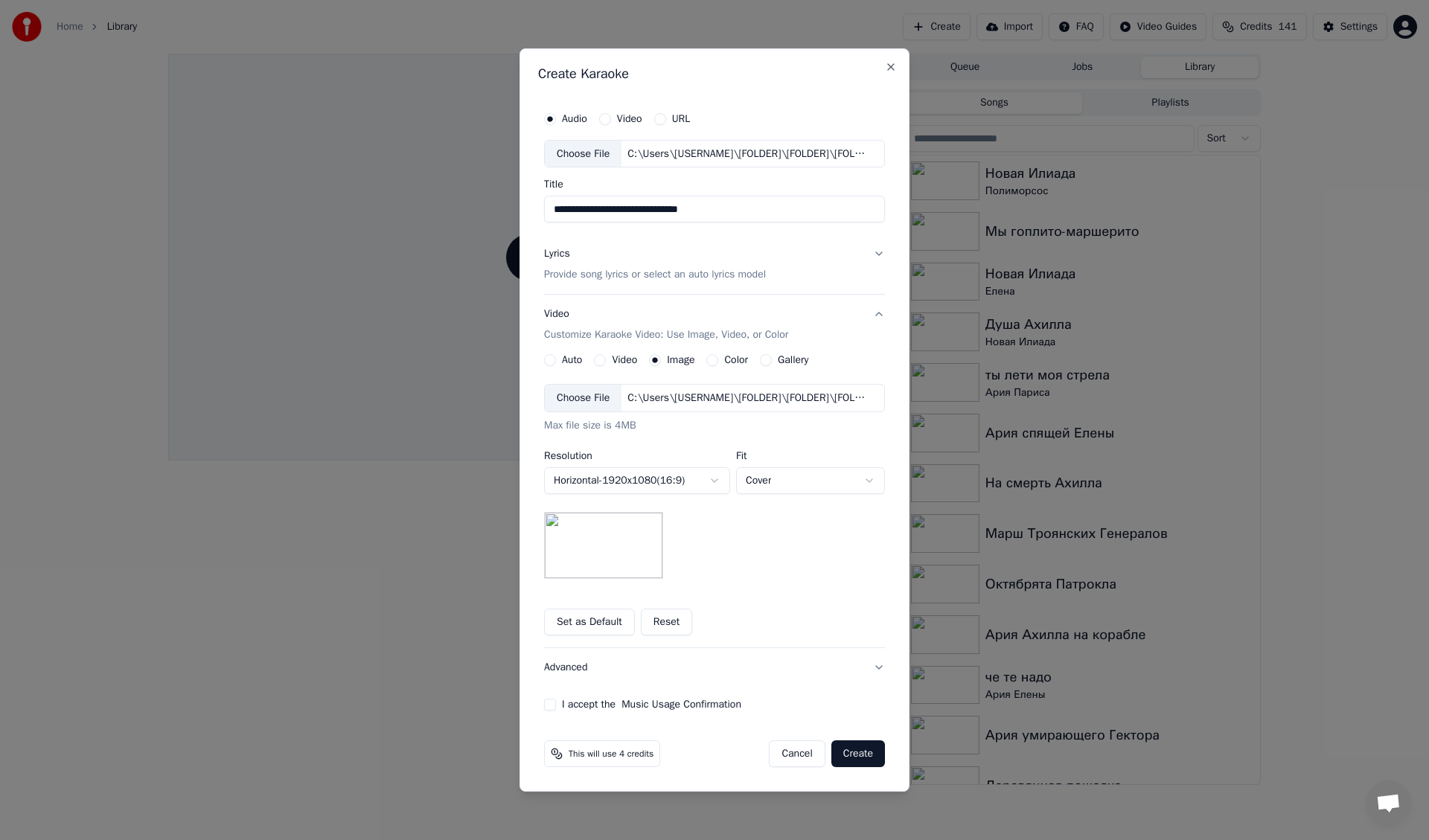 click on "I accept the   Music Usage Confirmation" at bounding box center [550, 705] 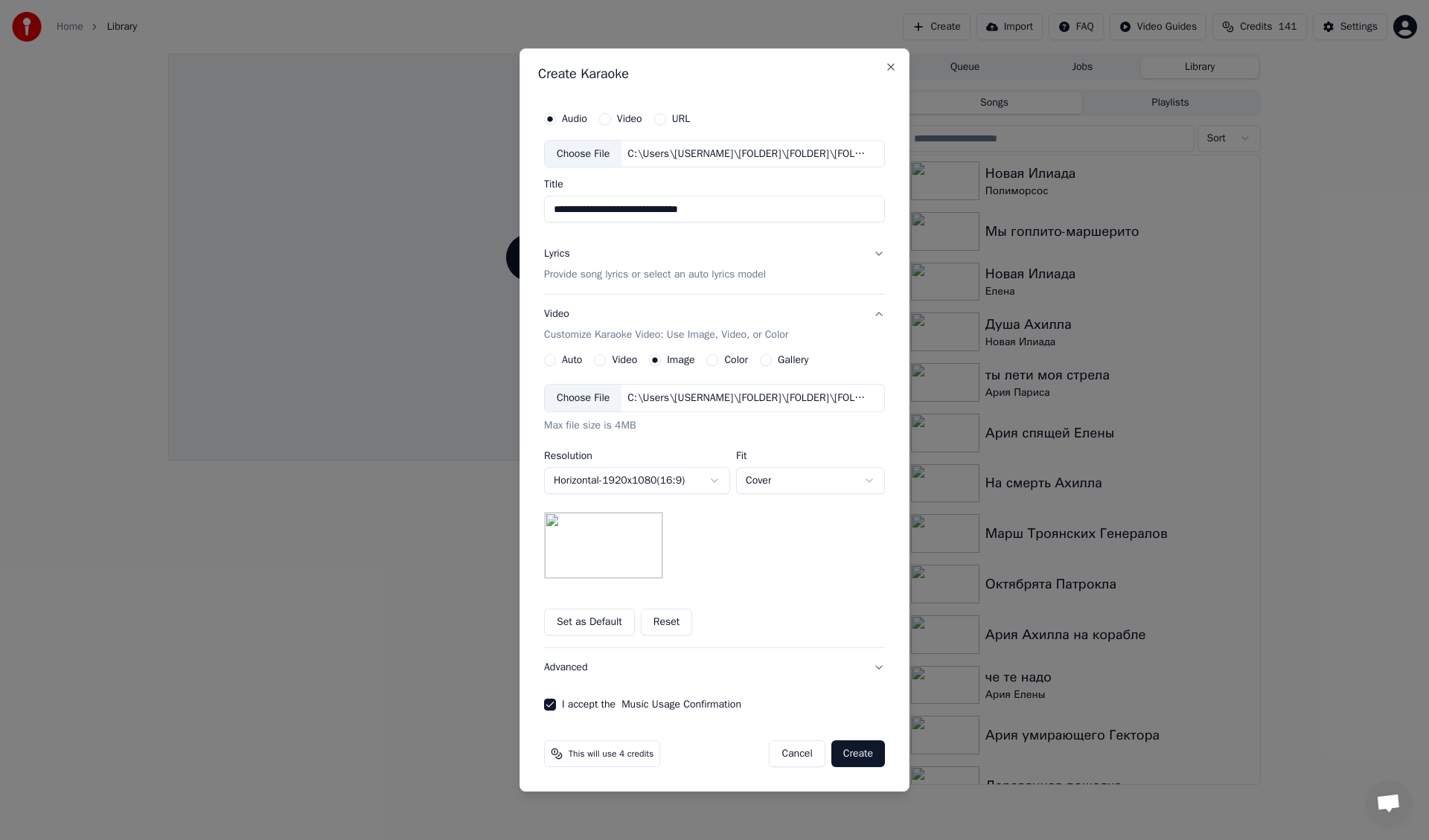 click on "Create" at bounding box center [858, 754] 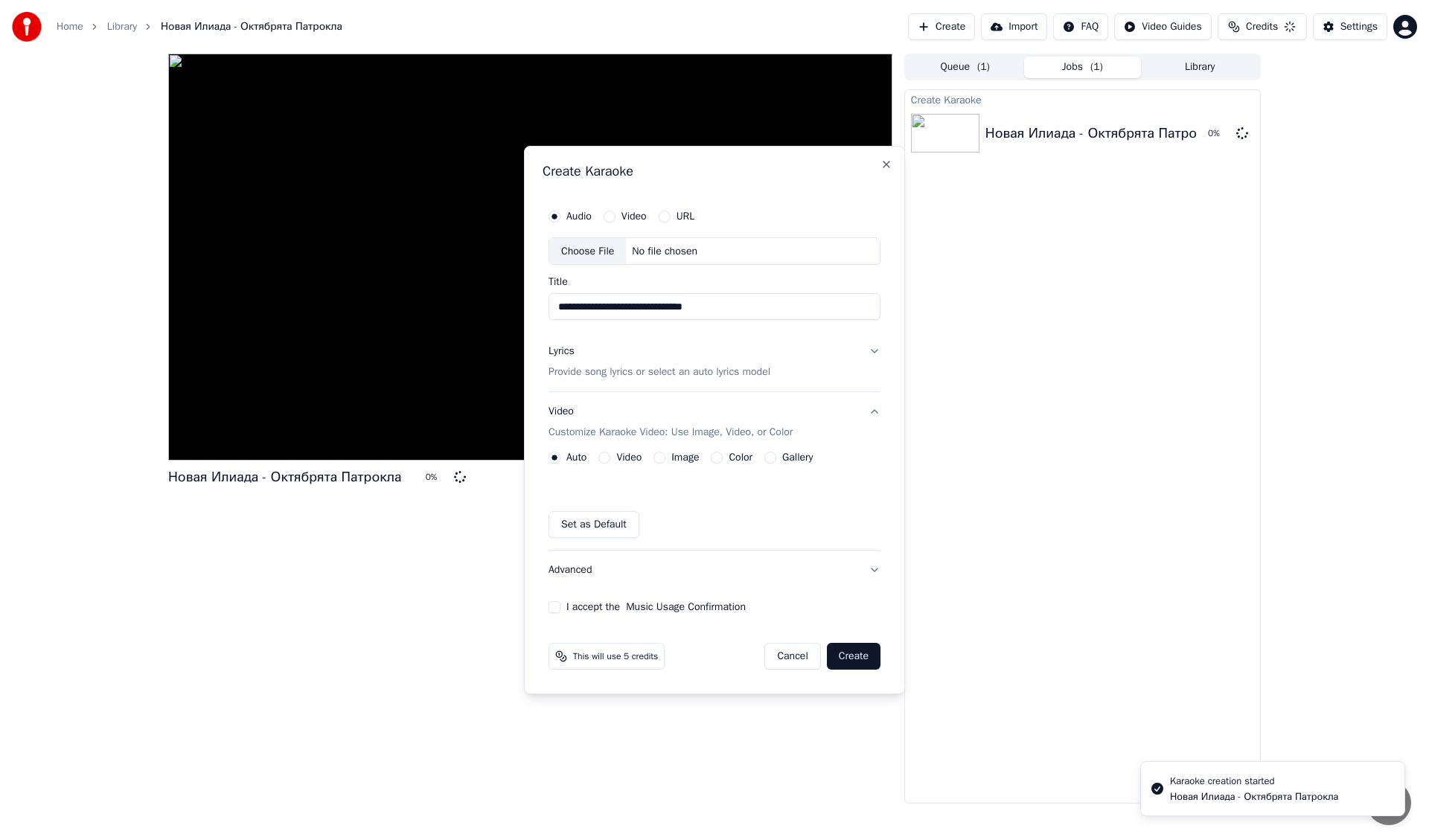 type 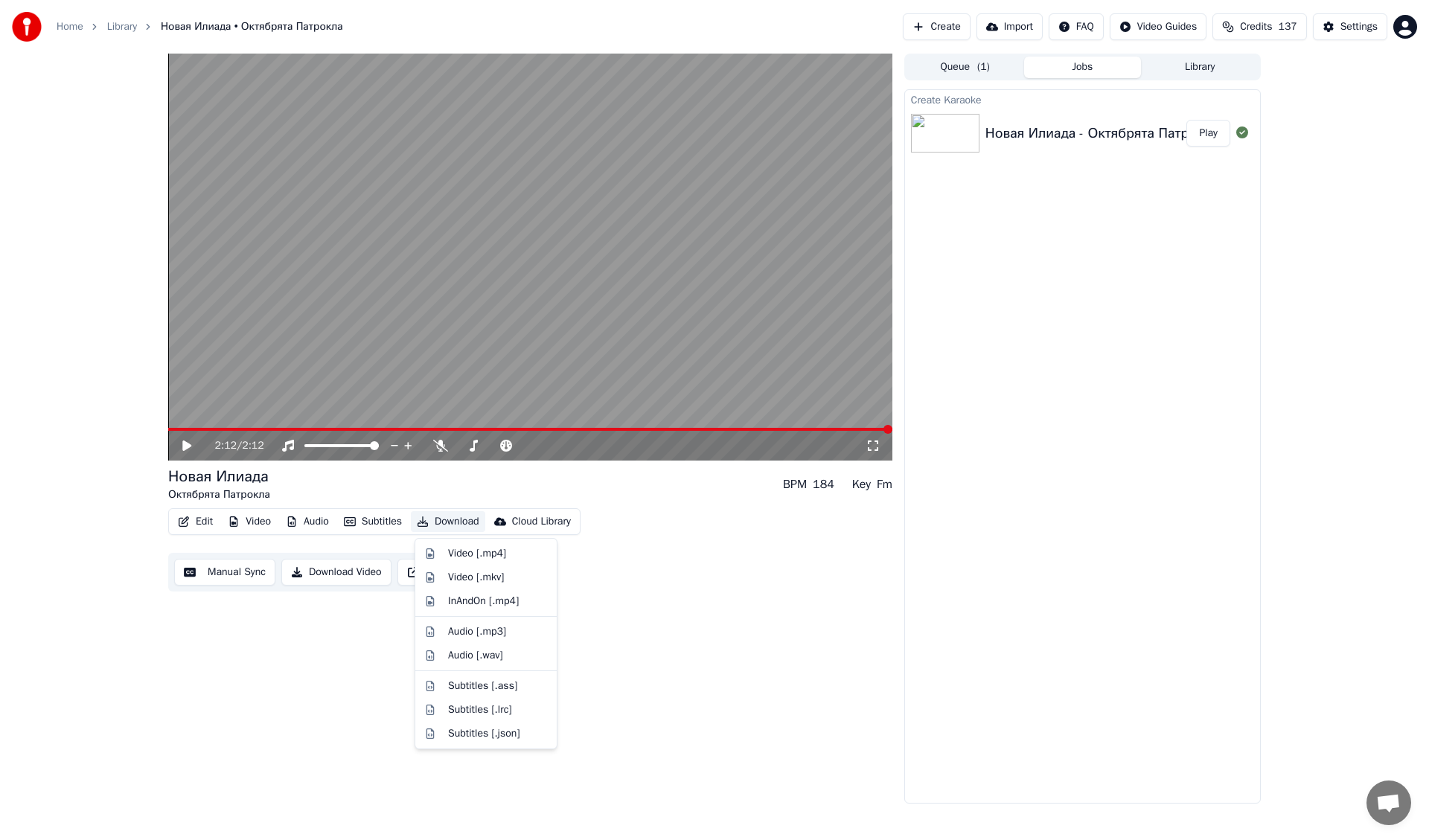 click on "Download" at bounding box center [448, 522] 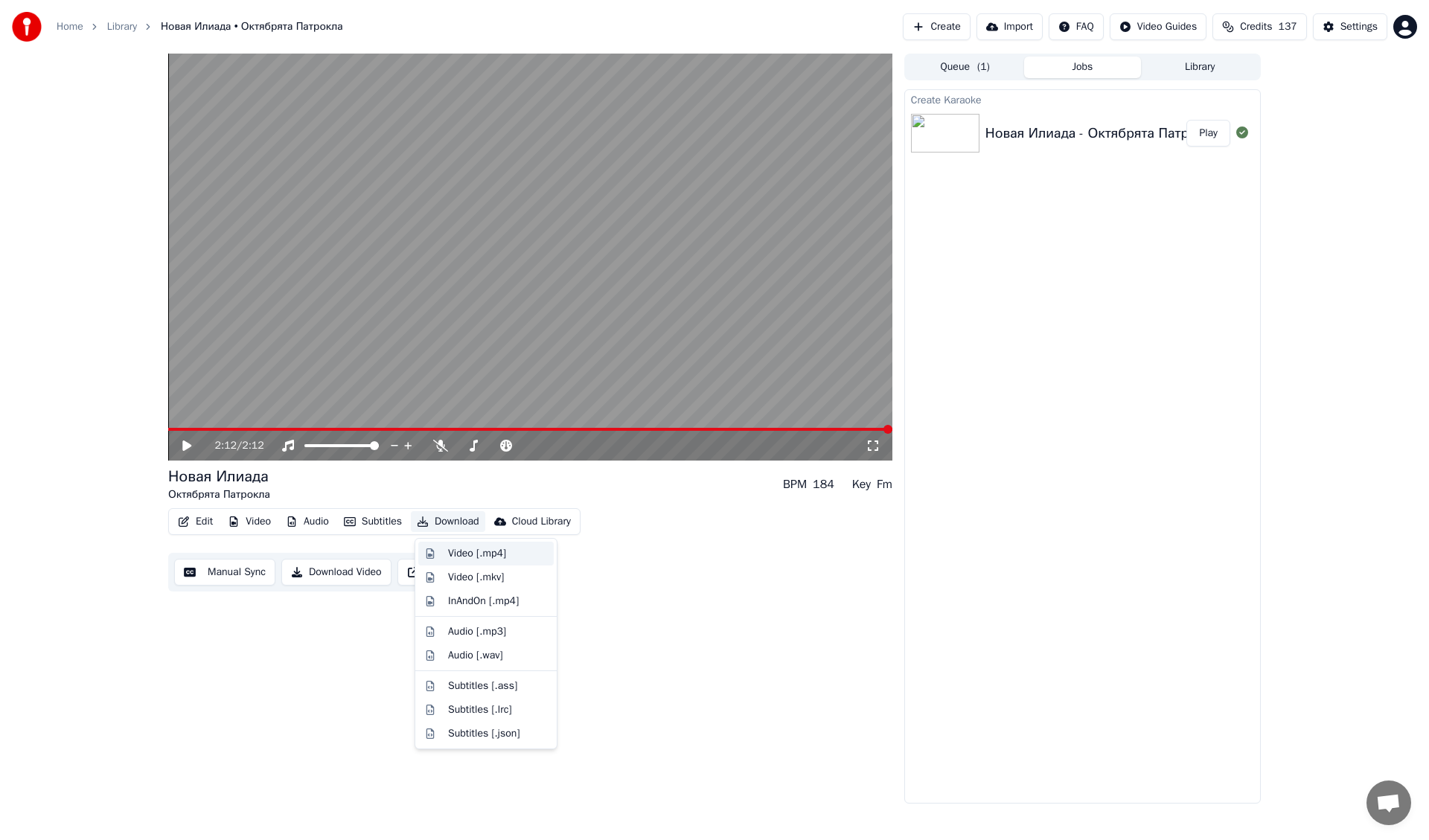 click on "Video [.mp4]" at bounding box center [477, 554] 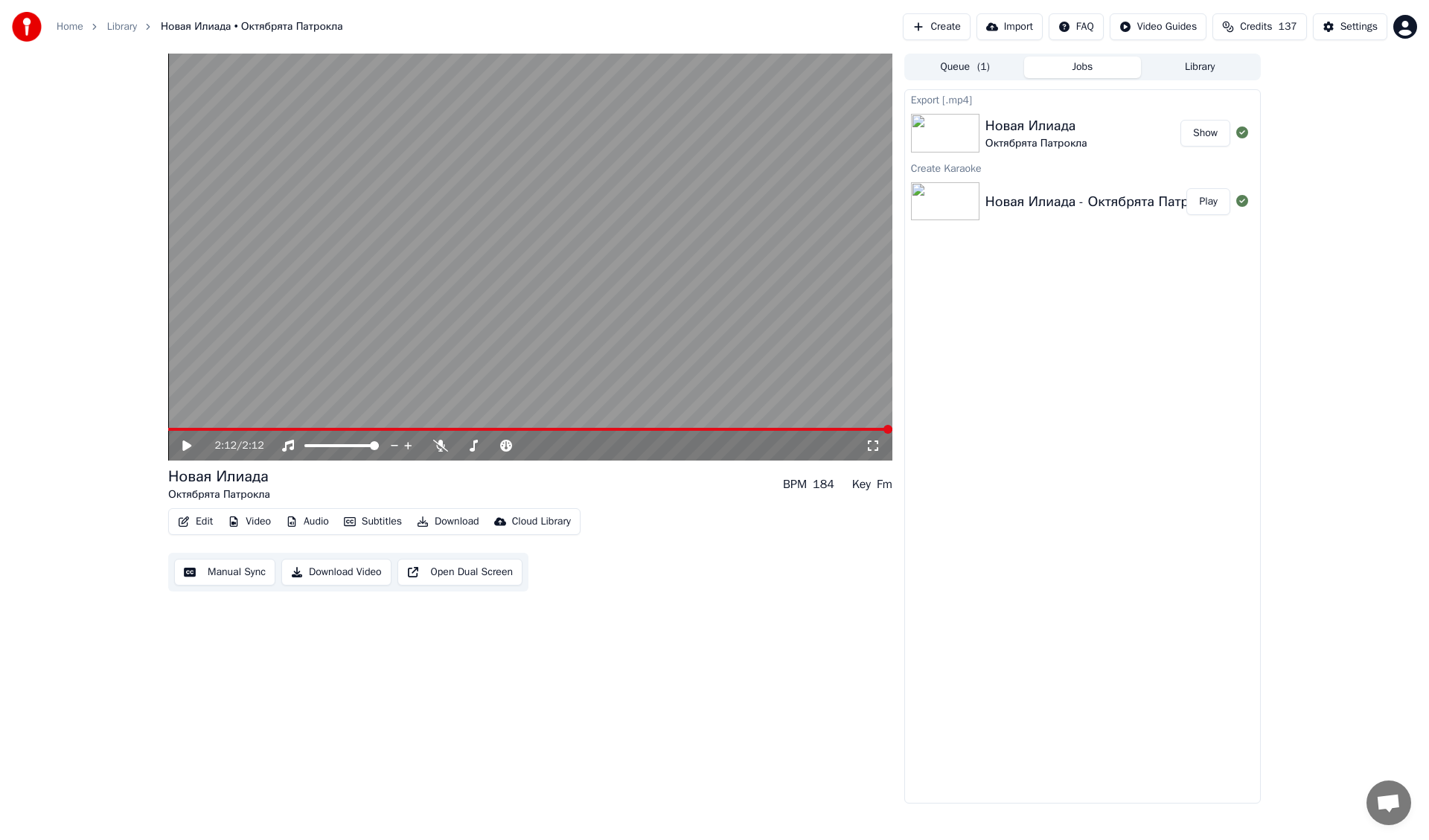 click on "Show" at bounding box center (1205, 133) 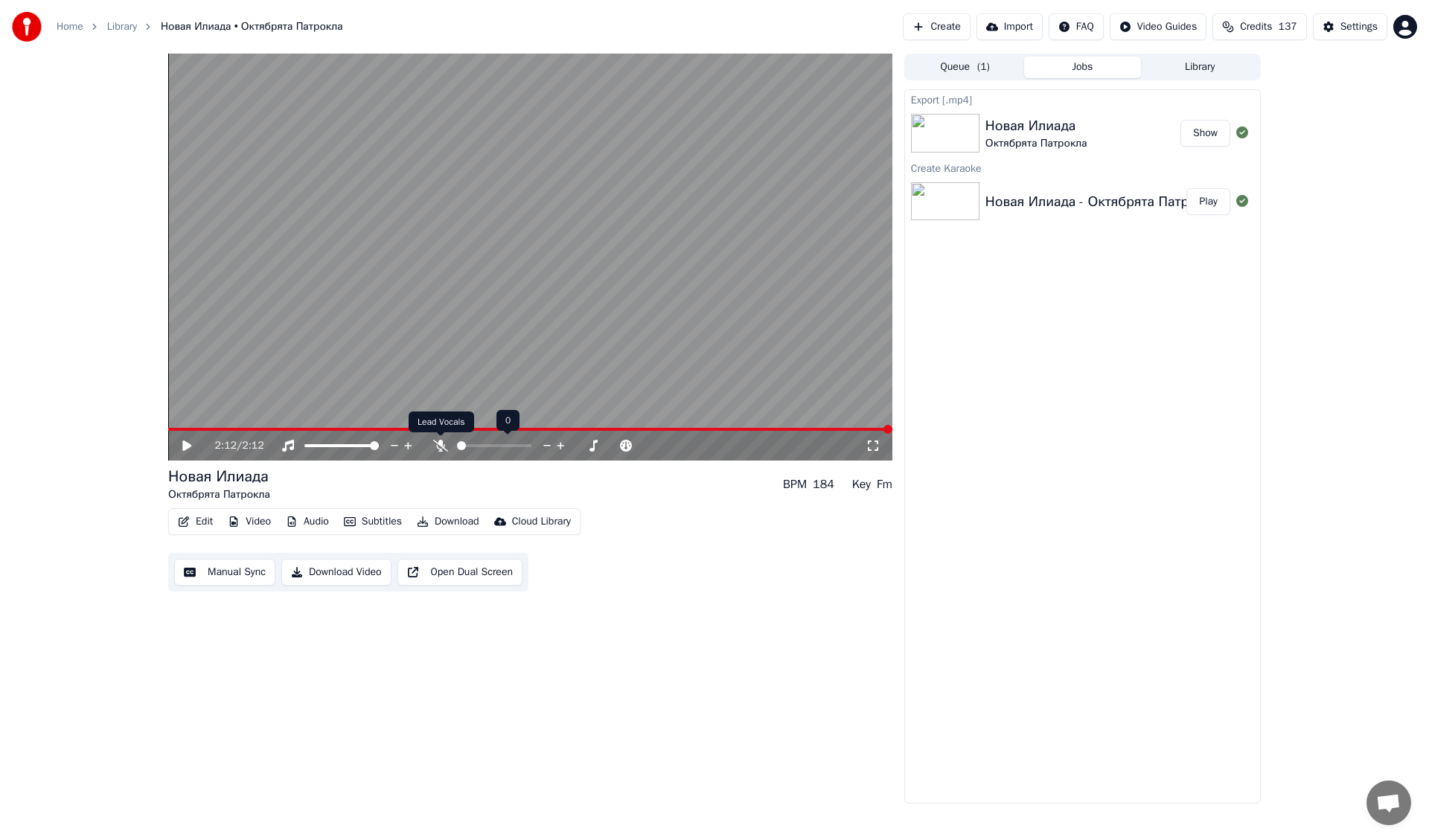 click 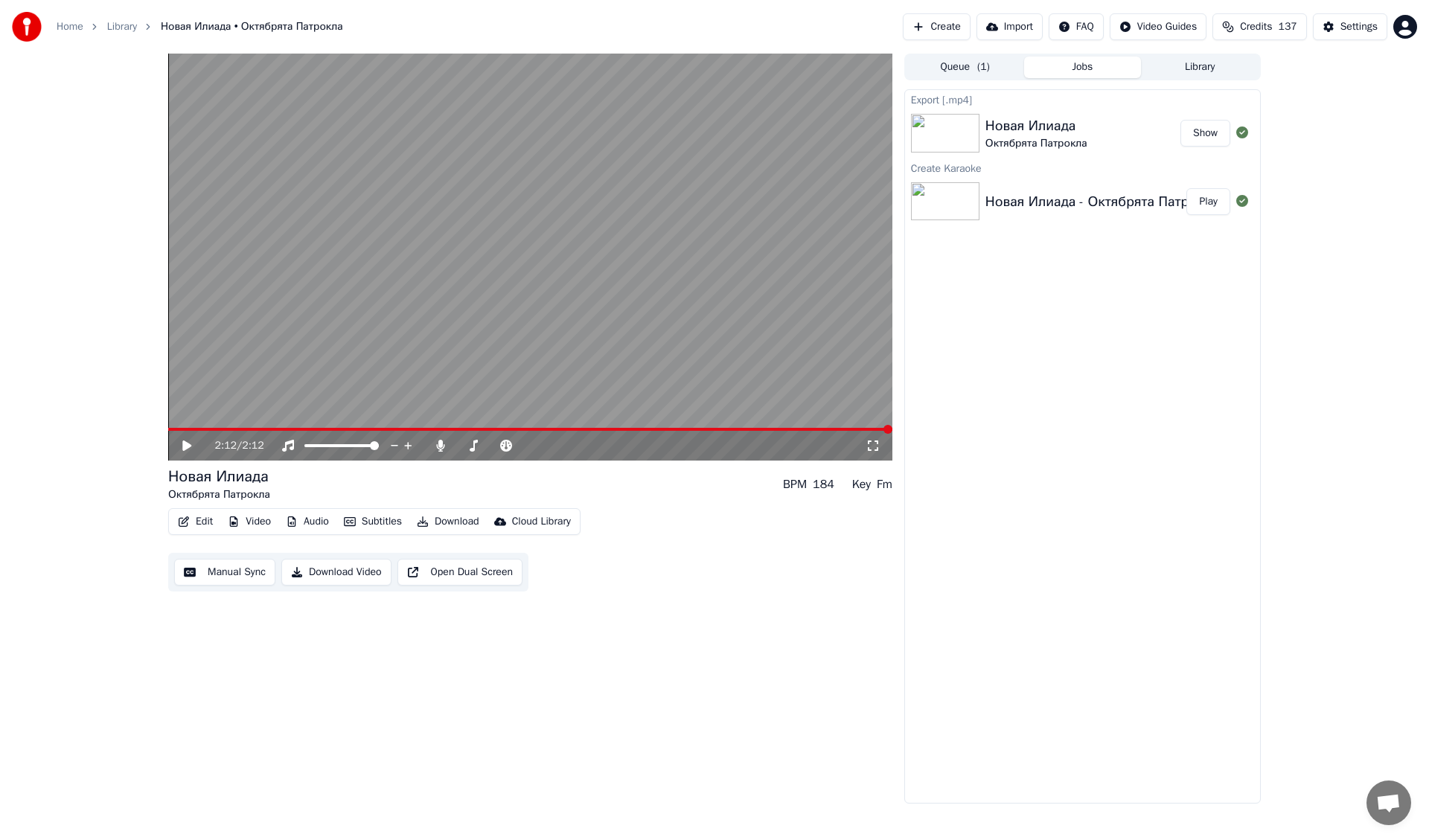 click 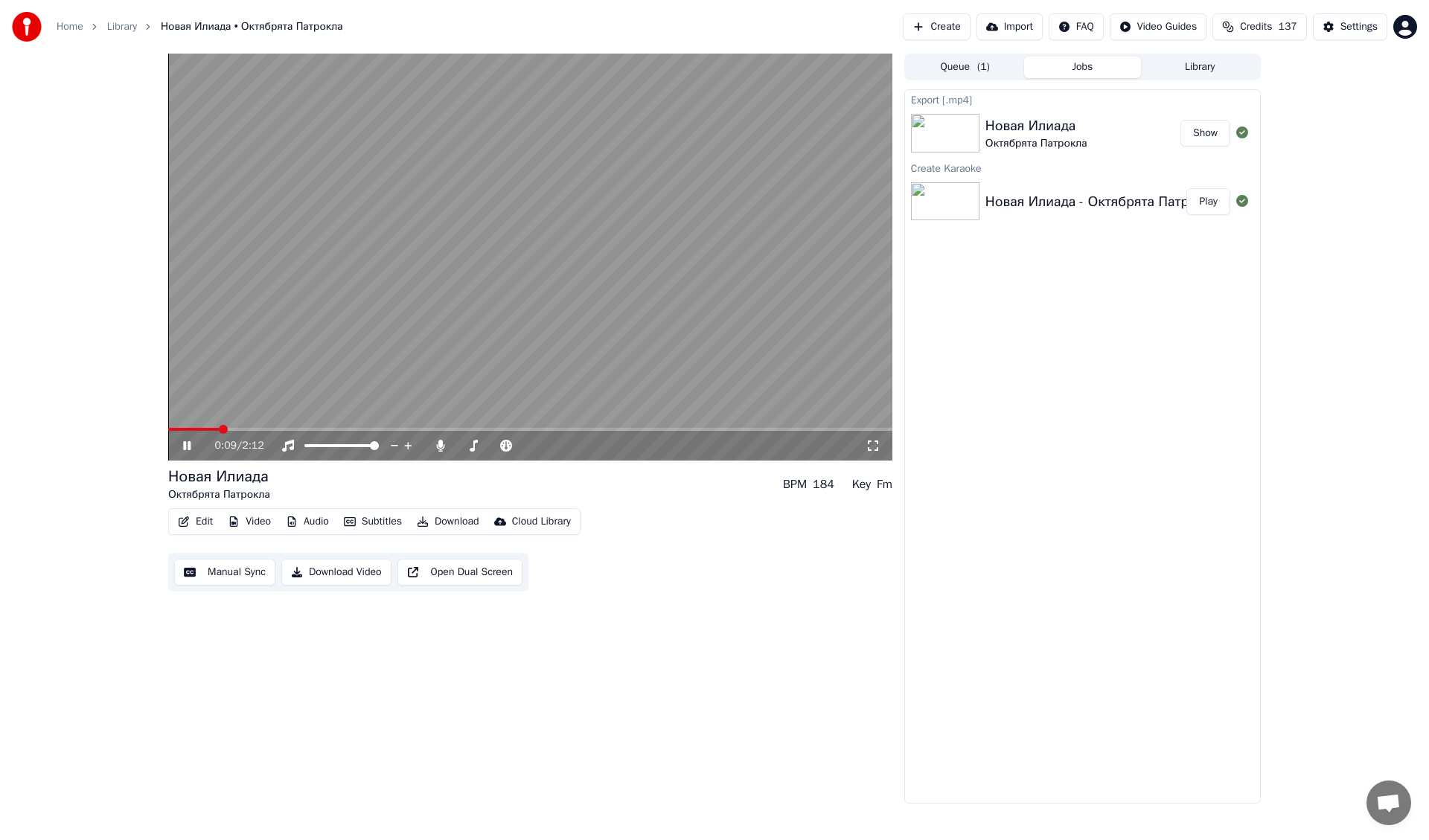 click 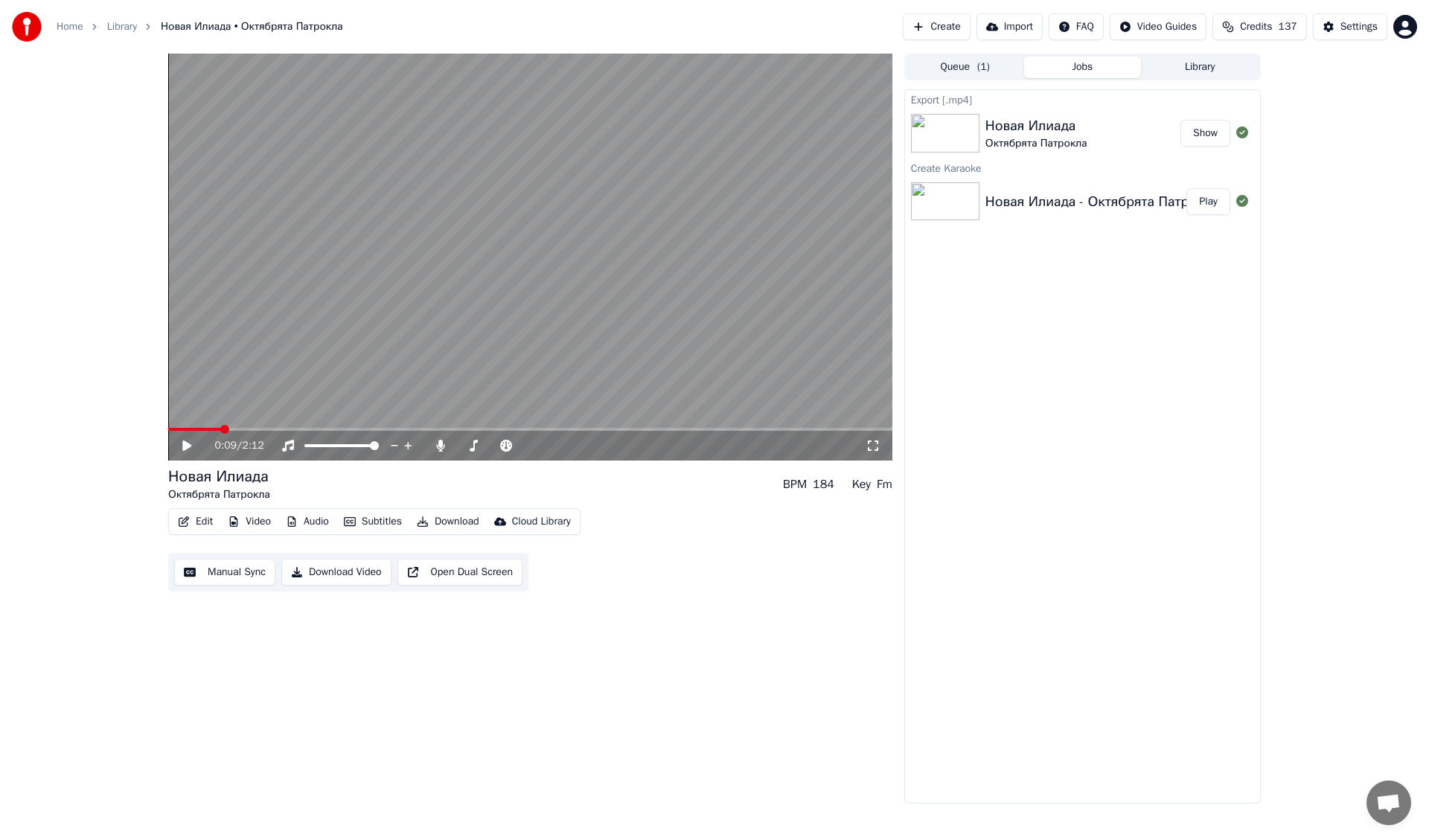 click on "Download" at bounding box center [448, 522] 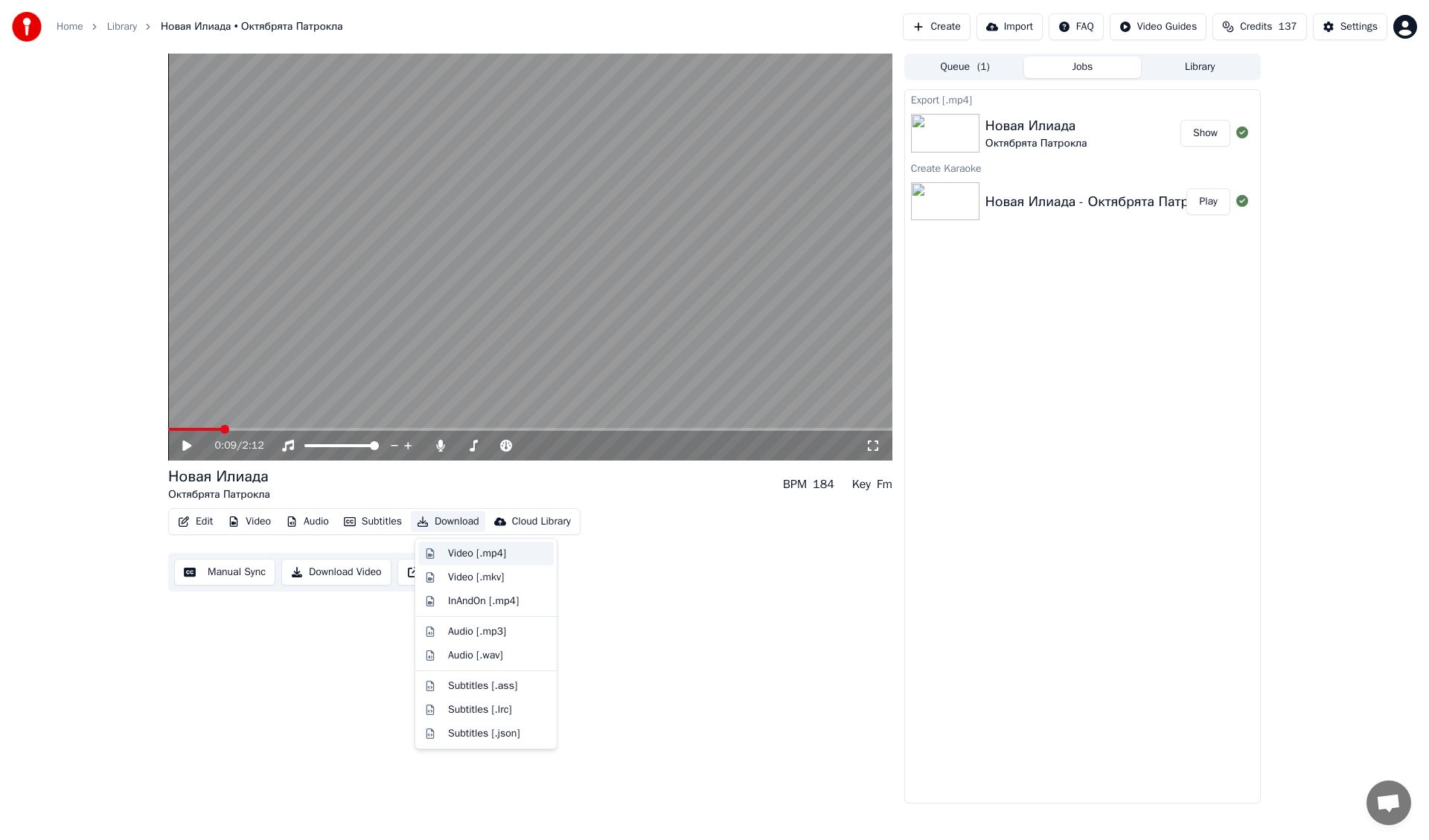 click on "Video [.mp4]" at bounding box center [477, 554] 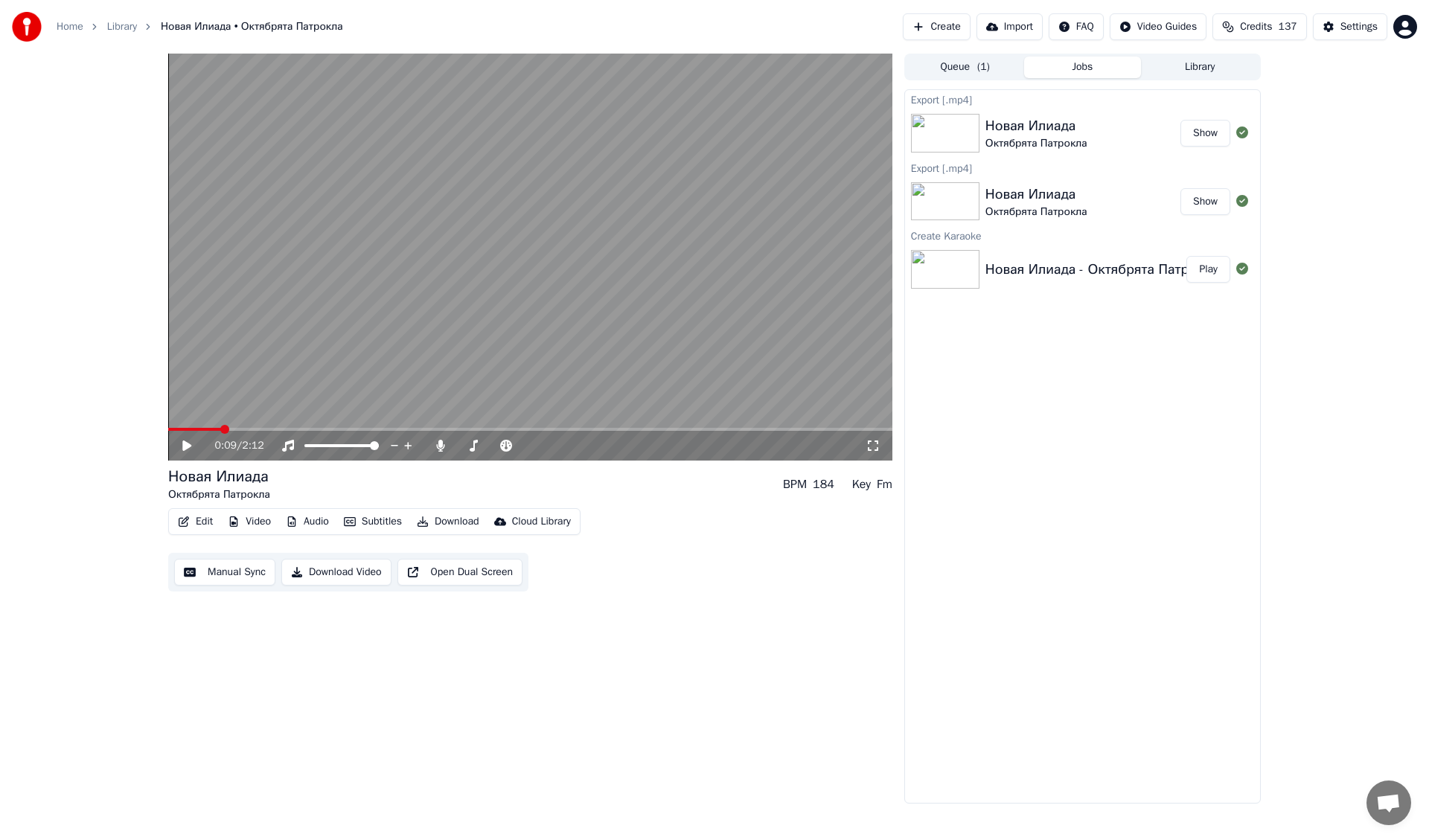 click on "Show" at bounding box center (1205, 133) 